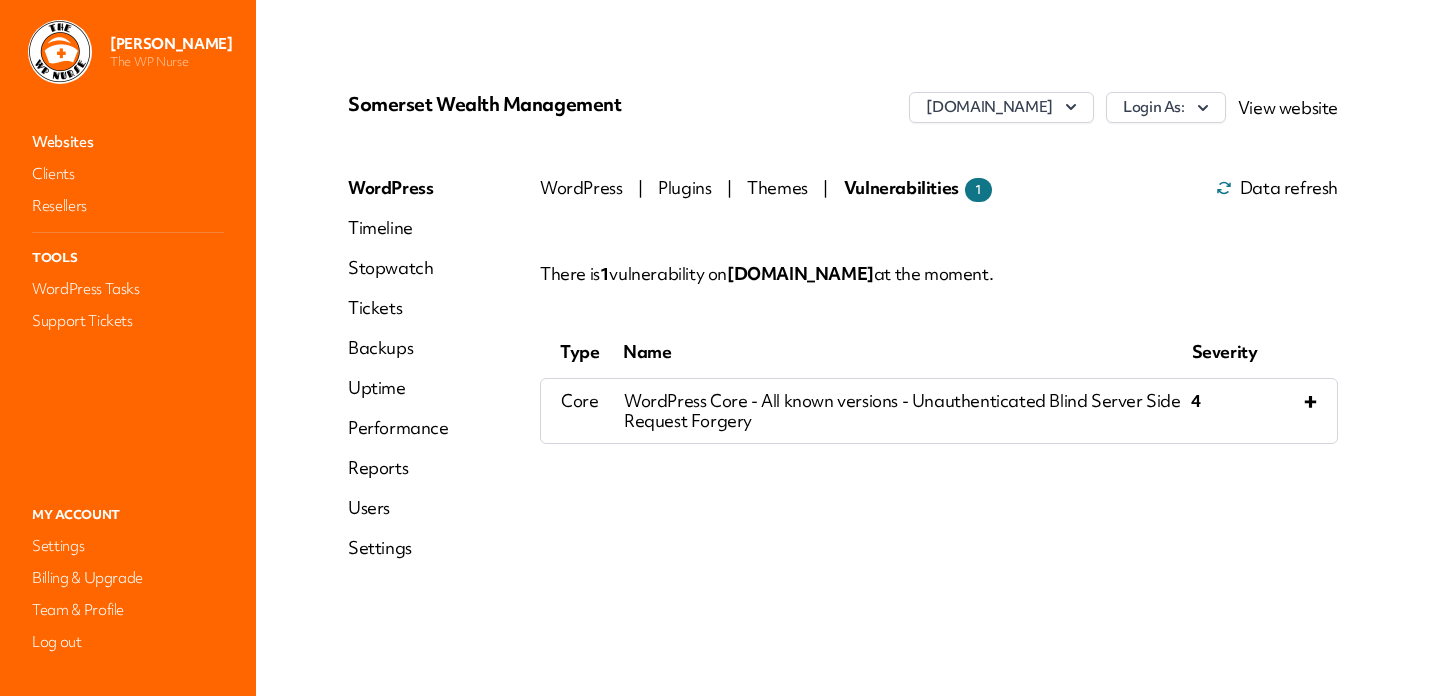 scroll, scrollTop: 0, scrollLeft: 0, axis: both 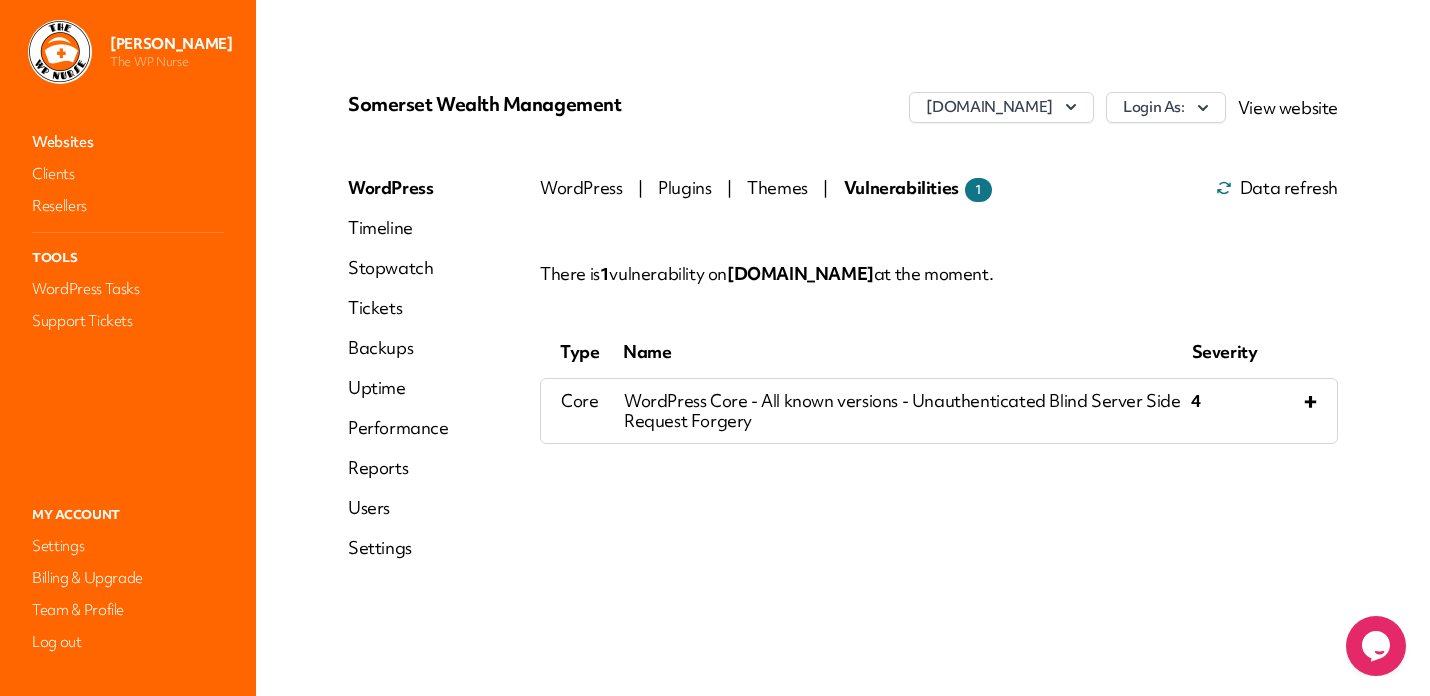 click on "+" at bounding box center (1285, 411) 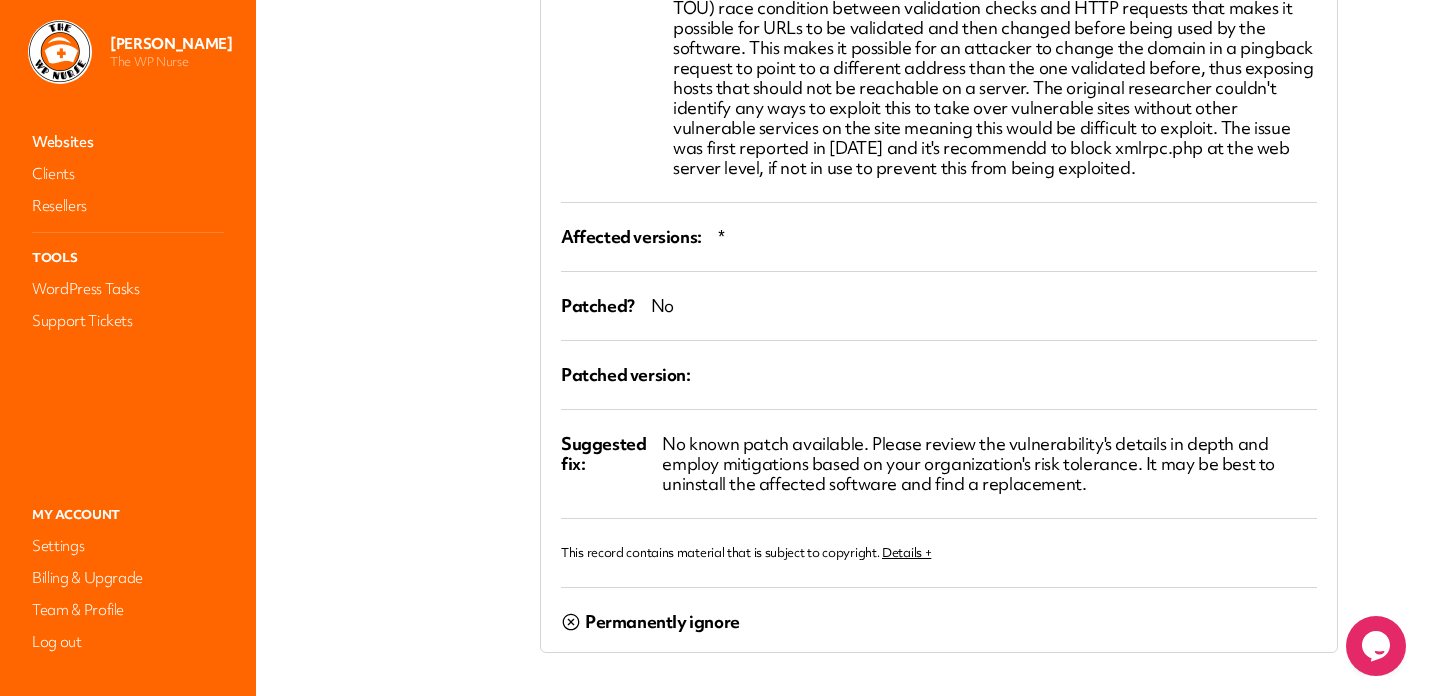 scroll, scrollTop: 606, scrollLeft: 0, axis: vertical 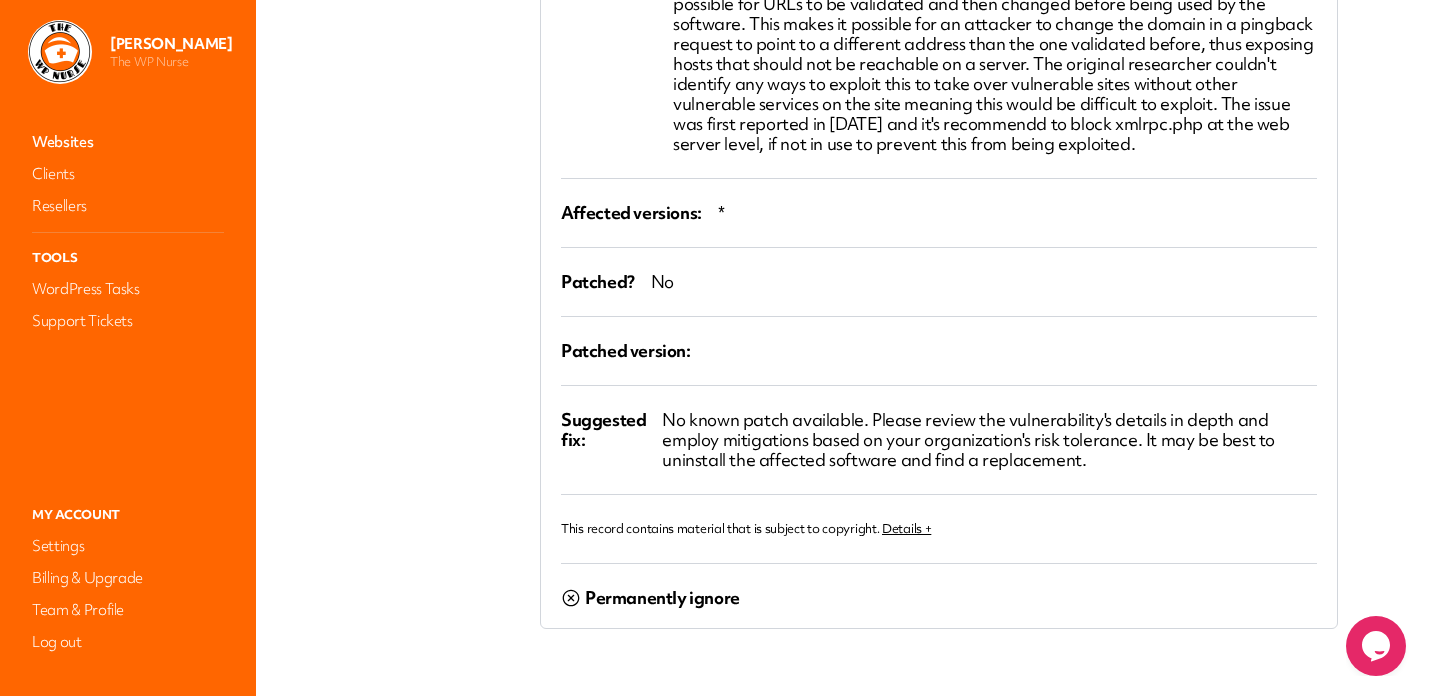 click on "Permanently ignore" at bounding box center (662, 598) 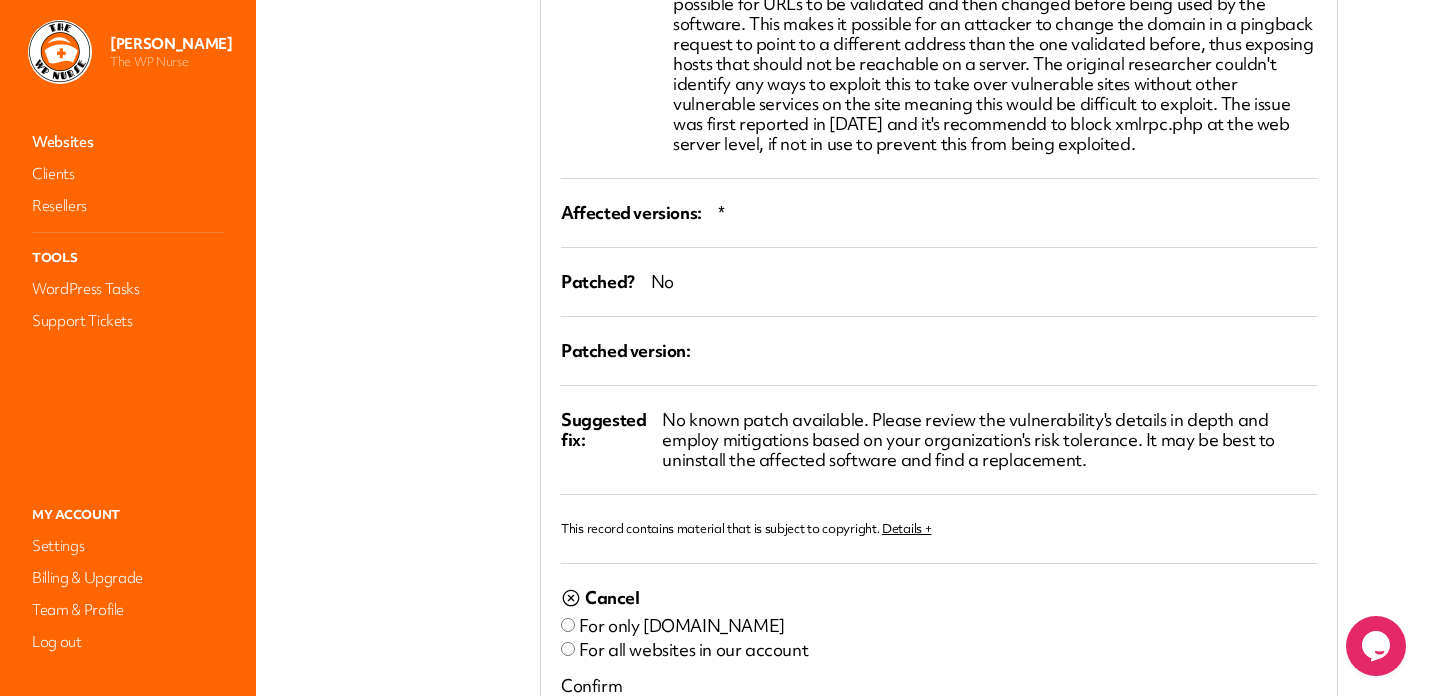 scroll, scrollTop: 732, scrollLeft: 0, axis: vertical 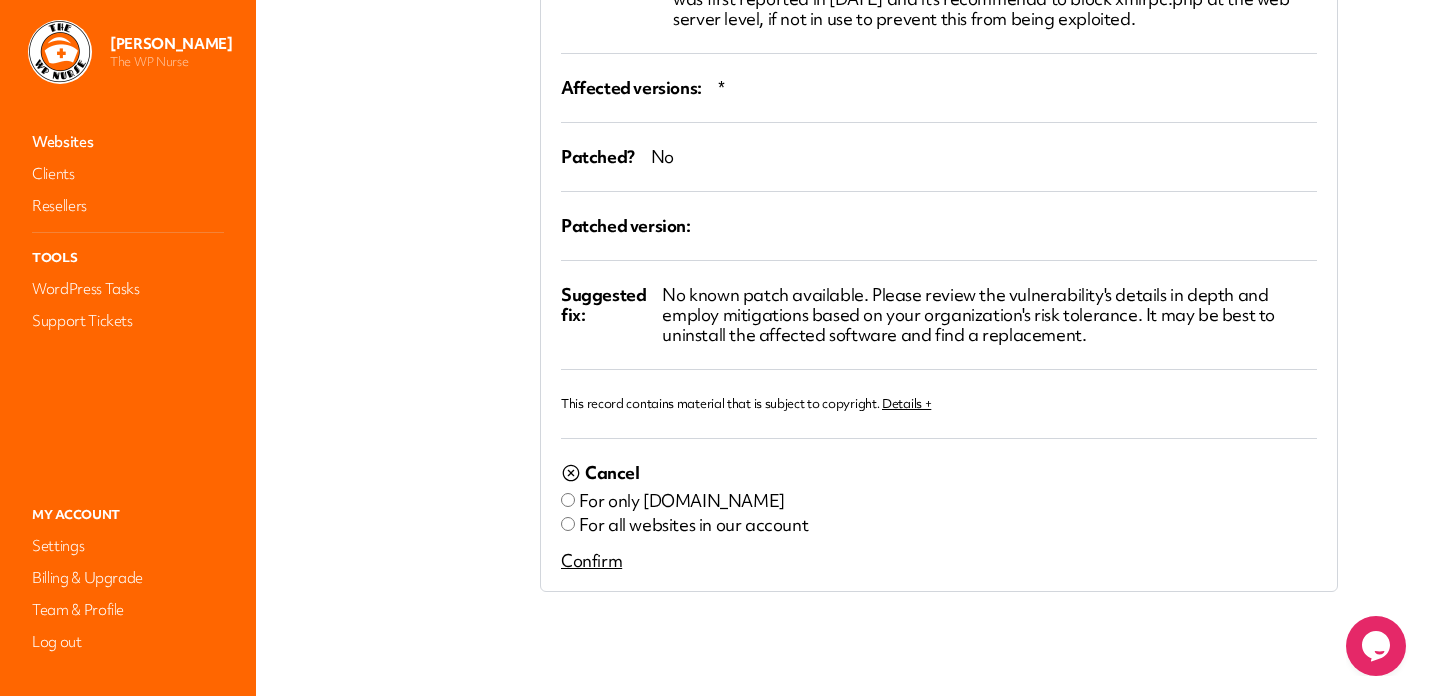 click on "Confirm" at bounding box center [591, 560] 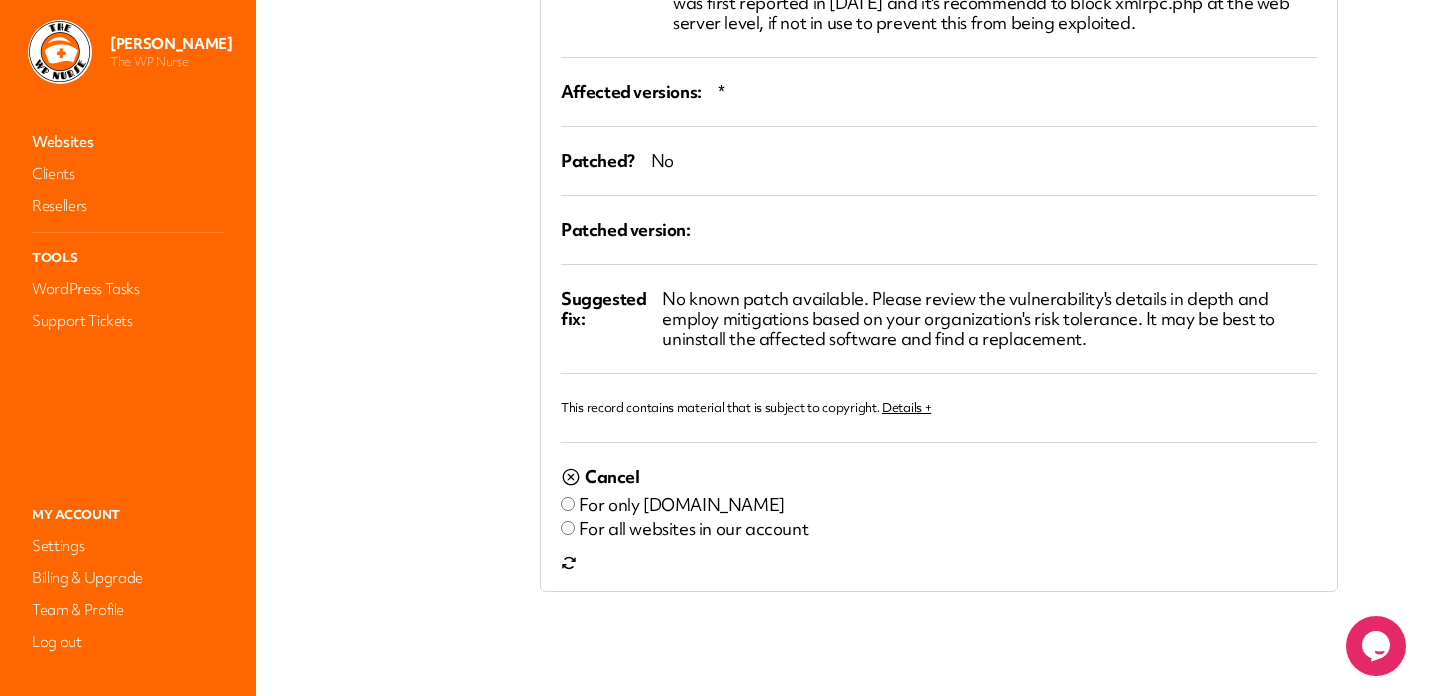 scroll, scrollTop: 0, scrollLeft: 0, axis: both 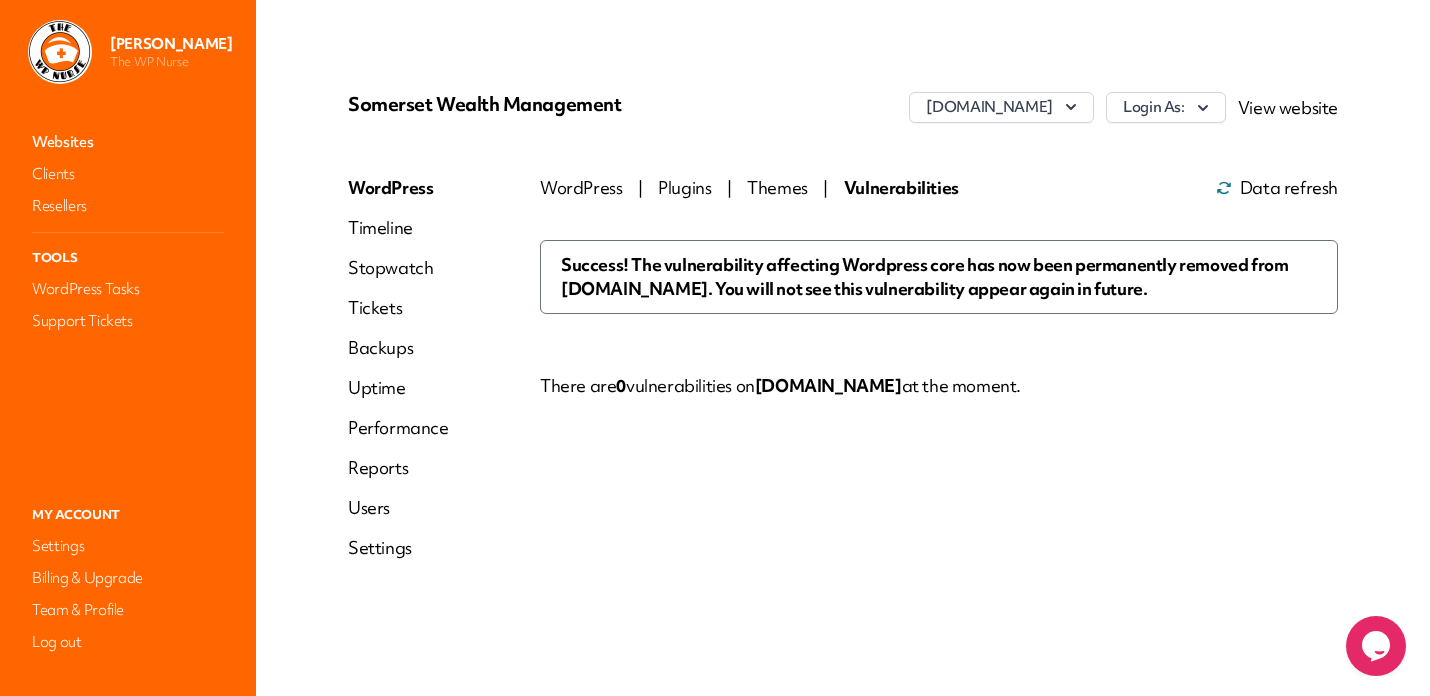click on "Websites" at bounding box center (128, 142) 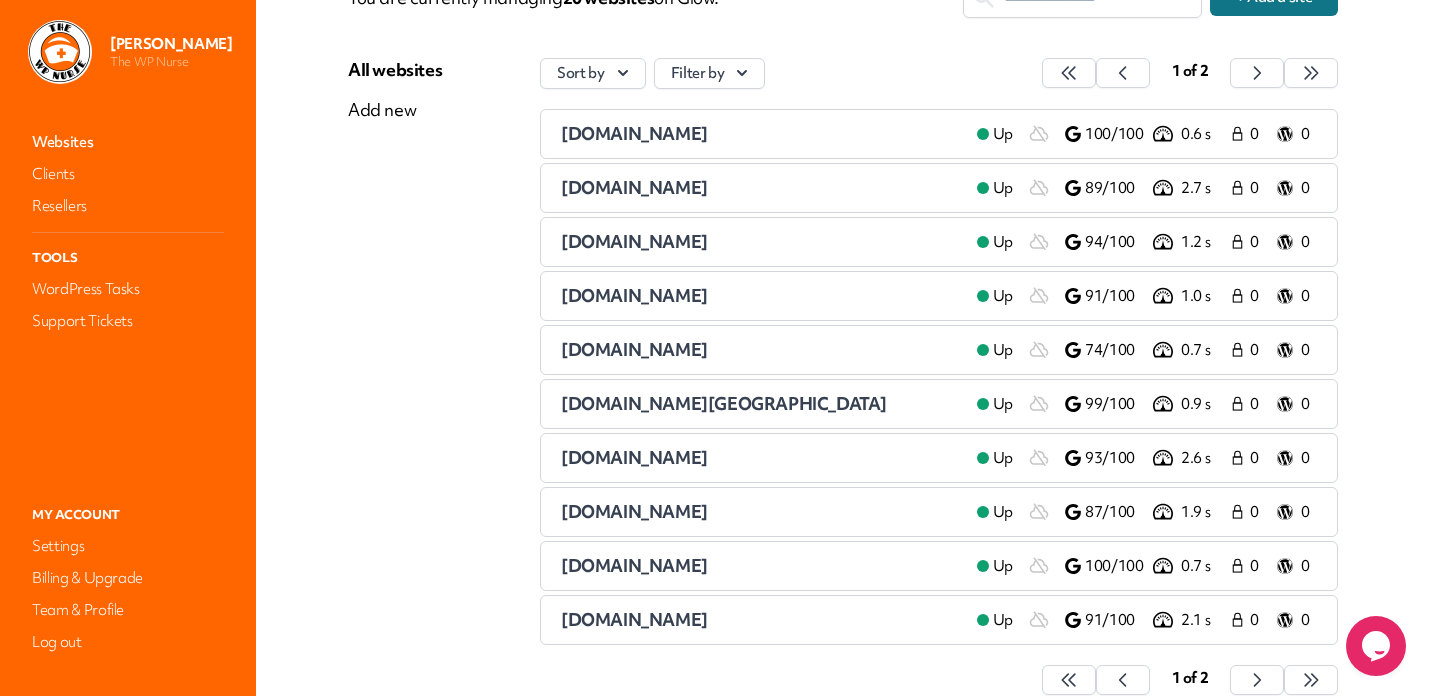 scroll, scrollTop: 151, scrollLeft: 0, axis: vertical 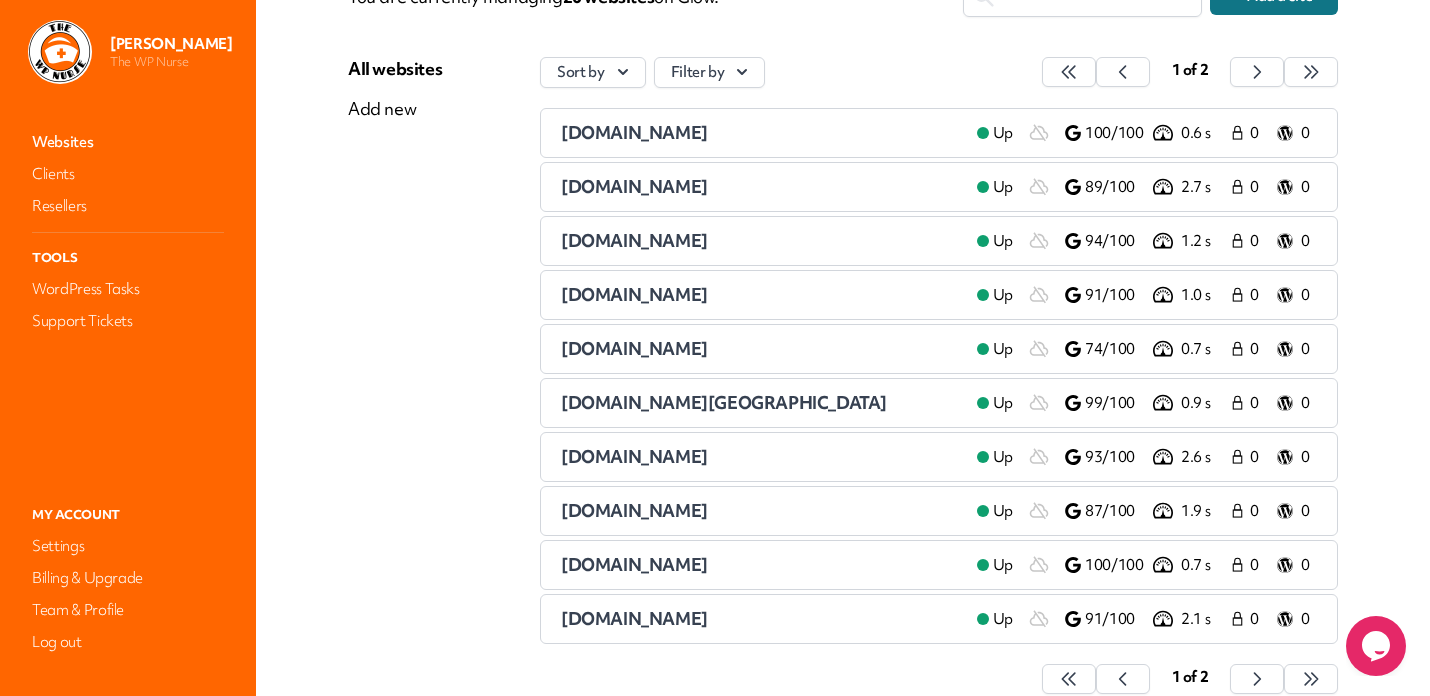 click on "[DOMAIN_NAME]" at bounding box center (634, 510) 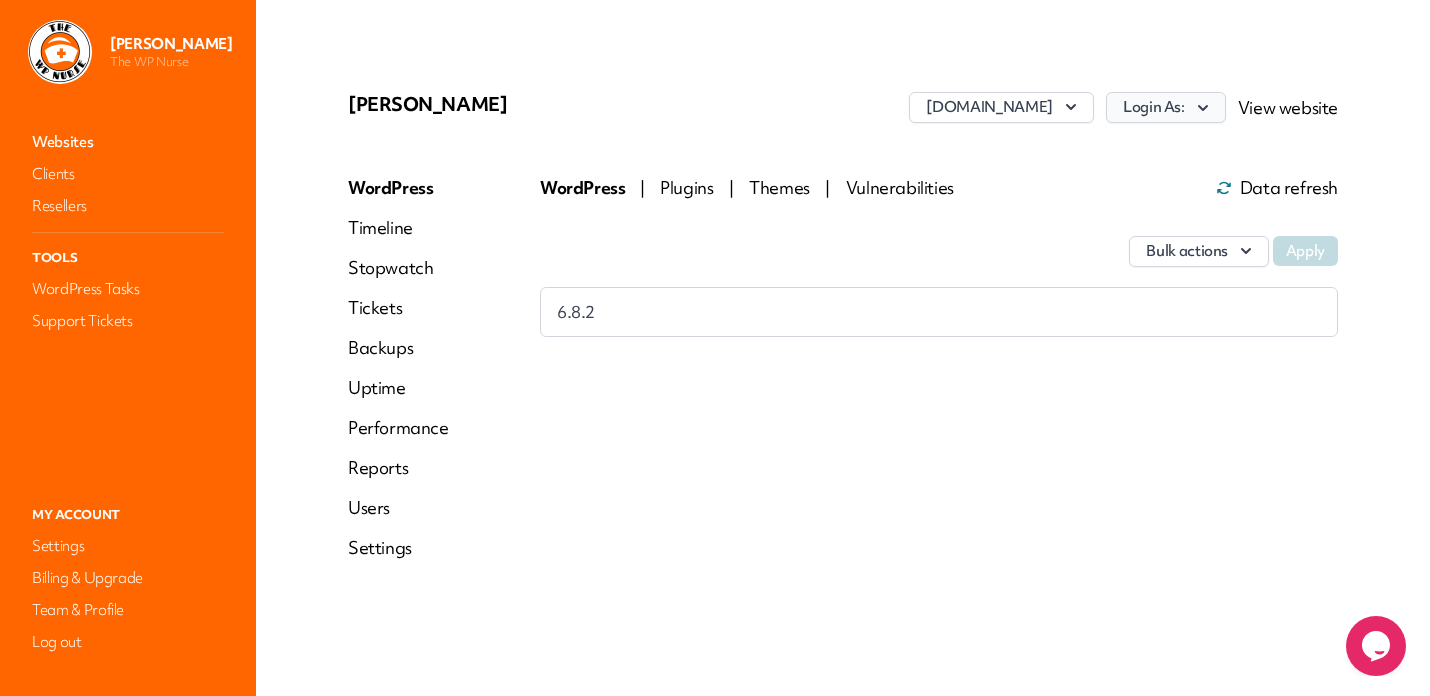 click on "Login As:" at bounding box center [1166, 107] 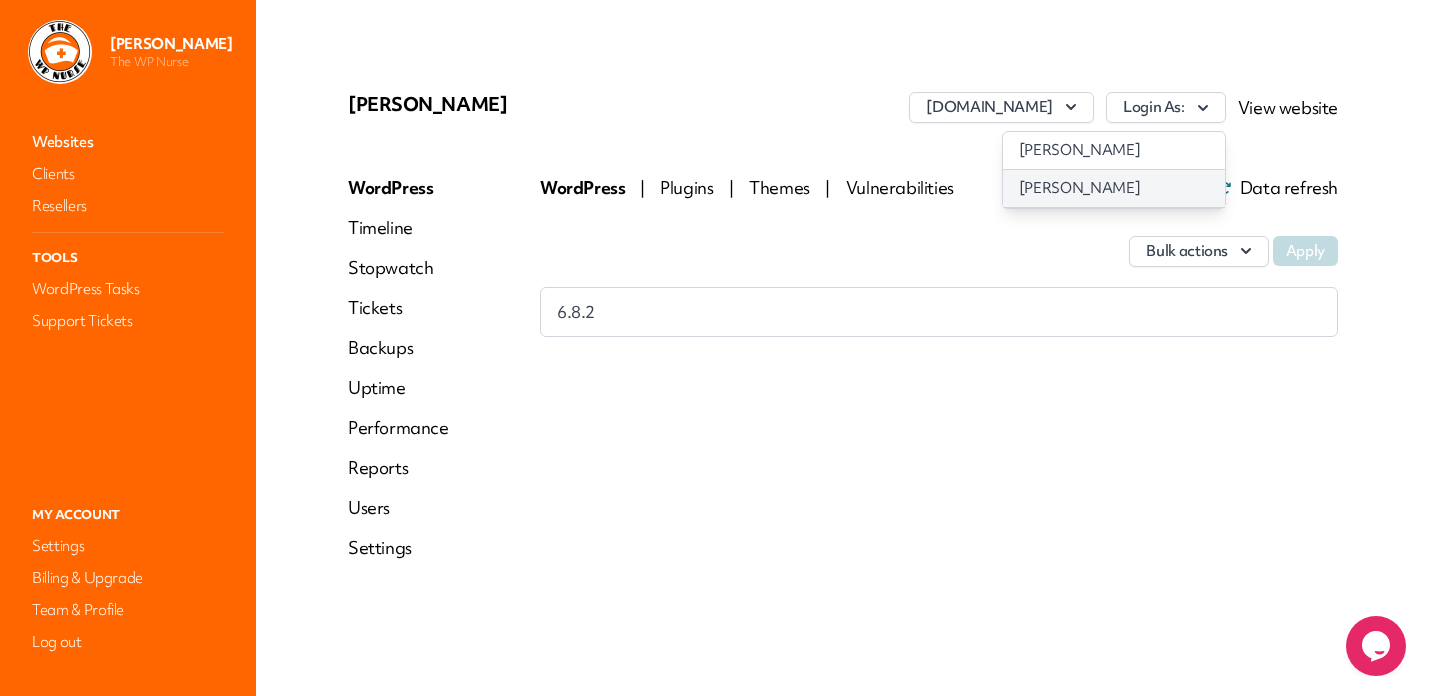 click on "[PERSON_NAME]" at bounding box center (1114, 188) 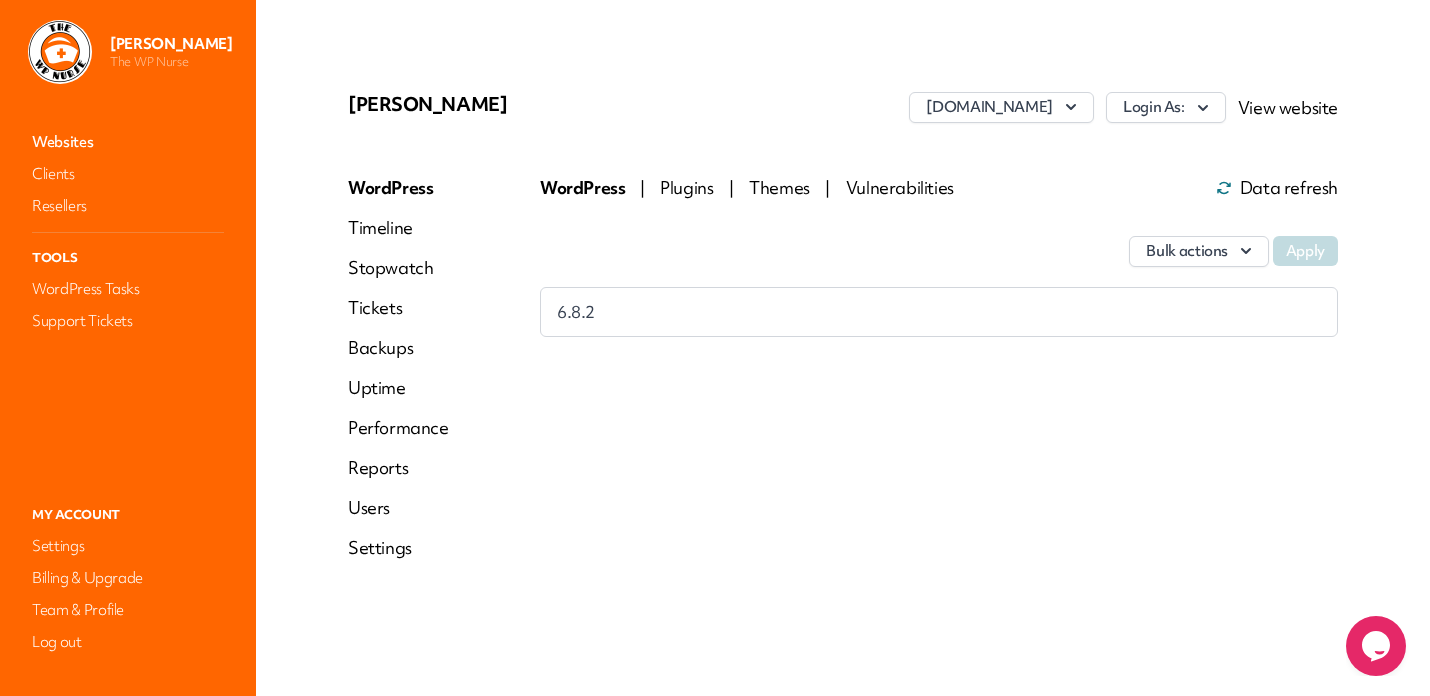 click on "Websites" at bounding box center (128, 142) 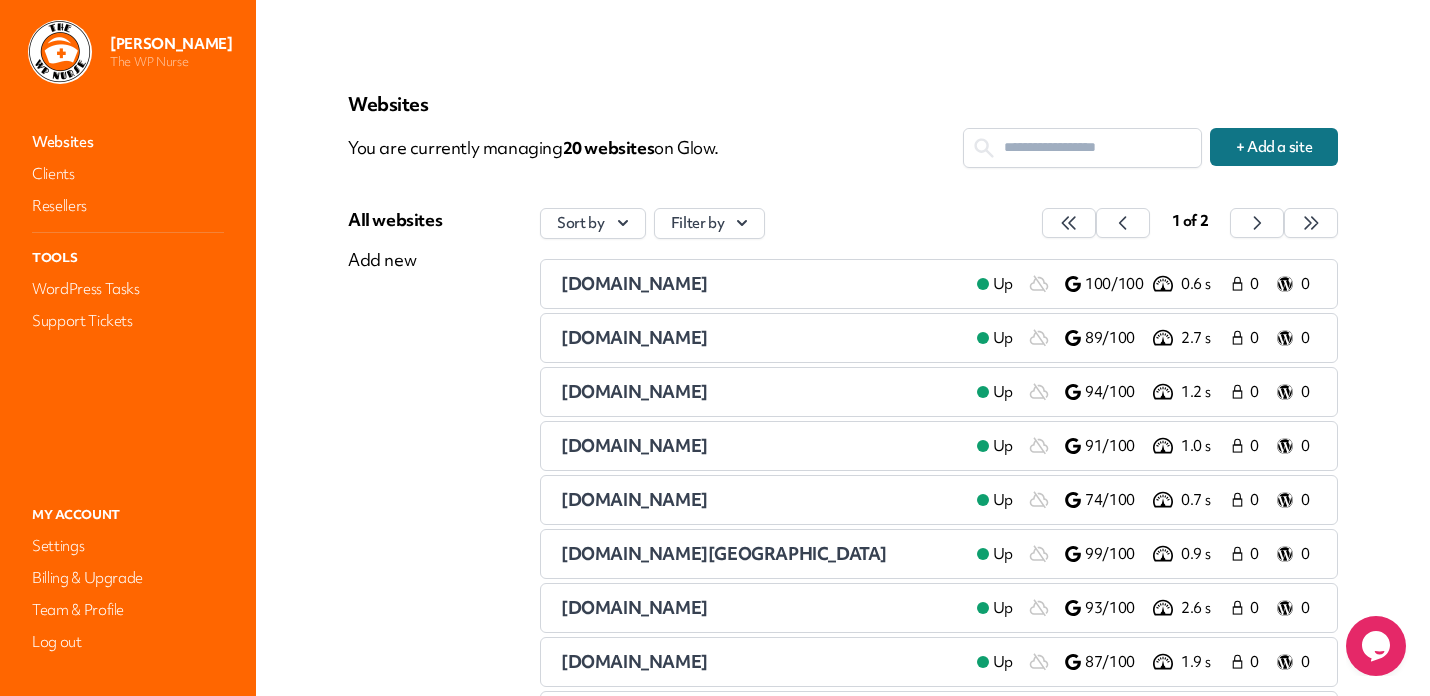 click on "[DOMAIN_NAME]" at bounding box center (634, 337) 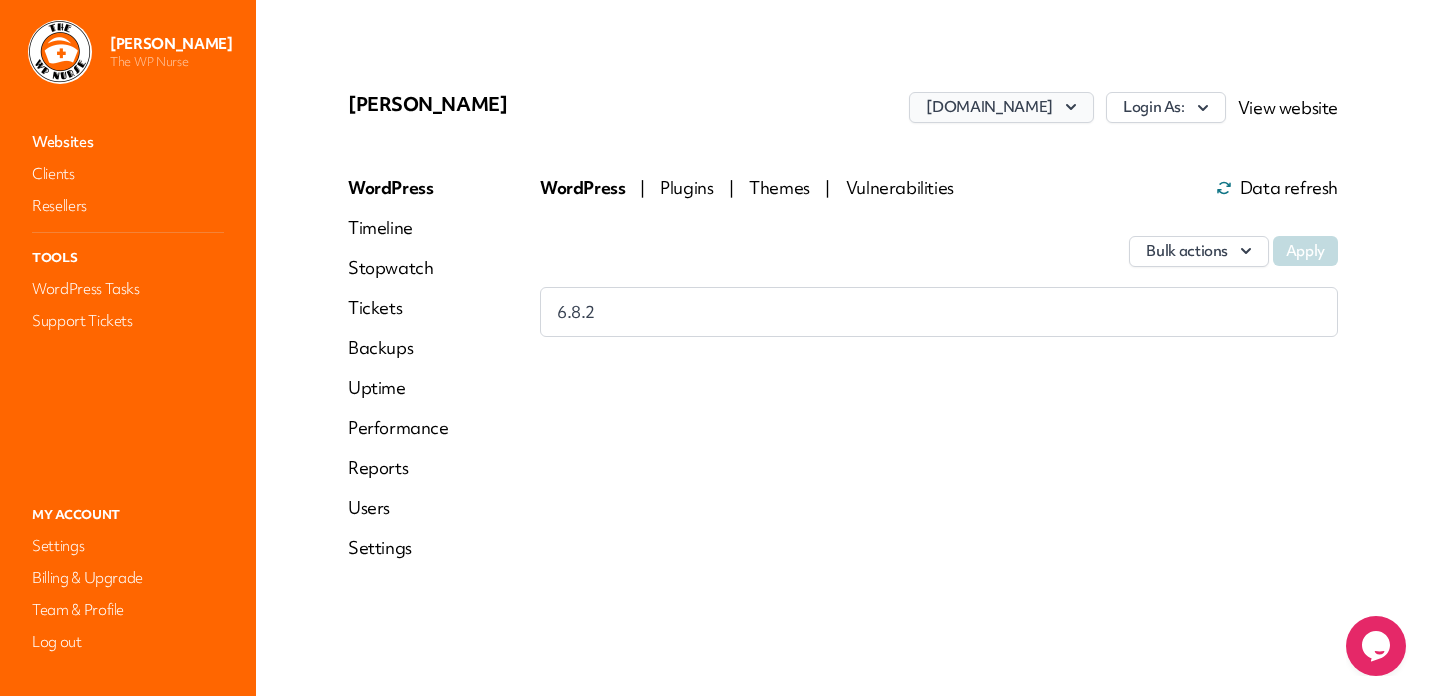 click on "[DOMAIN_NAME]" at bounding box center (1001, 107) 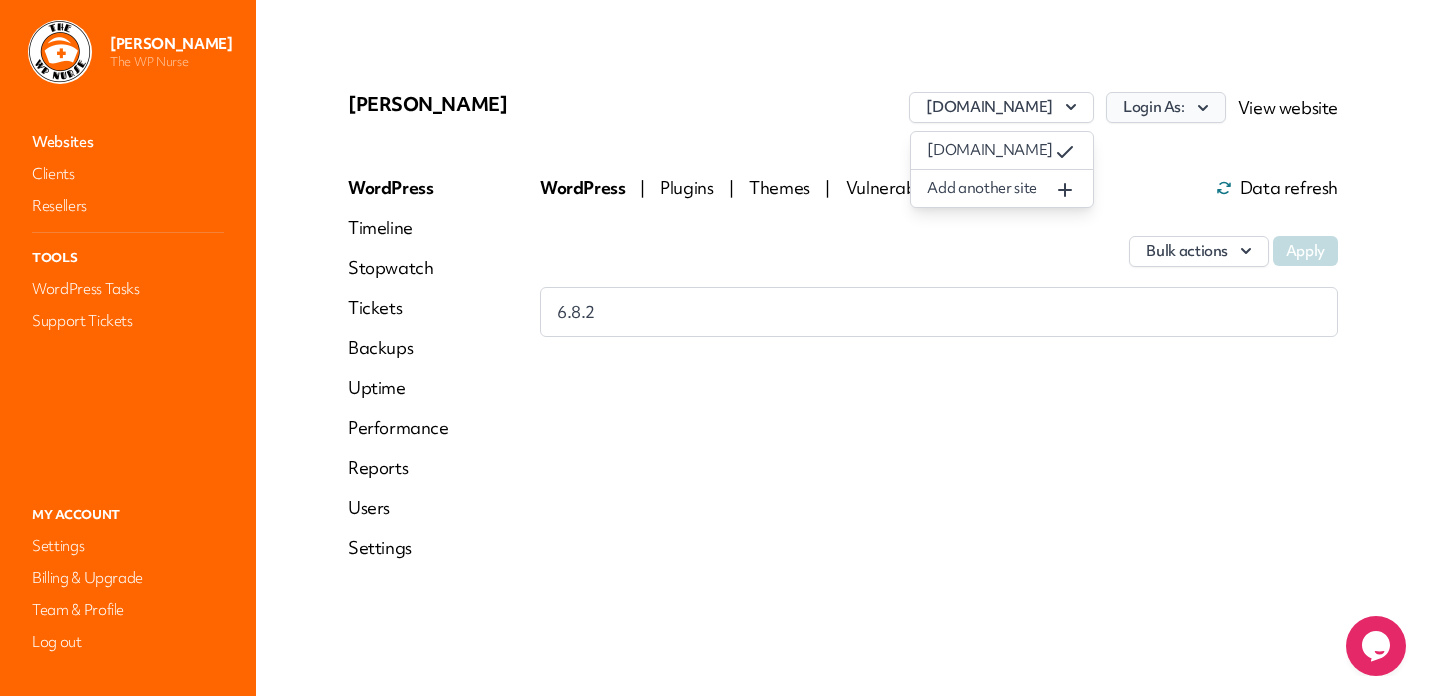 click on "Login As:" at bounding box center (1166, 107) 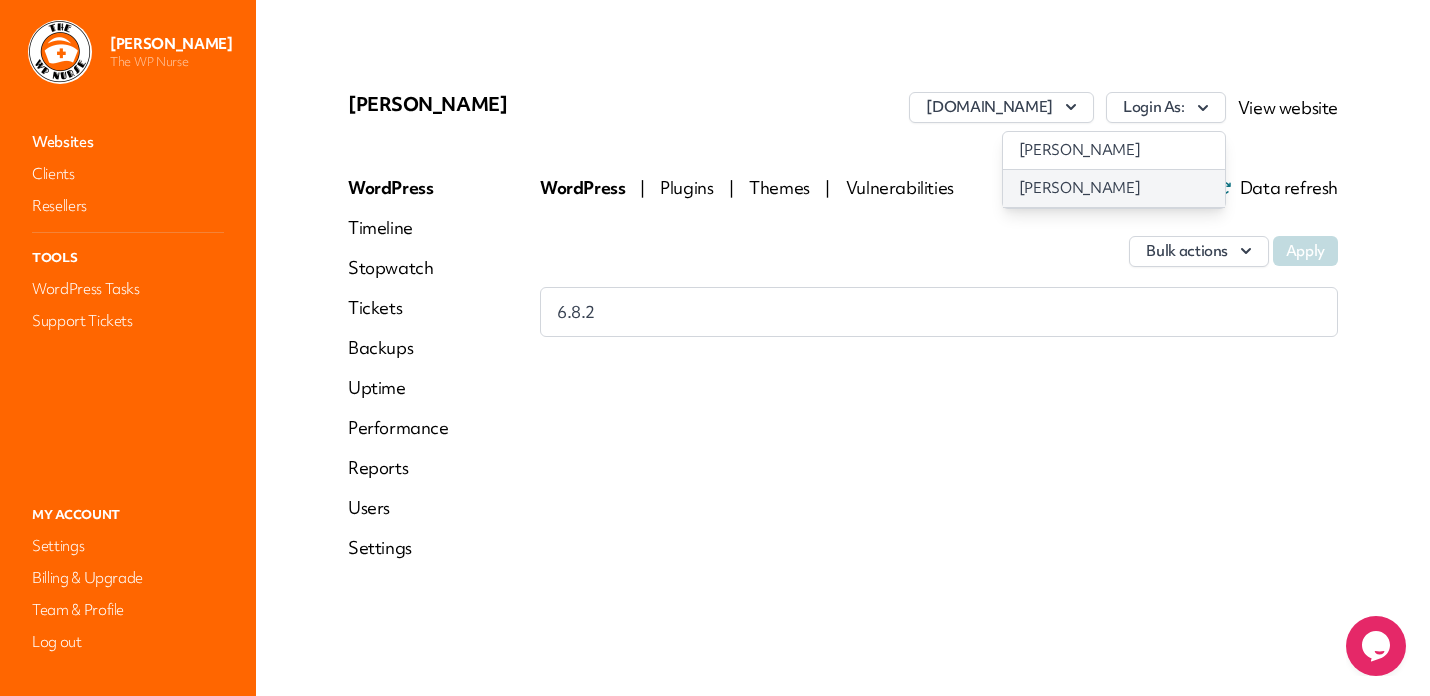 click on "[PERSON_NAME]" at bounding box center [1114, 188] 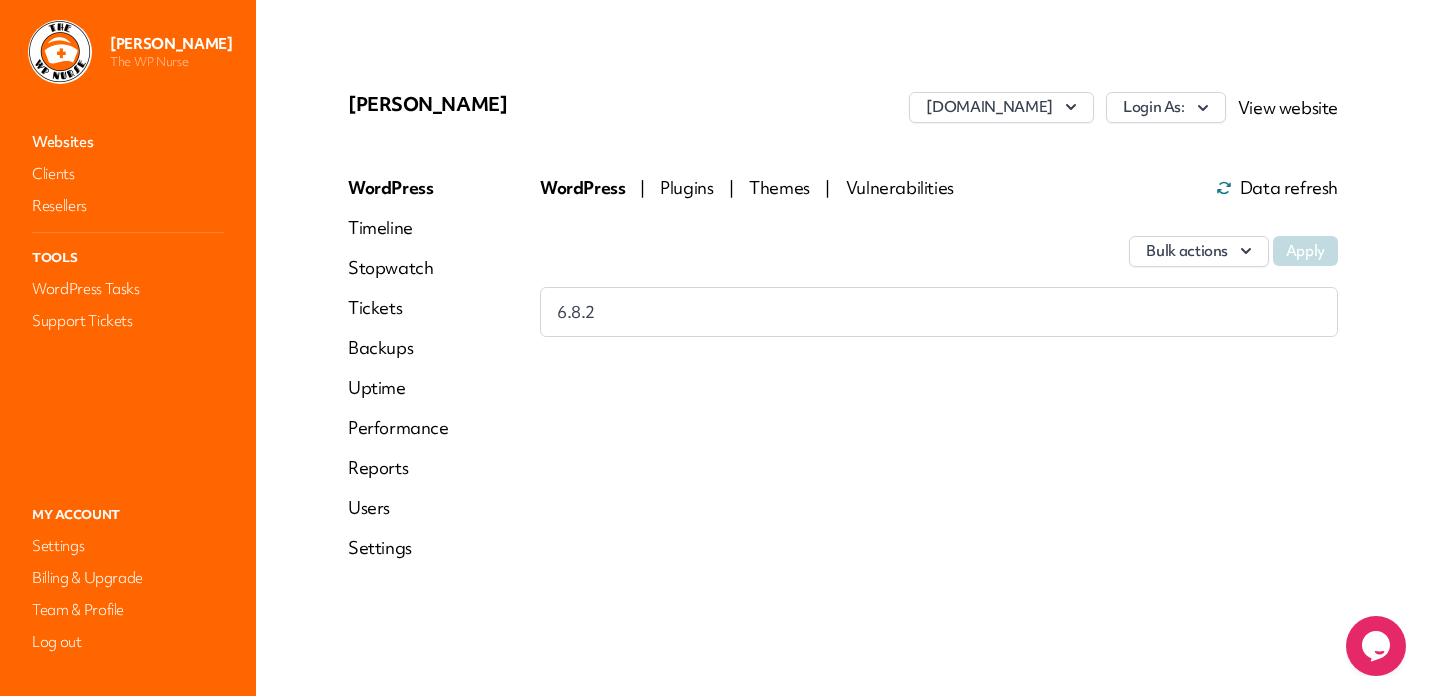 click on "Websites" at bounding box center (128, 142) 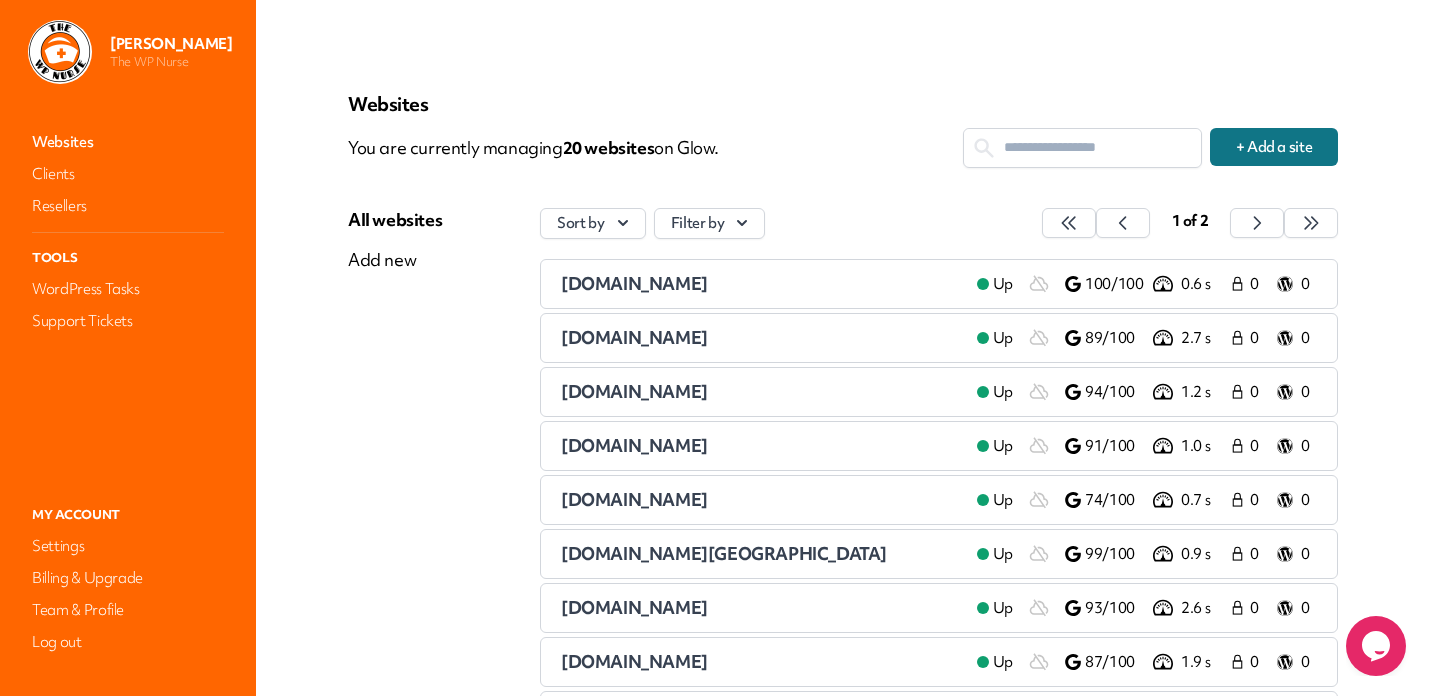click on "[DOMAIN_NAME]" at bounding box center [634, 391] 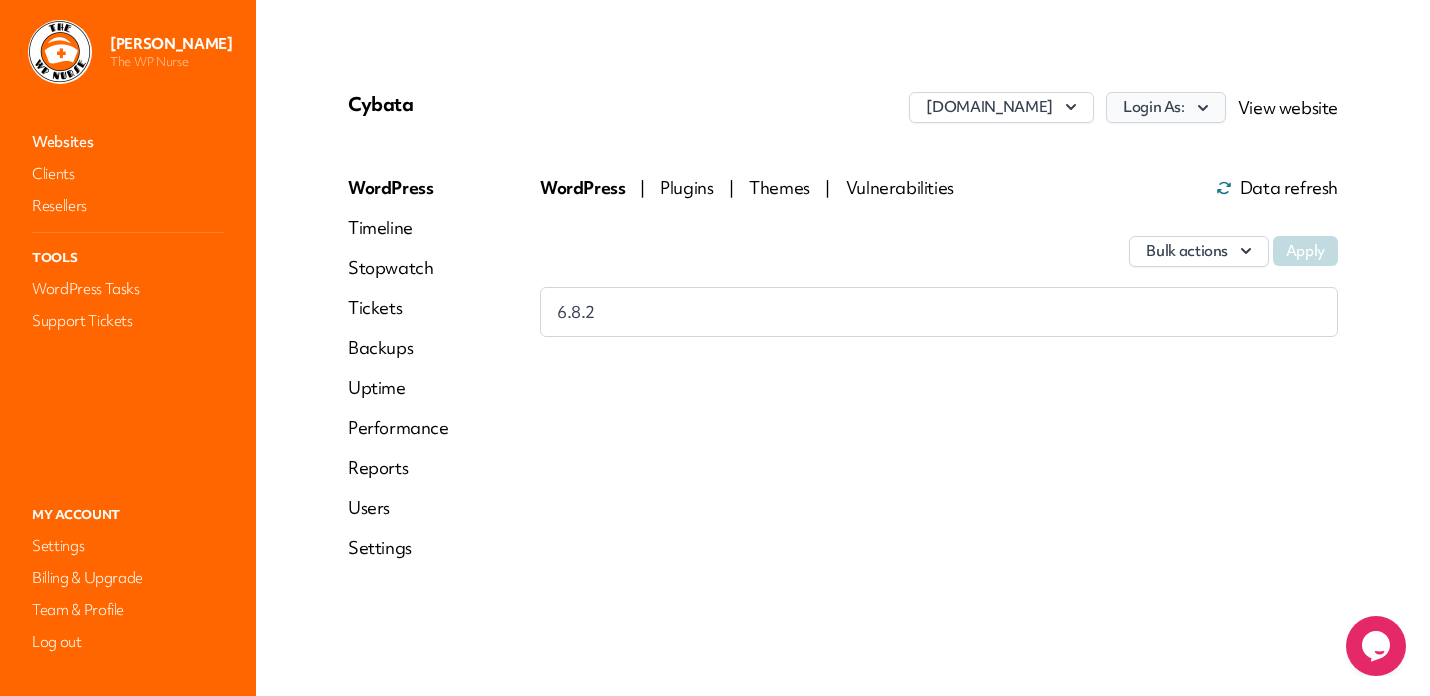 click 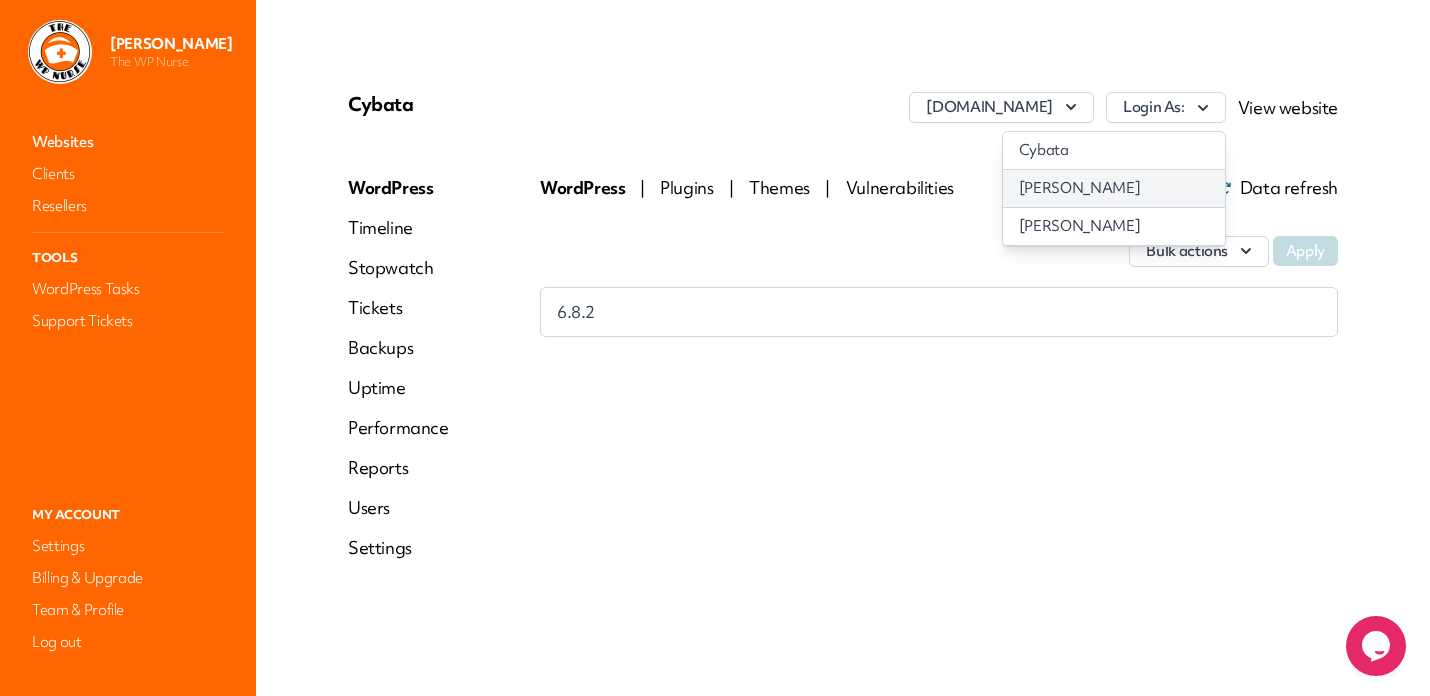 click on "[PERSON_NAME]" at bounding box center [1114, 188] 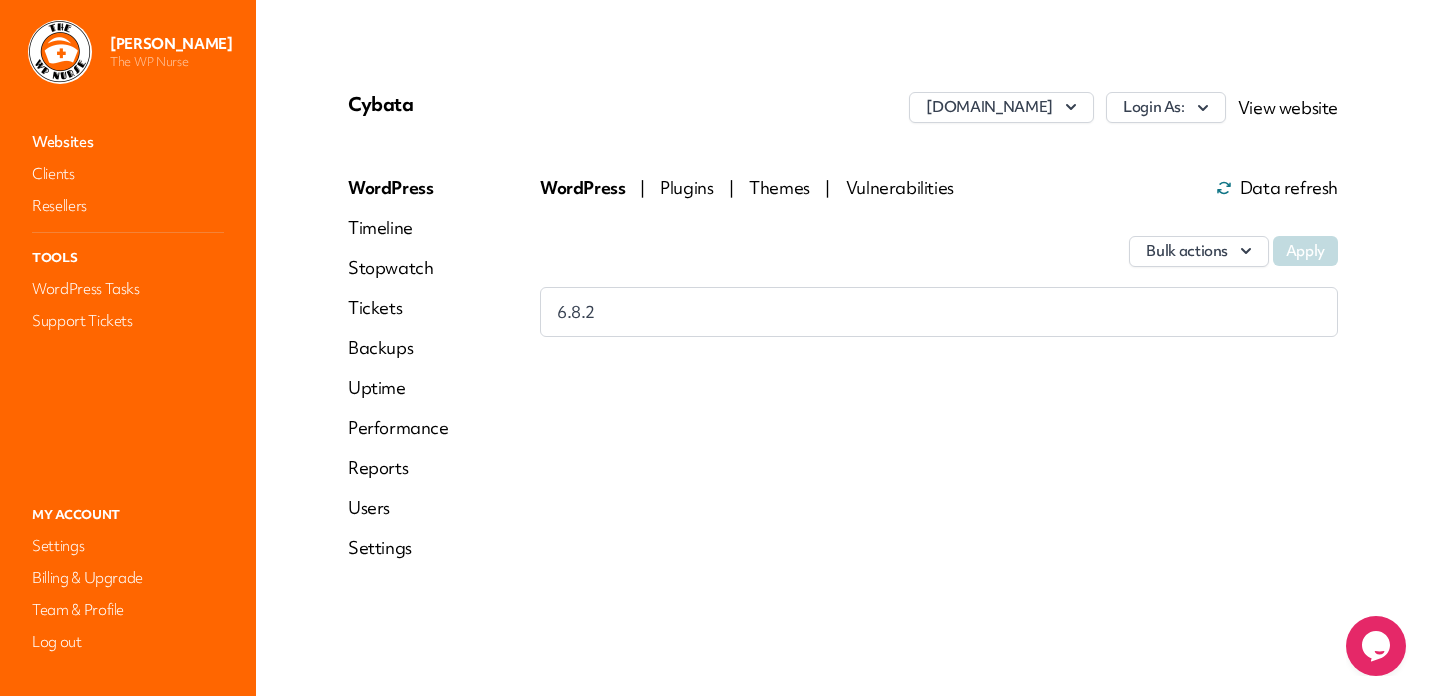 click on "Websites" at bounding box center (128, 142) 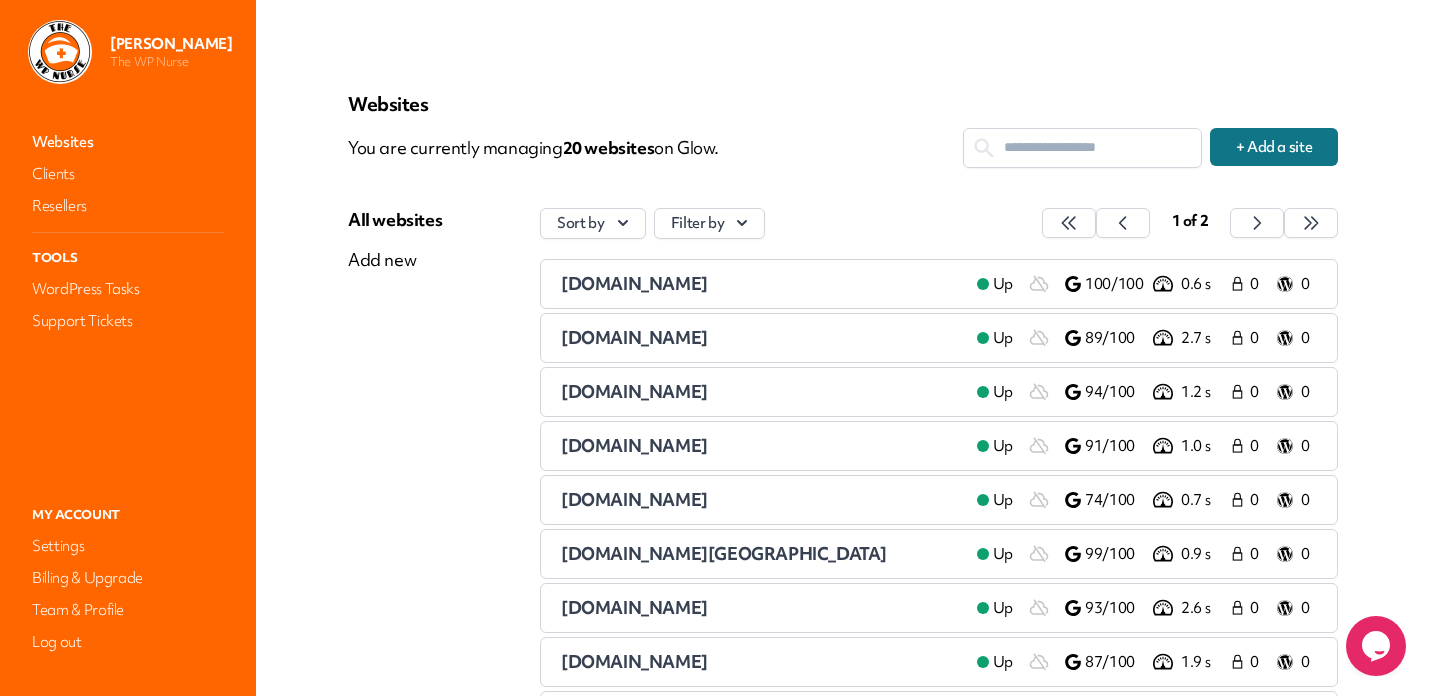 click on "[DOMAIN_NAME]" at bounding box center [634, 445] 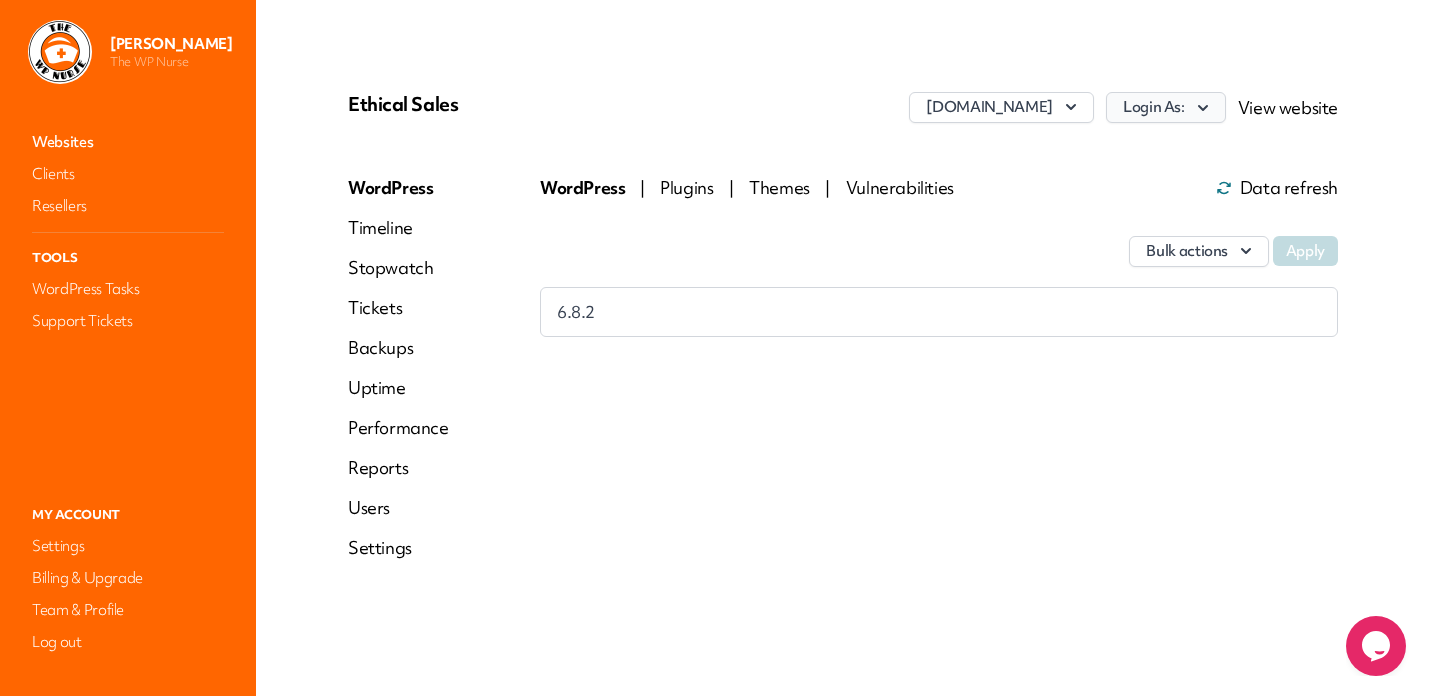click 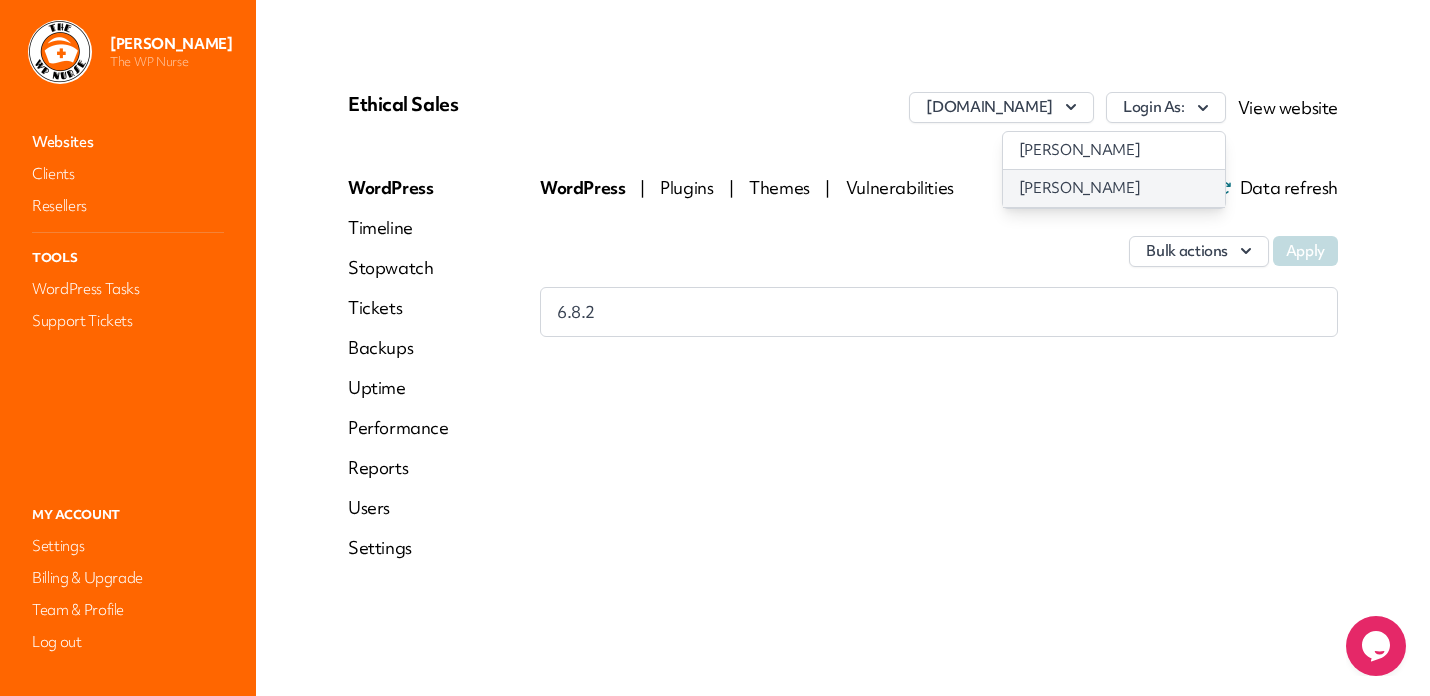 click on "[PERSON_NAME]" at bounding box center (1114, 188) 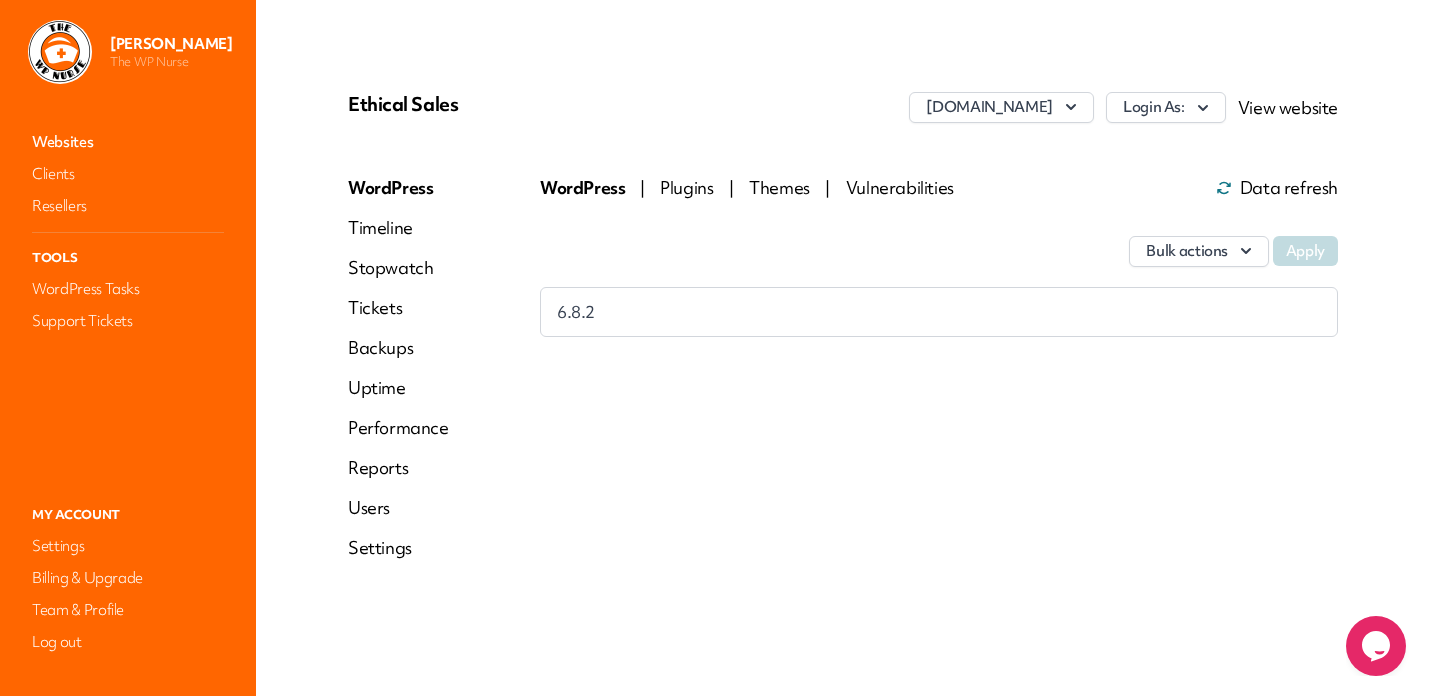 click on "Websites" at bounding box center [128, 142] 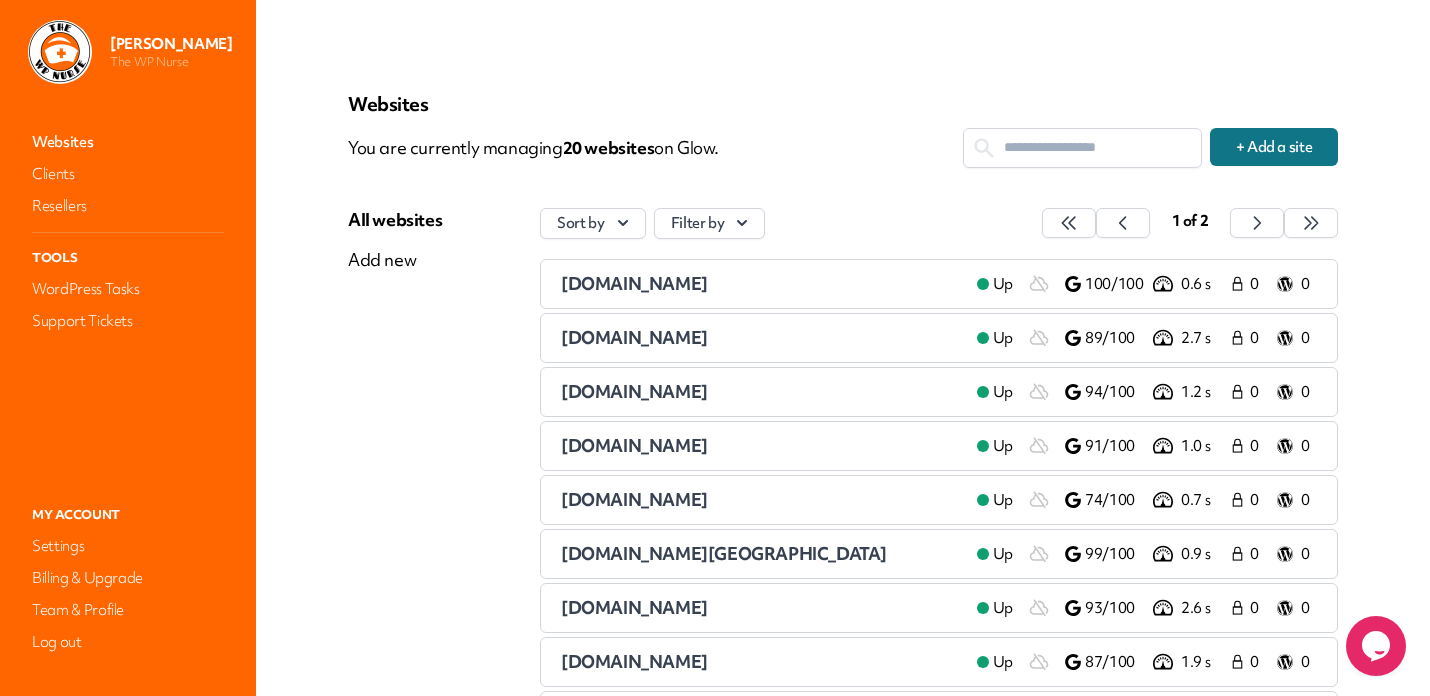 click on "[DOMAIN_NAME]" at bounding box center [634, 499] 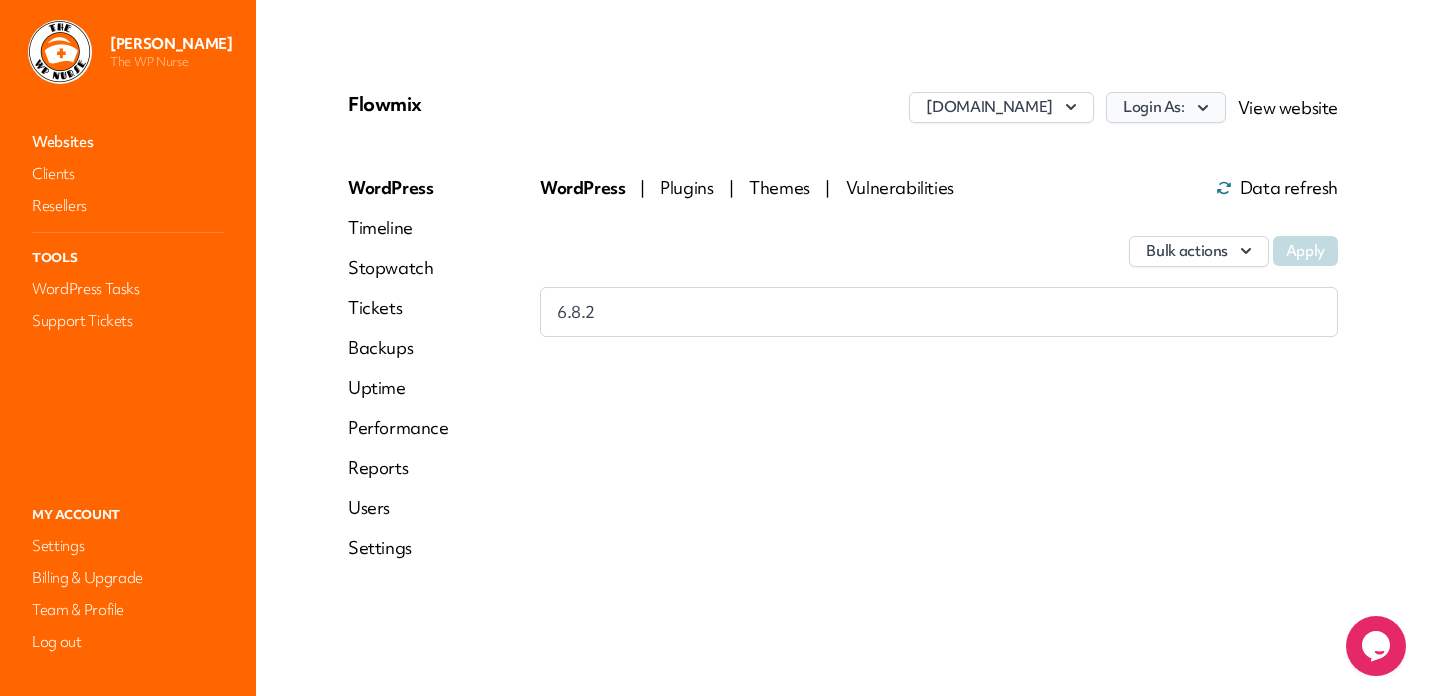 click 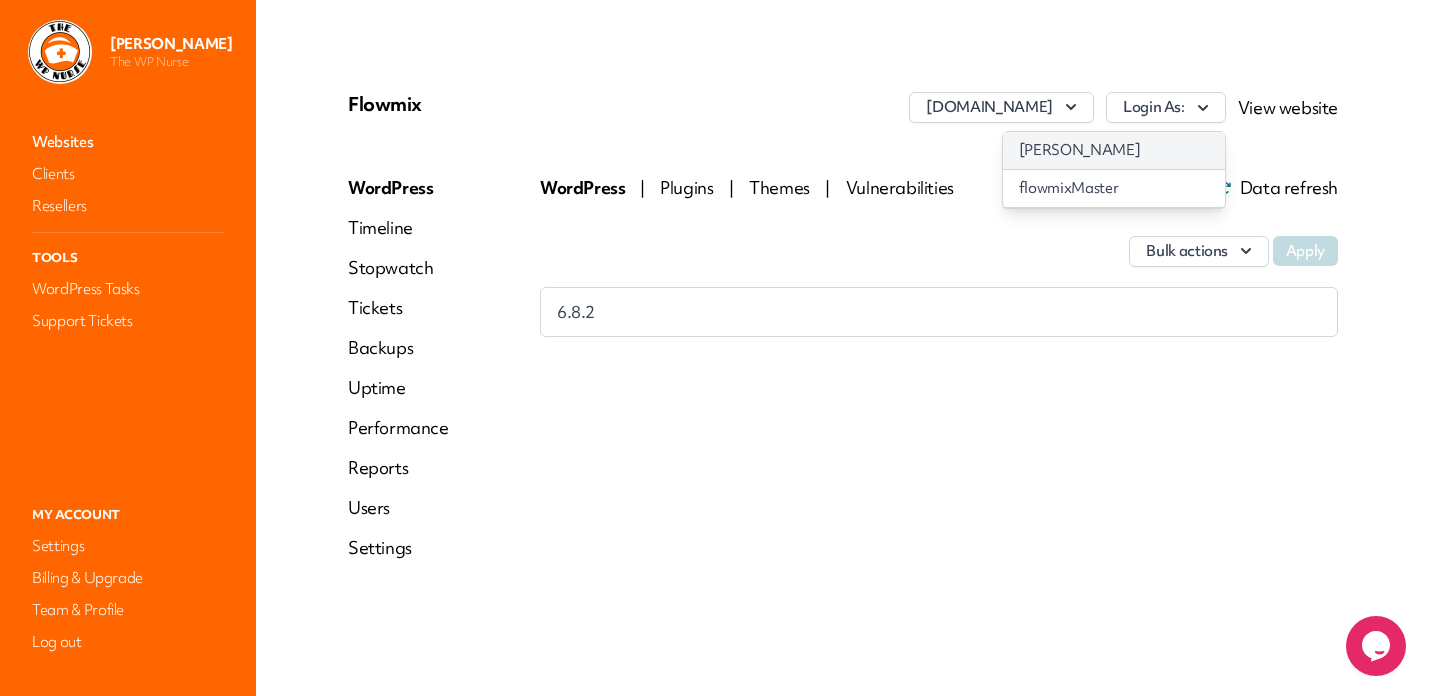 click on "[PERSON_NAME]" at bounding box center (1114, 150) 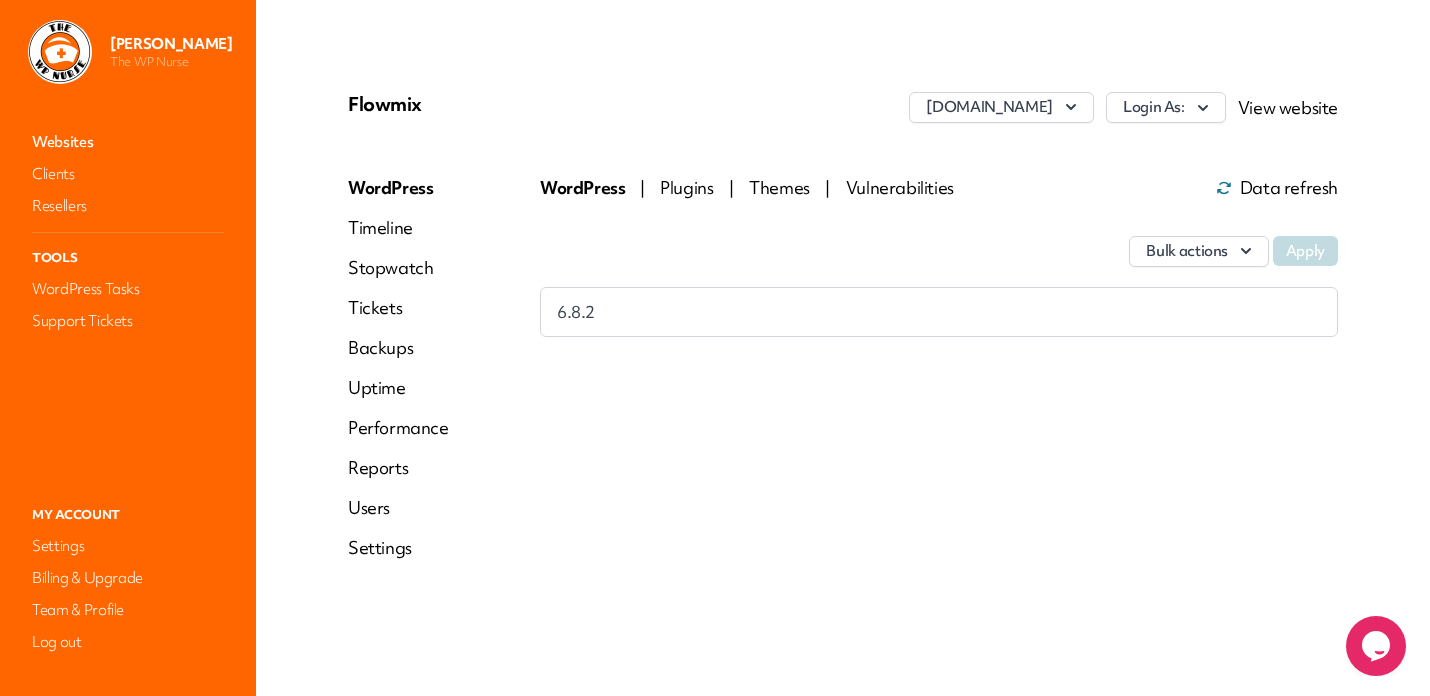click on "Websites" at bounding box center [128, 142] 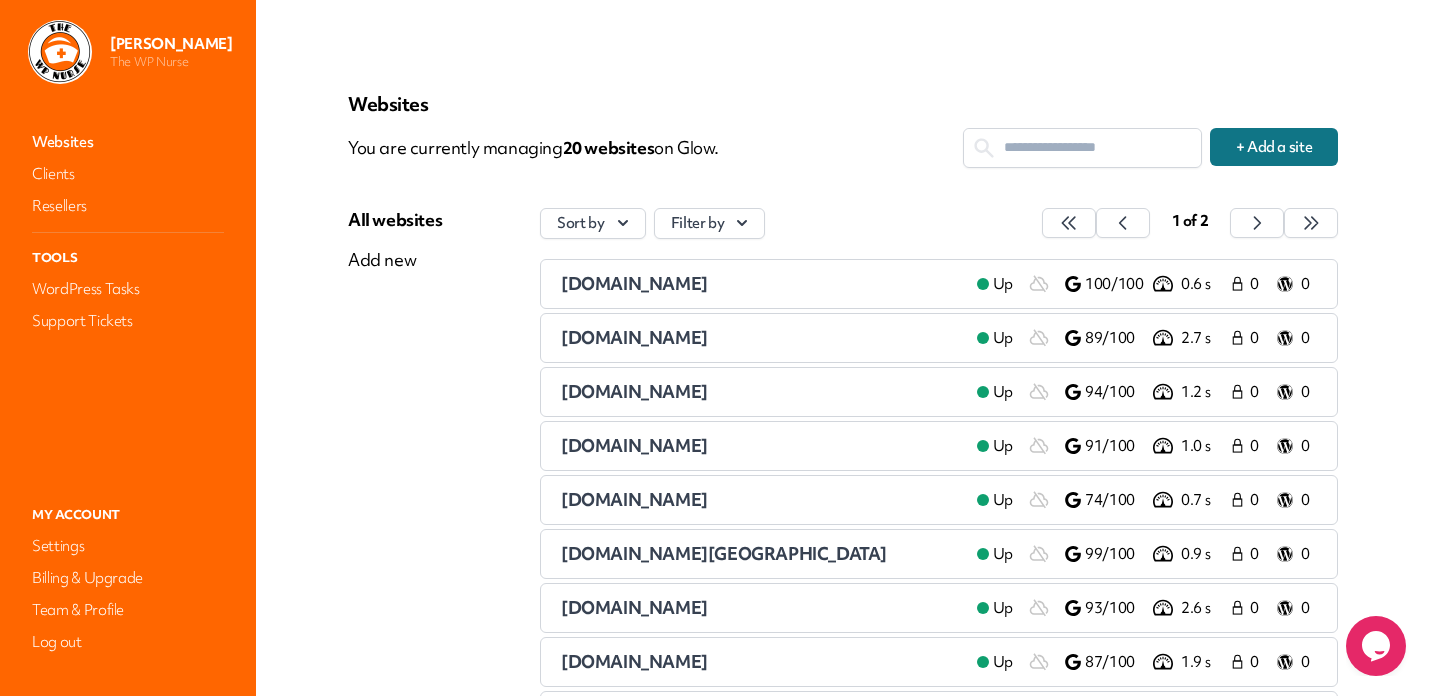 click on "[DOMAIN_NAME][GEOGRAPHIC_DATA]" at bounding box center [724, 553] 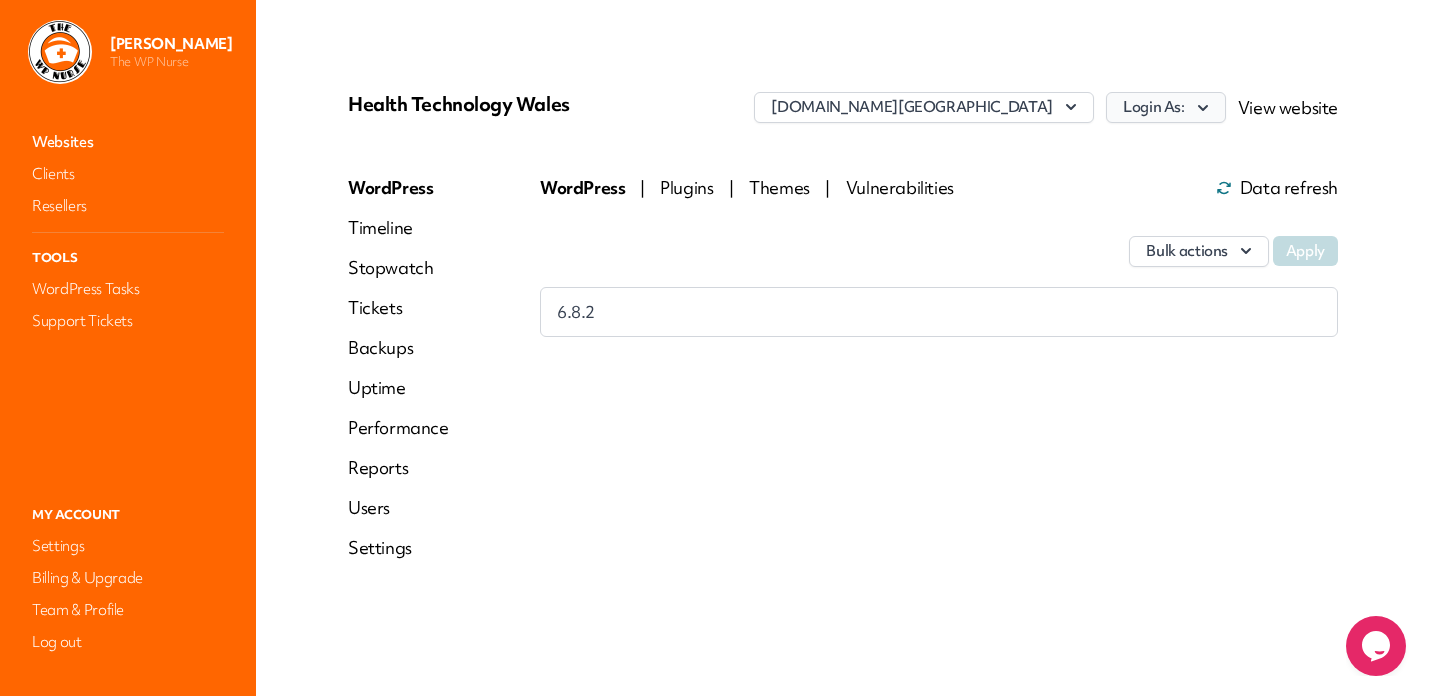 click 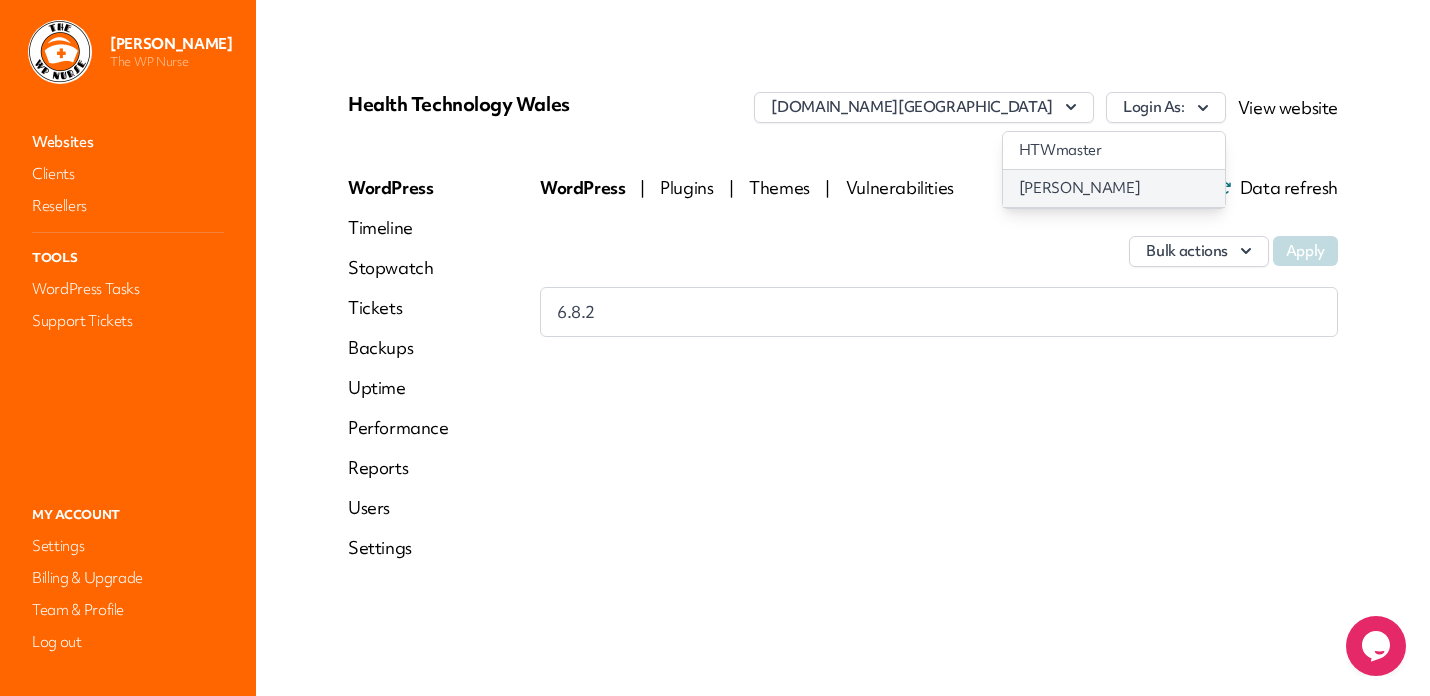click on "[PERSON_NAME]" at bounding box center (1114, 188) 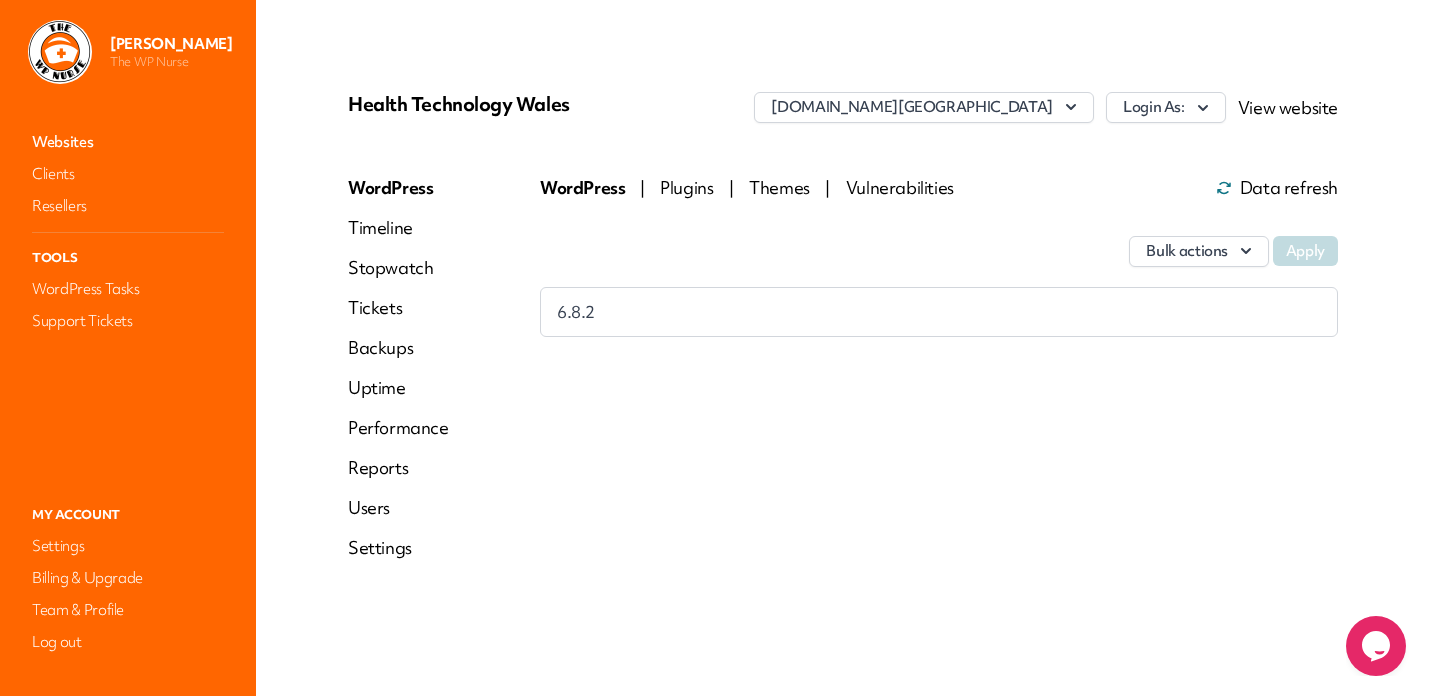 click on "Websites" at bounding box center (128, 142) 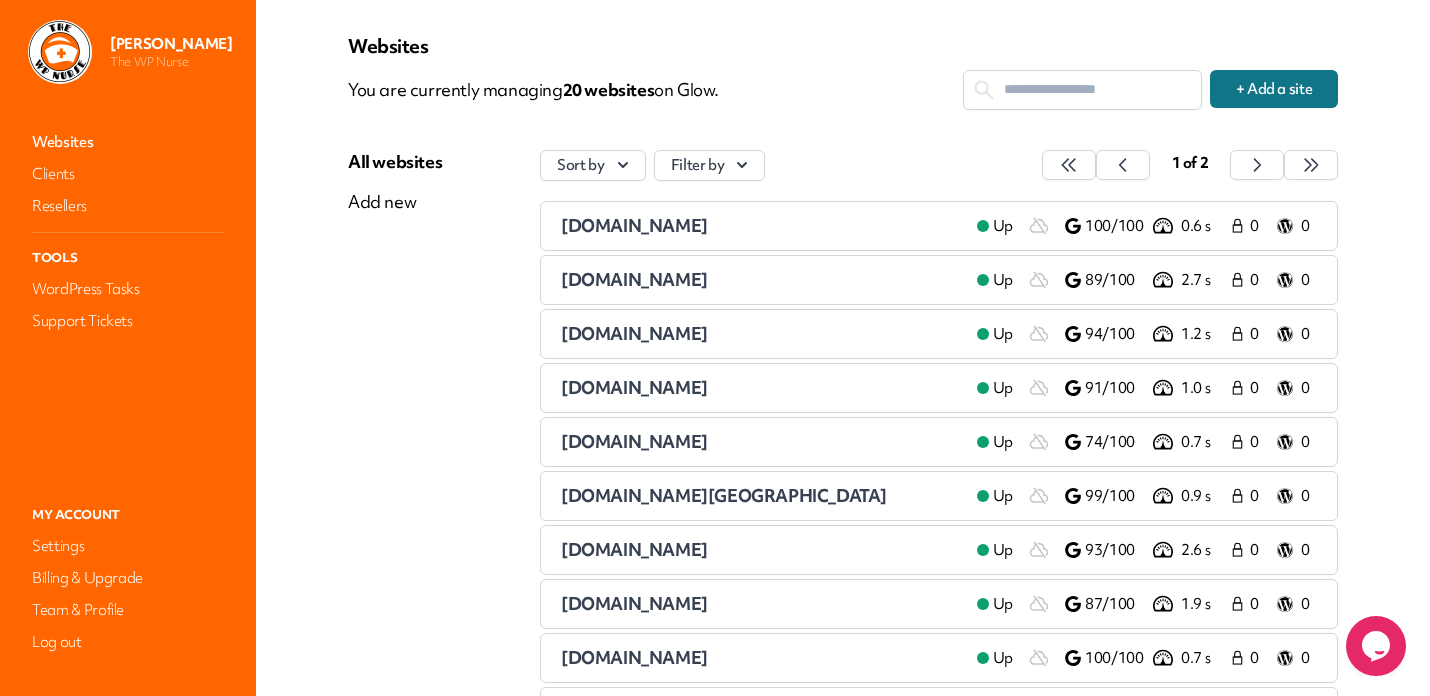 scroll, scrollTop: 61, scrollLeft: 0, axis: vertical 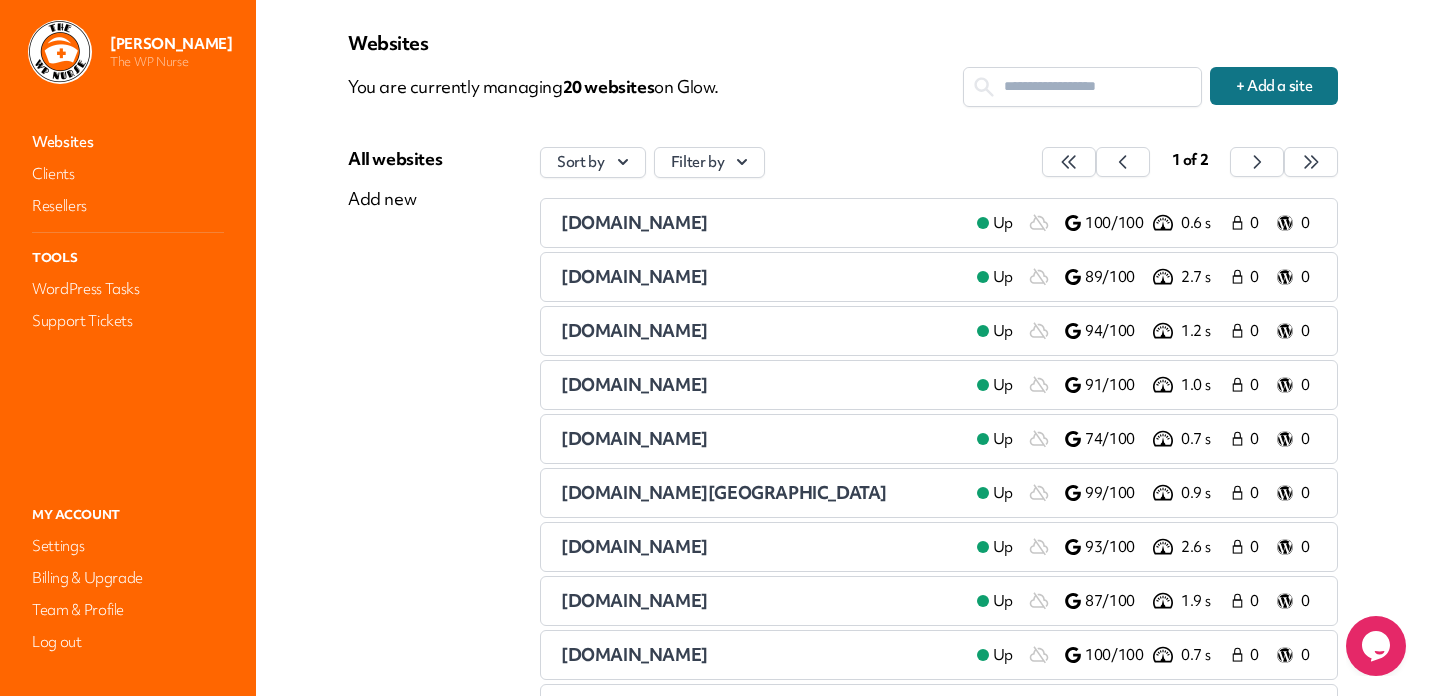 click on "[DOMAIN_NAME]" at bounding box center [634, 546] 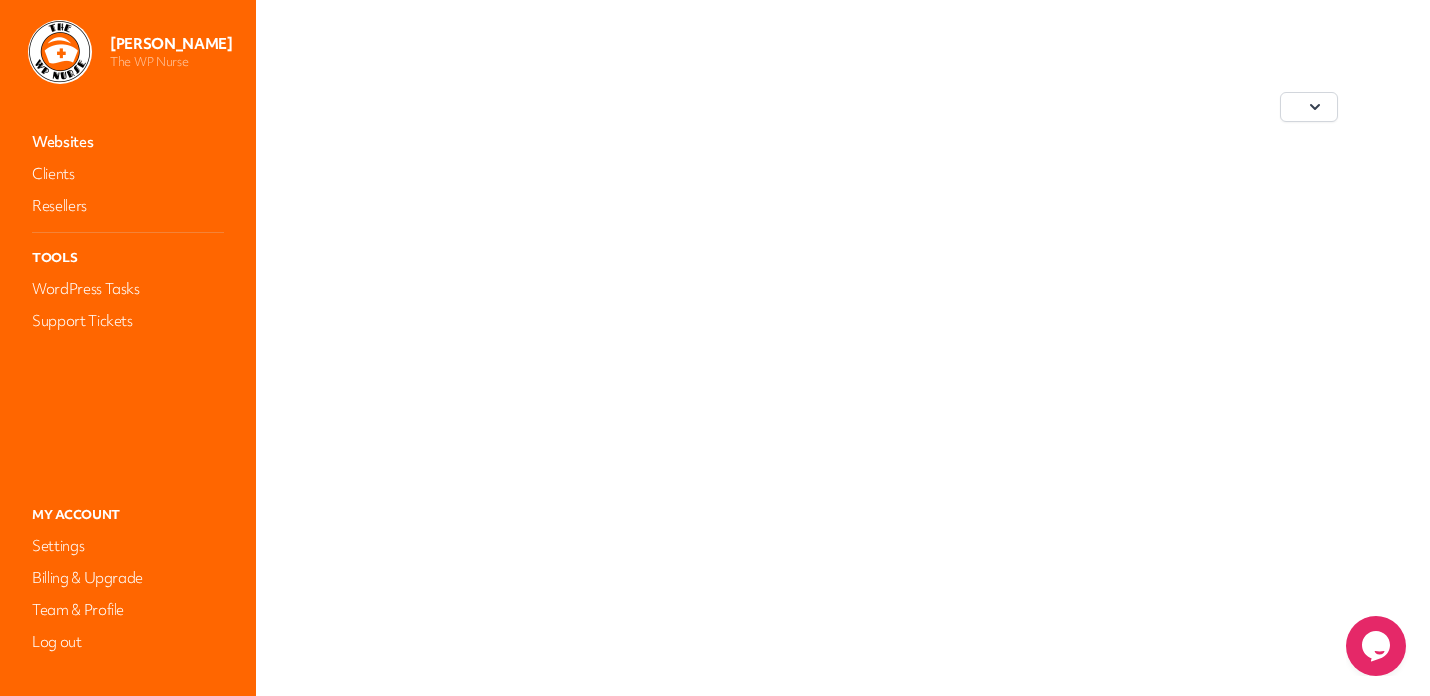 scroll, scrollTop: 0, scrollLeft: 0, axis: both 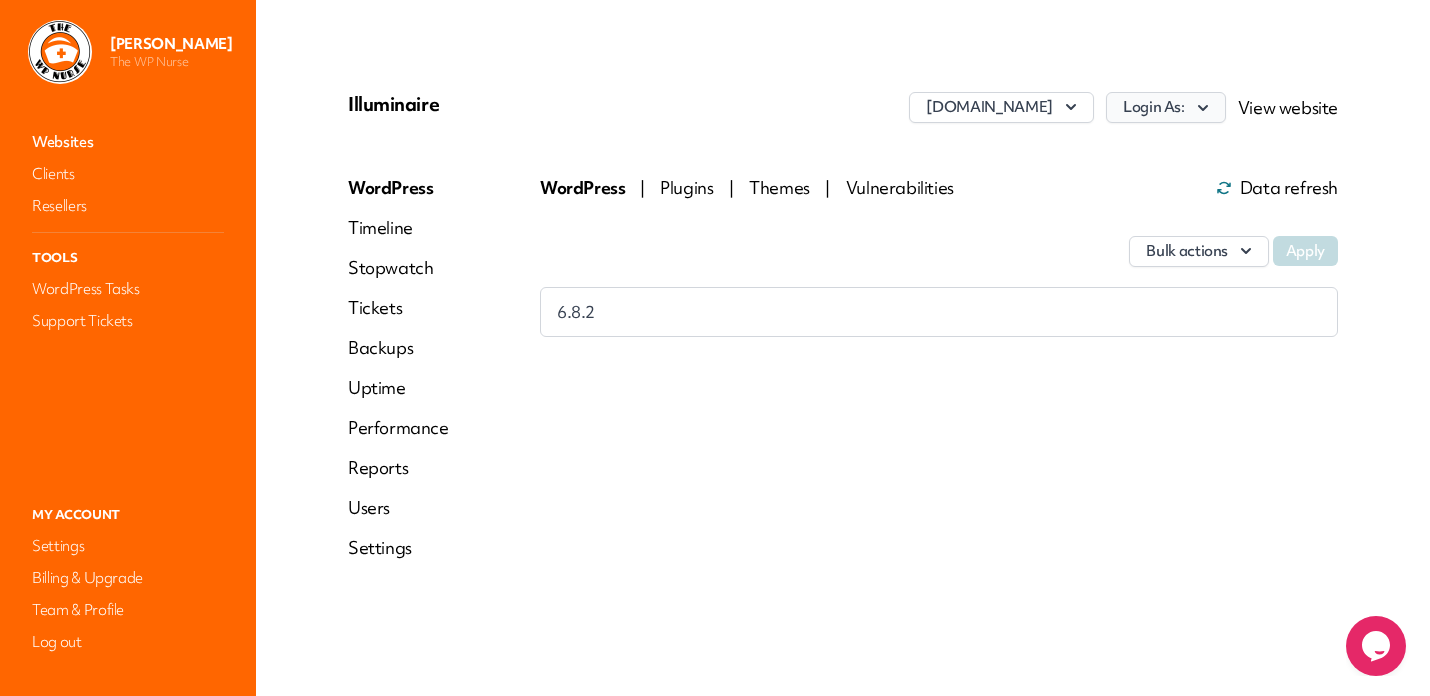 click 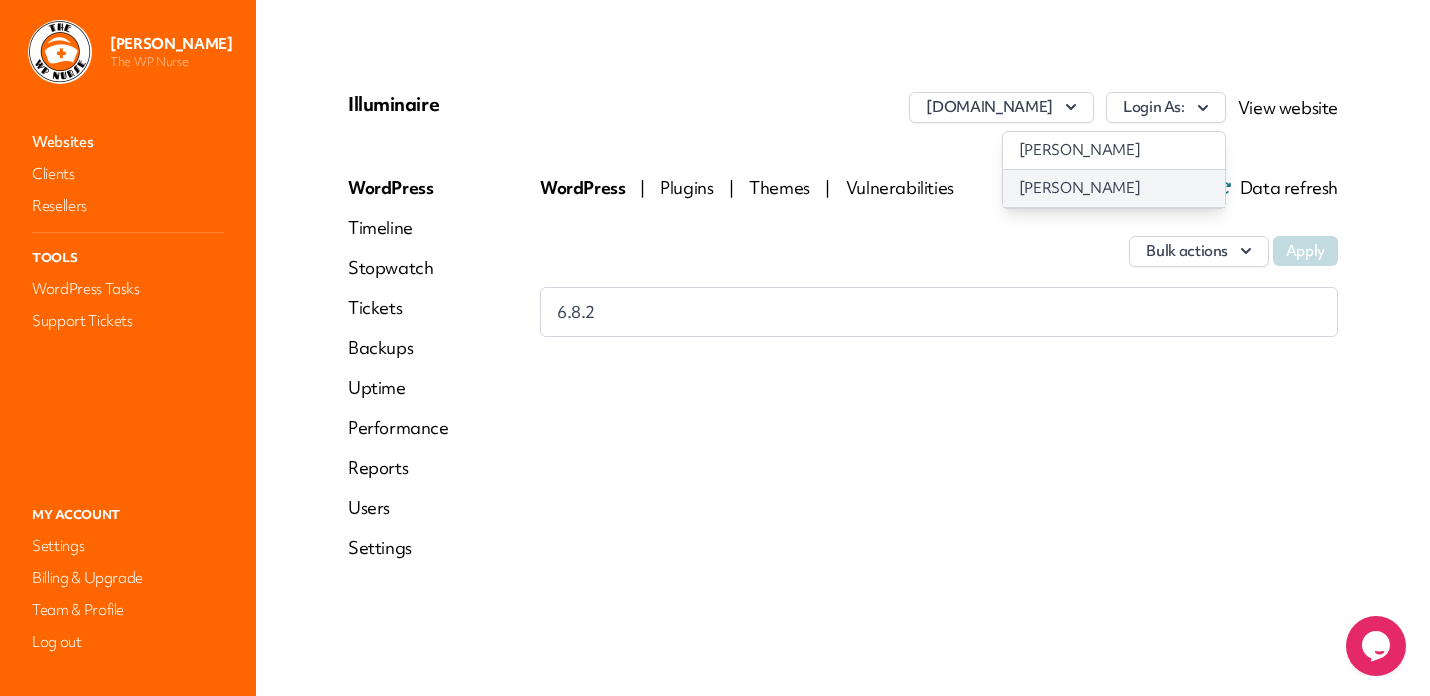click on "[PERSON_NAME]" at bounding box center (1114, 188) 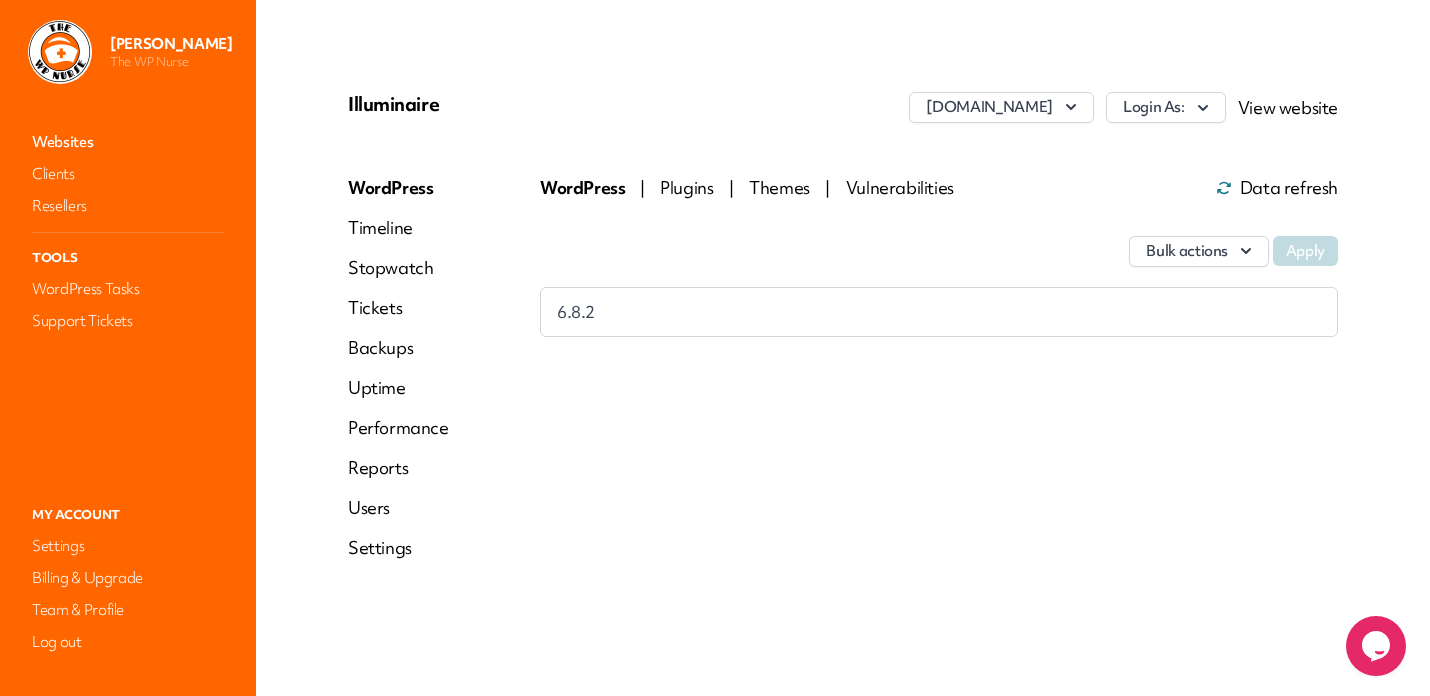 click on "Websites" at bounding box center [128, 142] 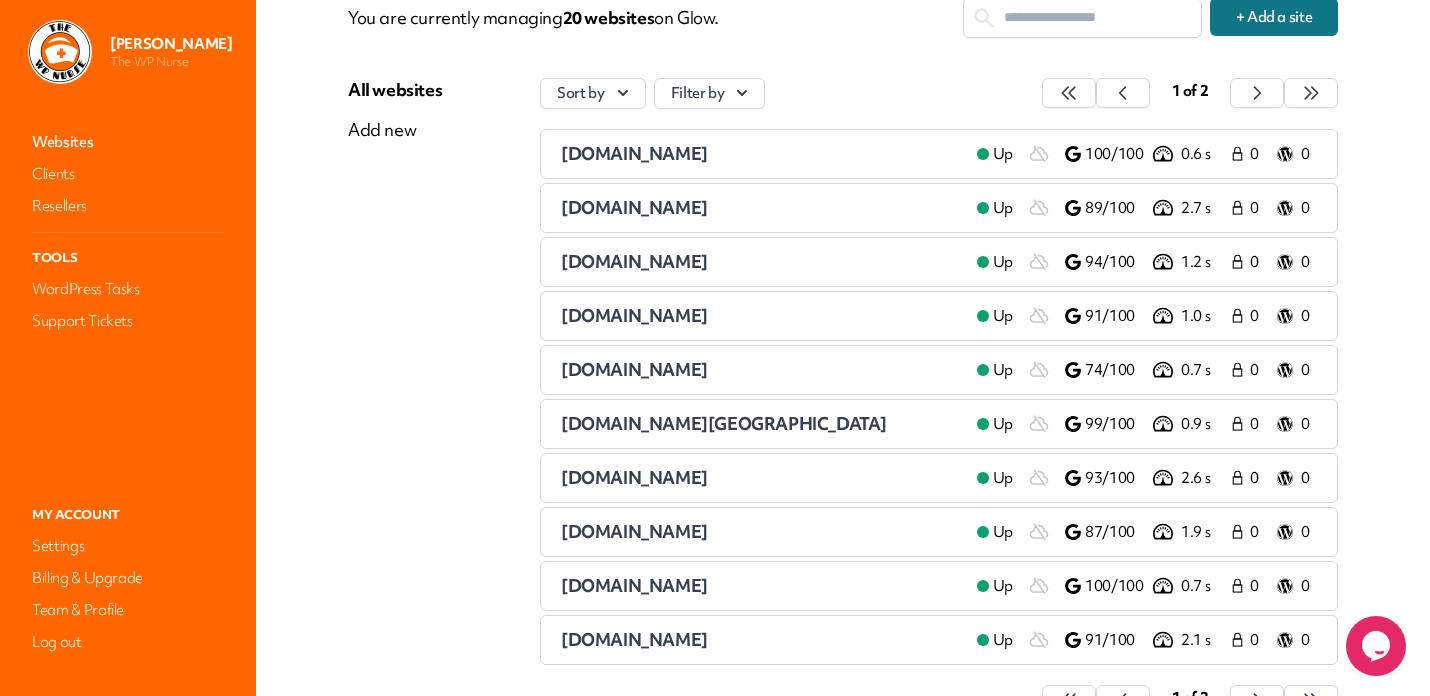 scroll, scrollTop: 193, scrollLeft: 0, axis: vertical 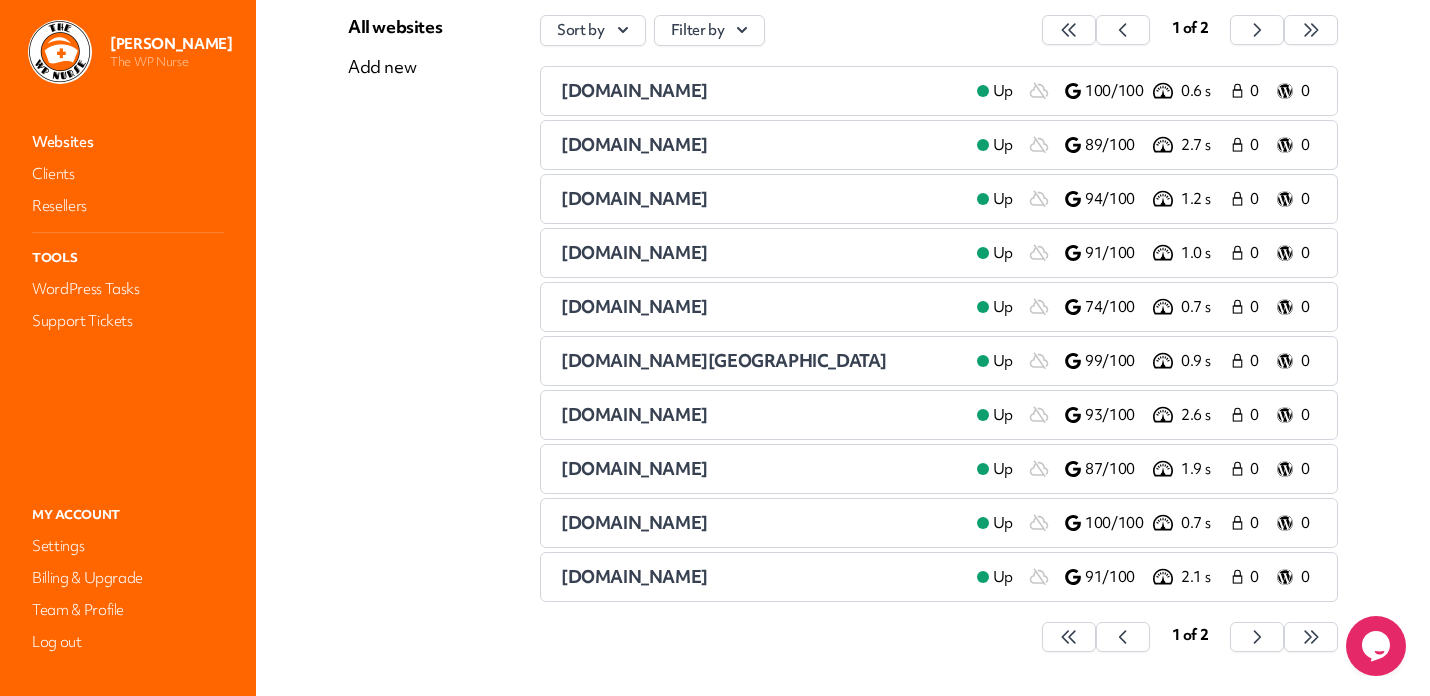 click on "[DOMAIN_NAME]" at bounding box center [634, 522] 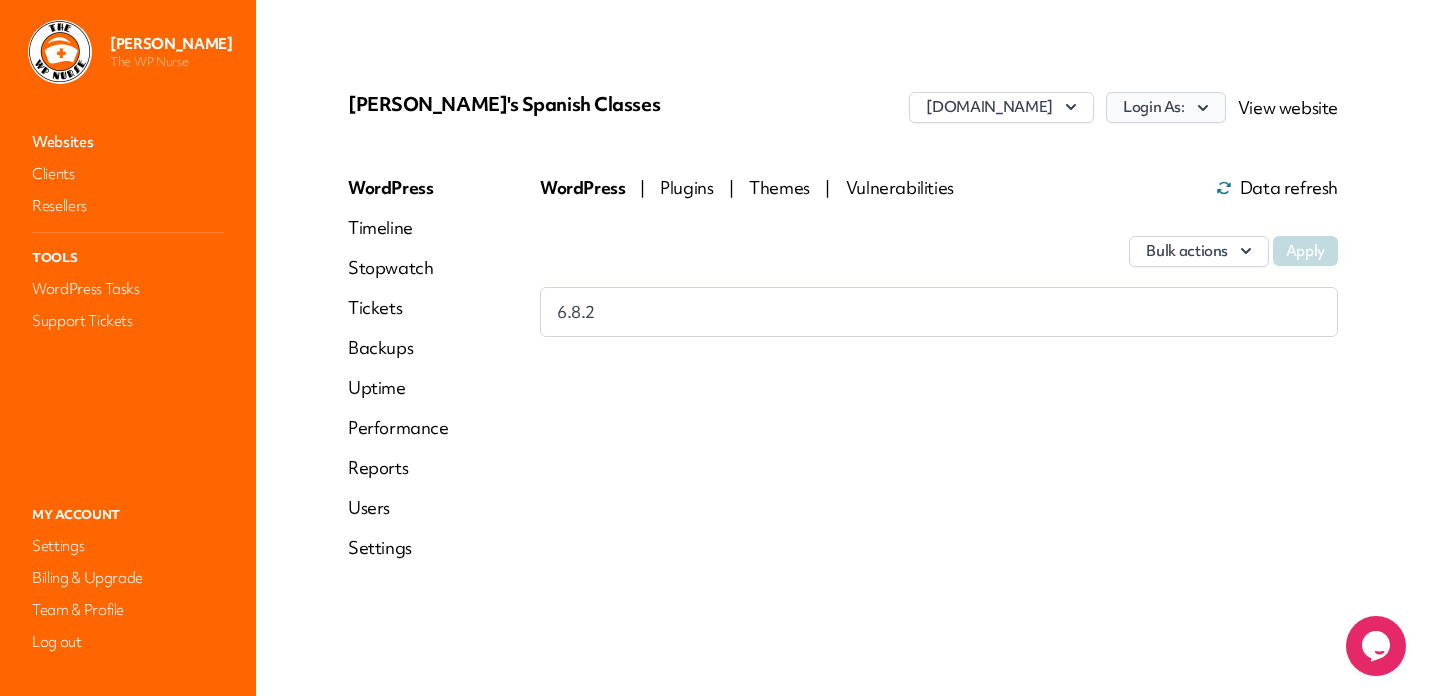 click 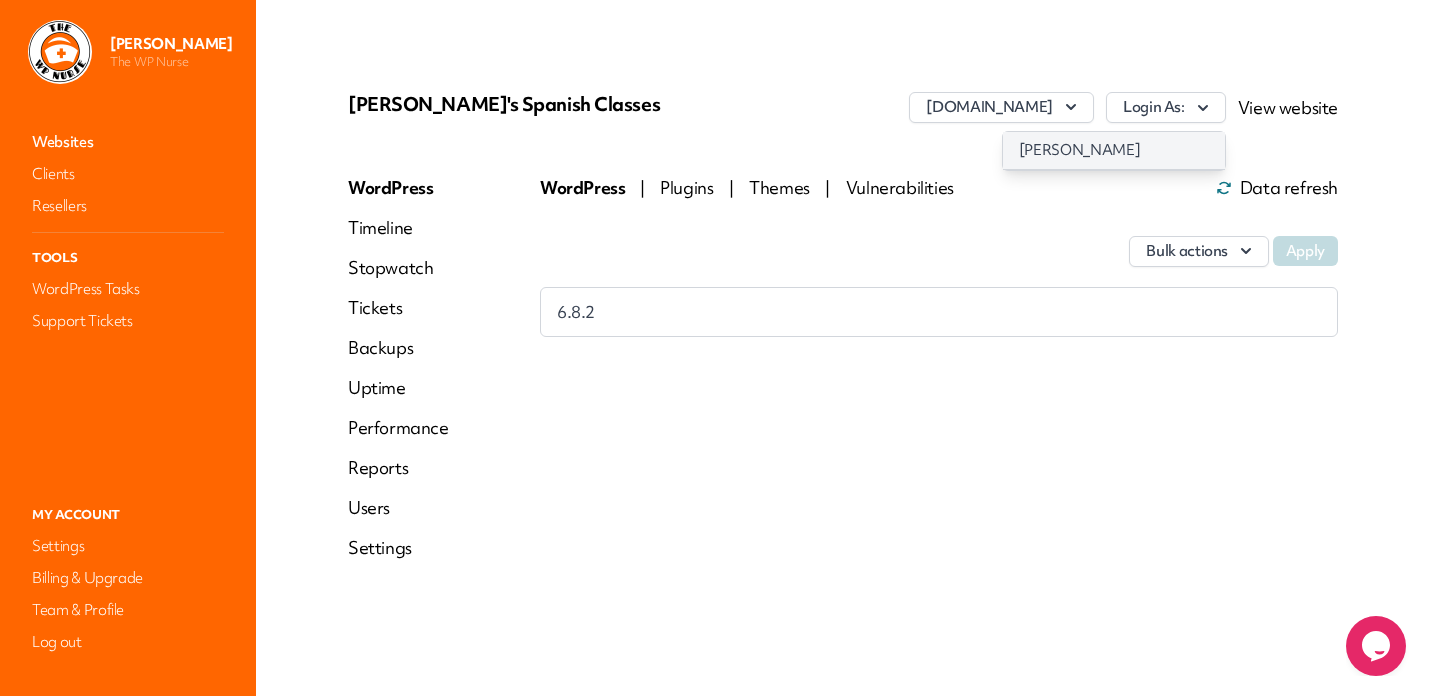 click on "[PERSON_NAME]" at bounding box center (1114, 150) 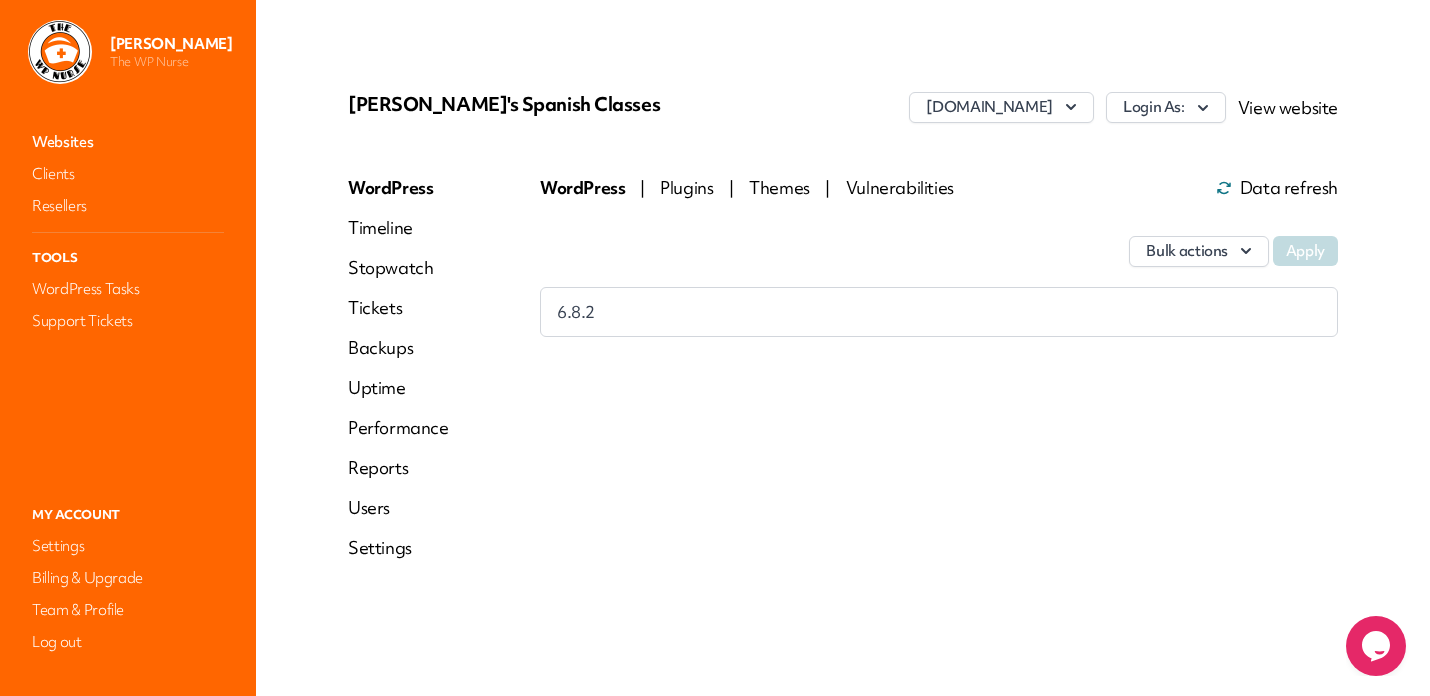 click on "Websites" at bounding box center [128, 142] 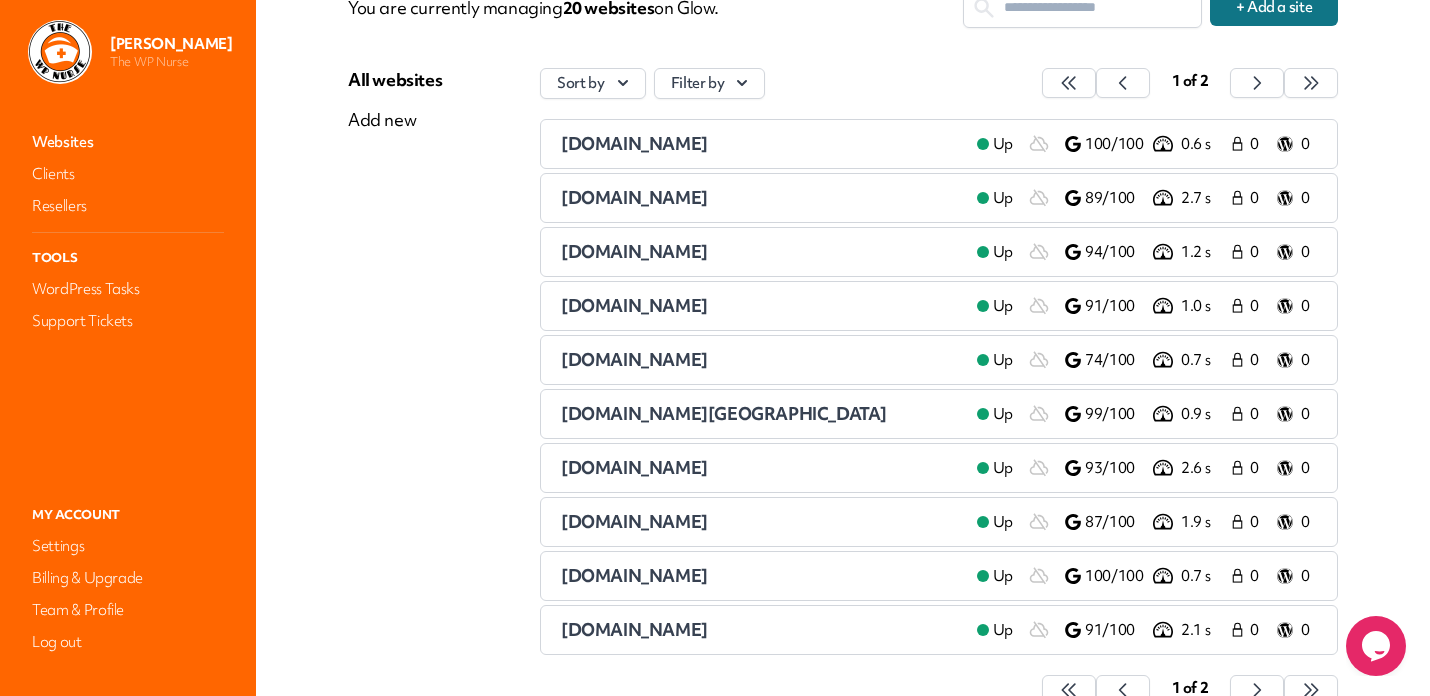 scroll, scrollTop: 185, scrollLeft: 0, axis: vertical 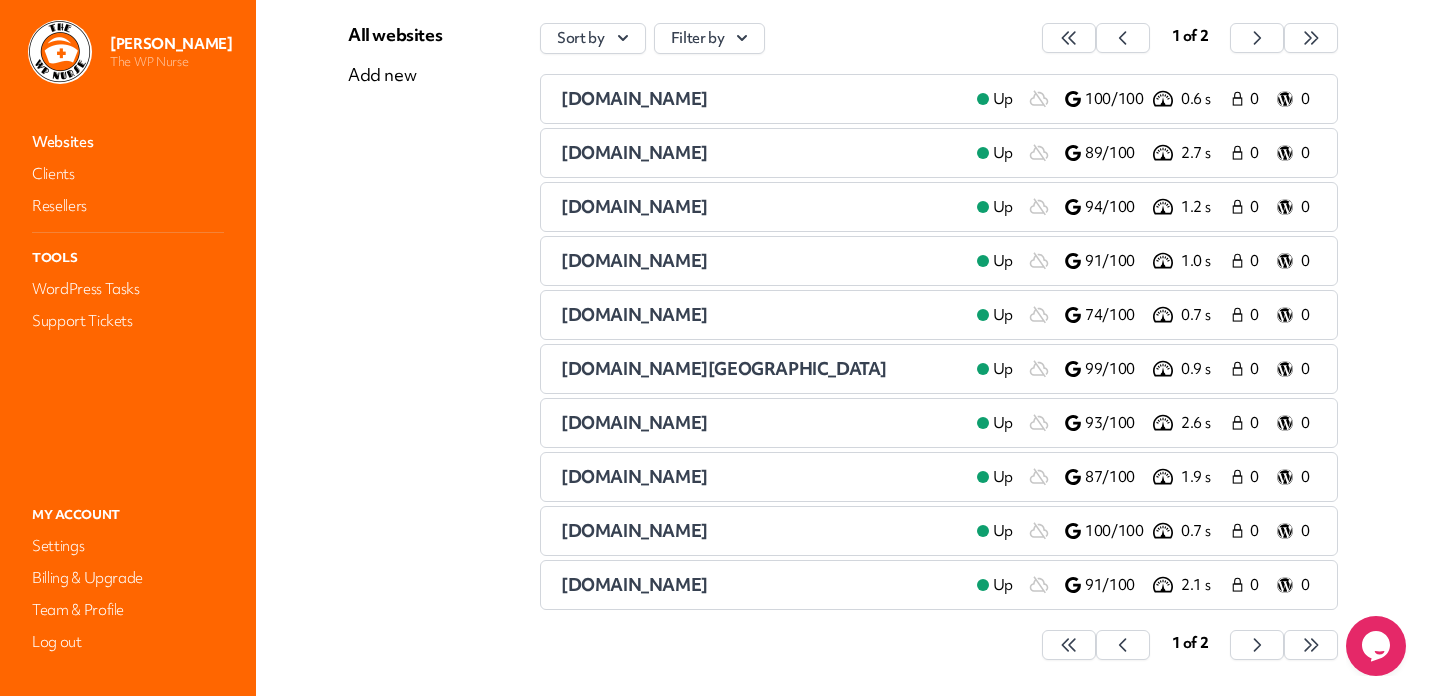 click on "[DOMAIN_NAME]" at bounding box center (634, 584) 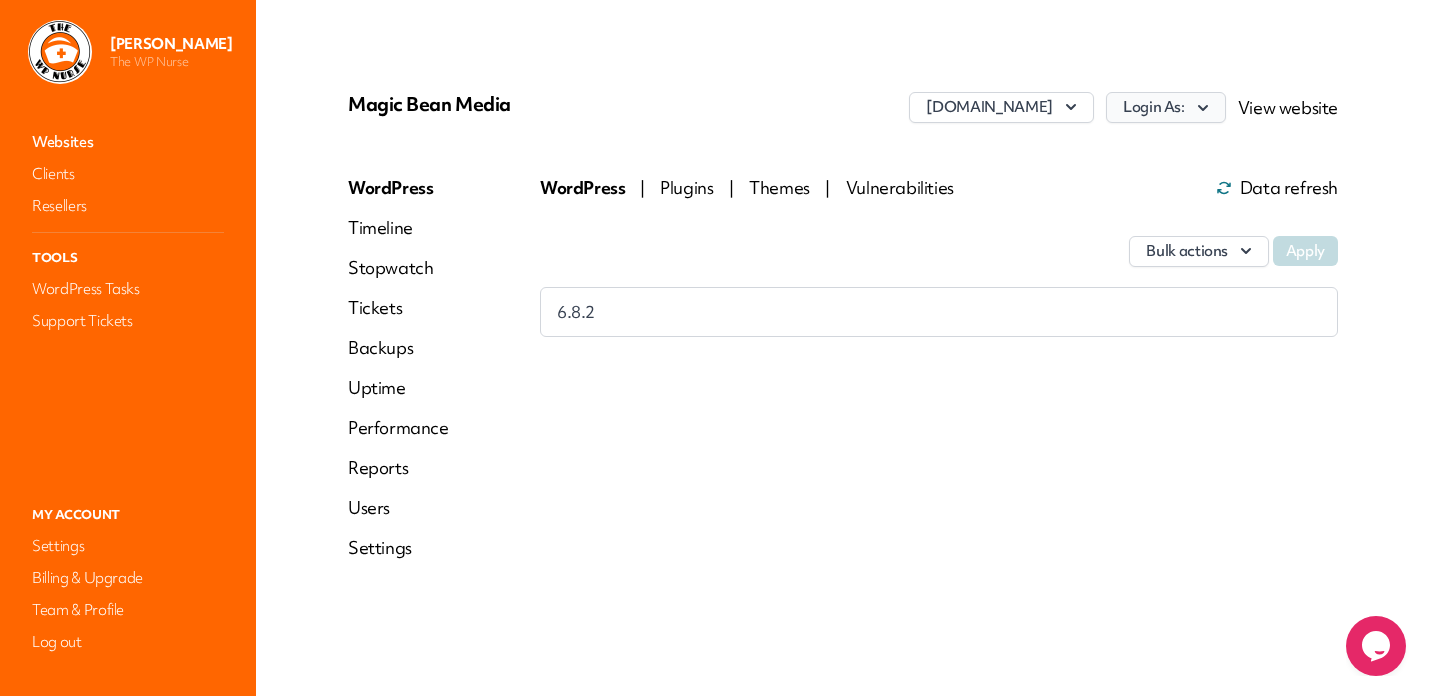 click 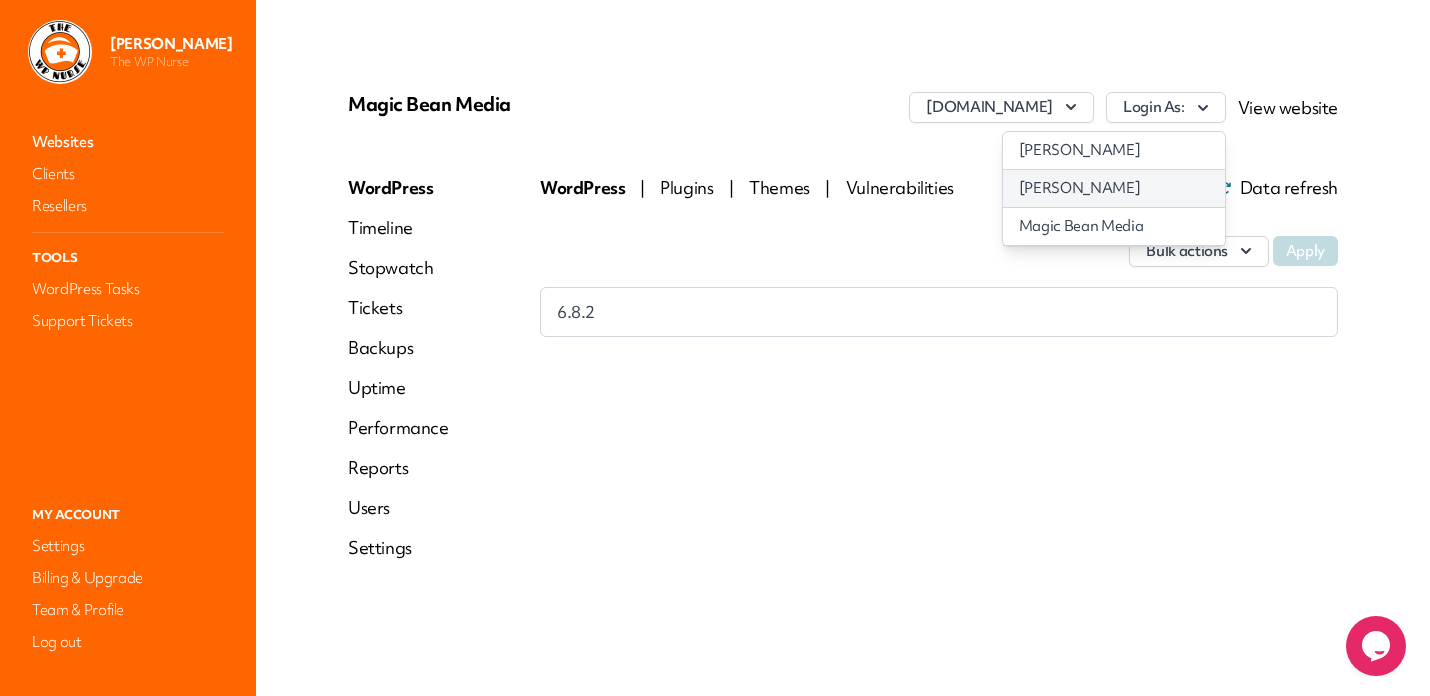 click on "[PERSON_NAME]" at bounding box center (1114, 188) 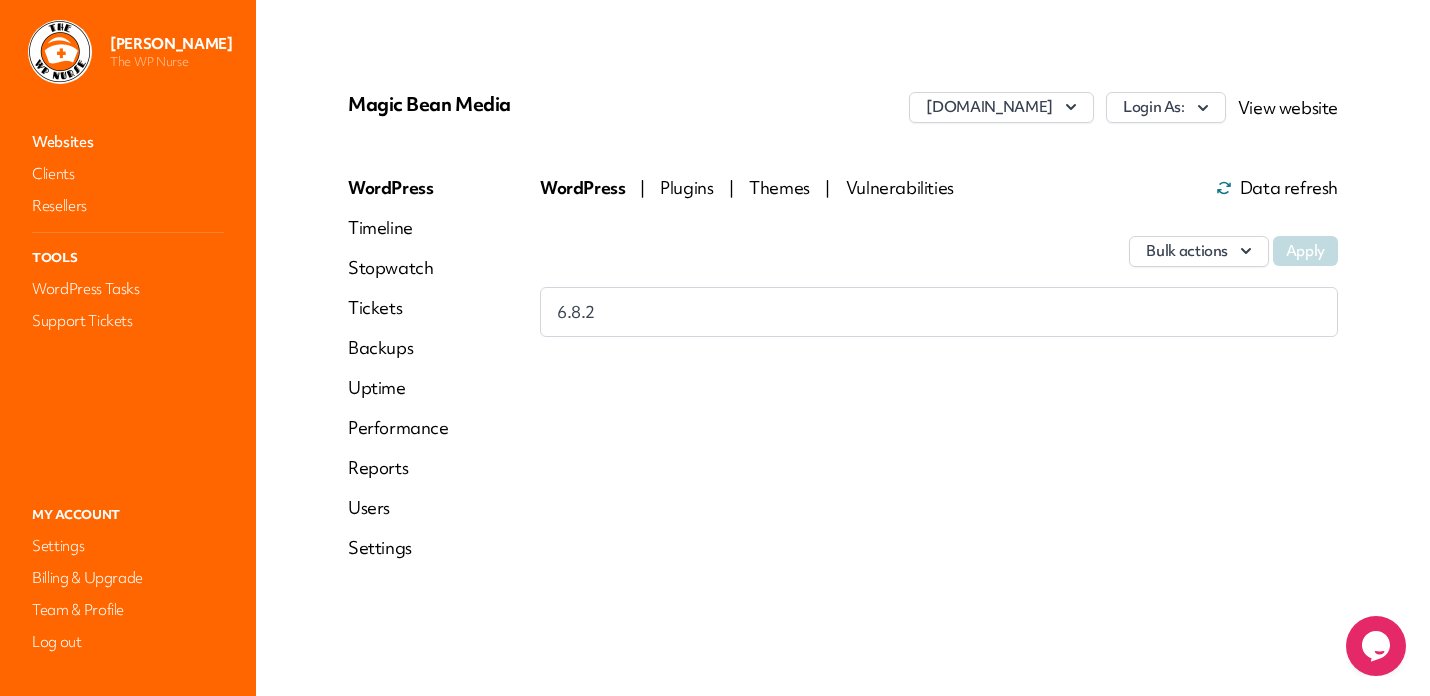 click on "Websites" at bounding box center [128, 142] 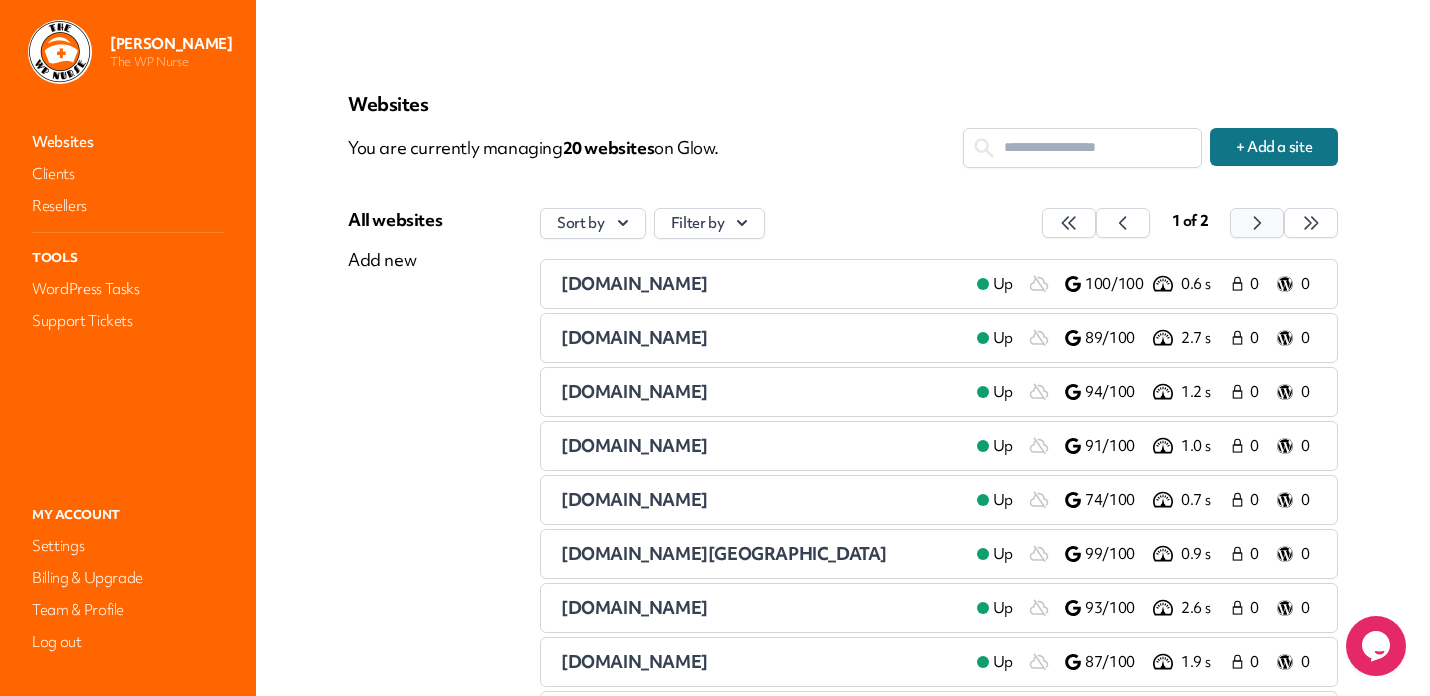 click 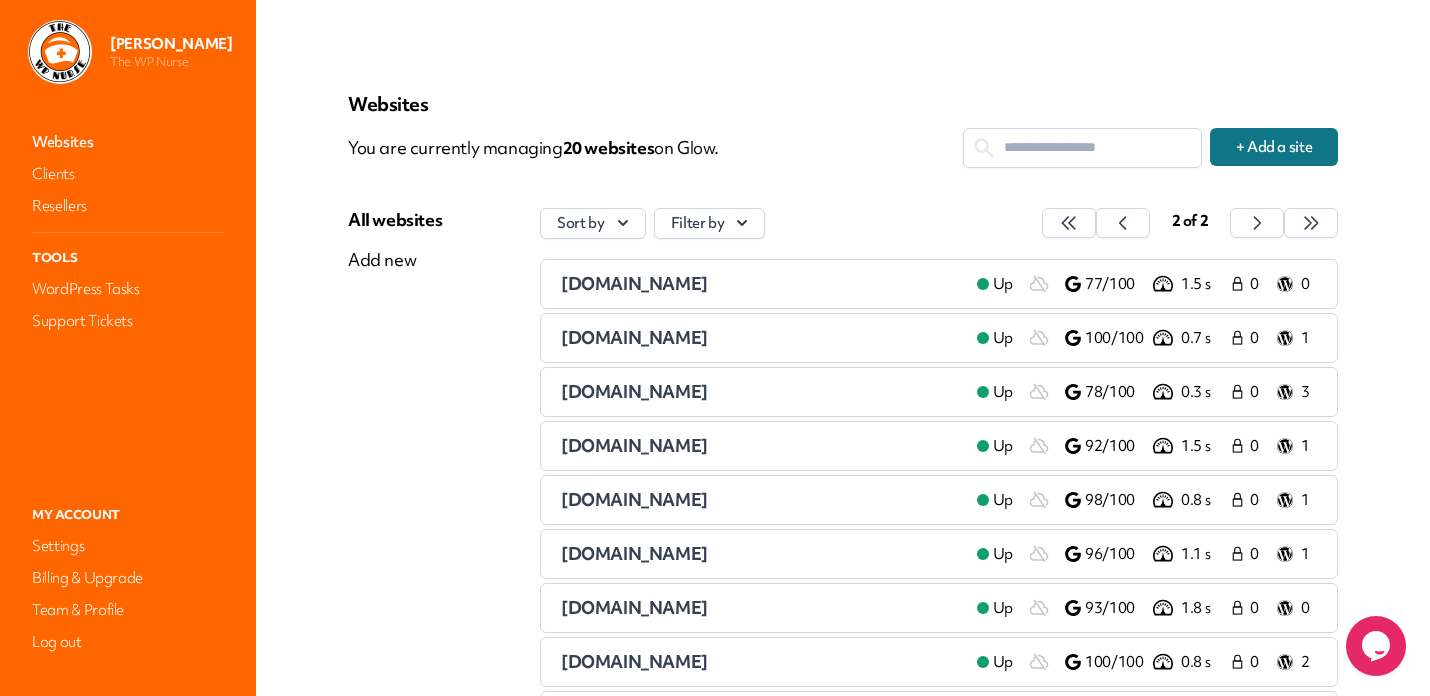 click on "[DOMAIN_NAME]" at bounding box center [634, 283] 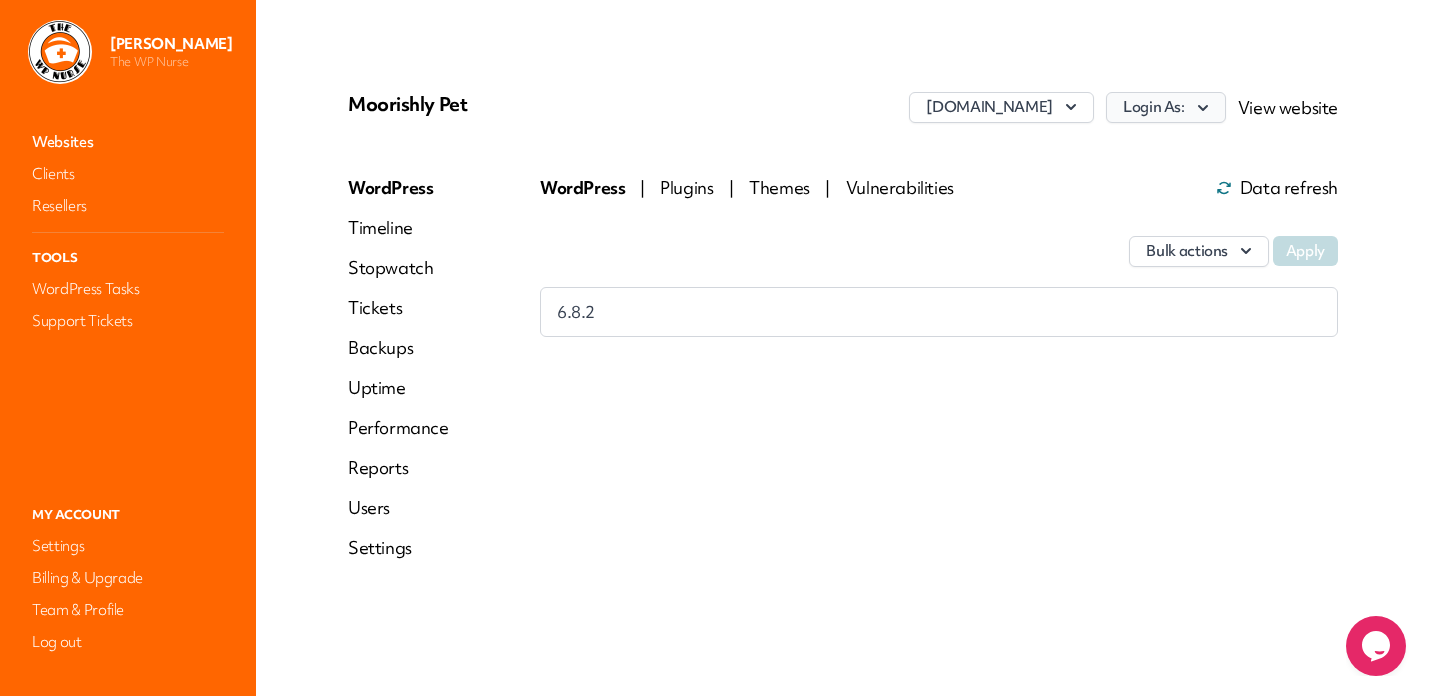 click on "Login As:" at bounding box center (1166, 107) 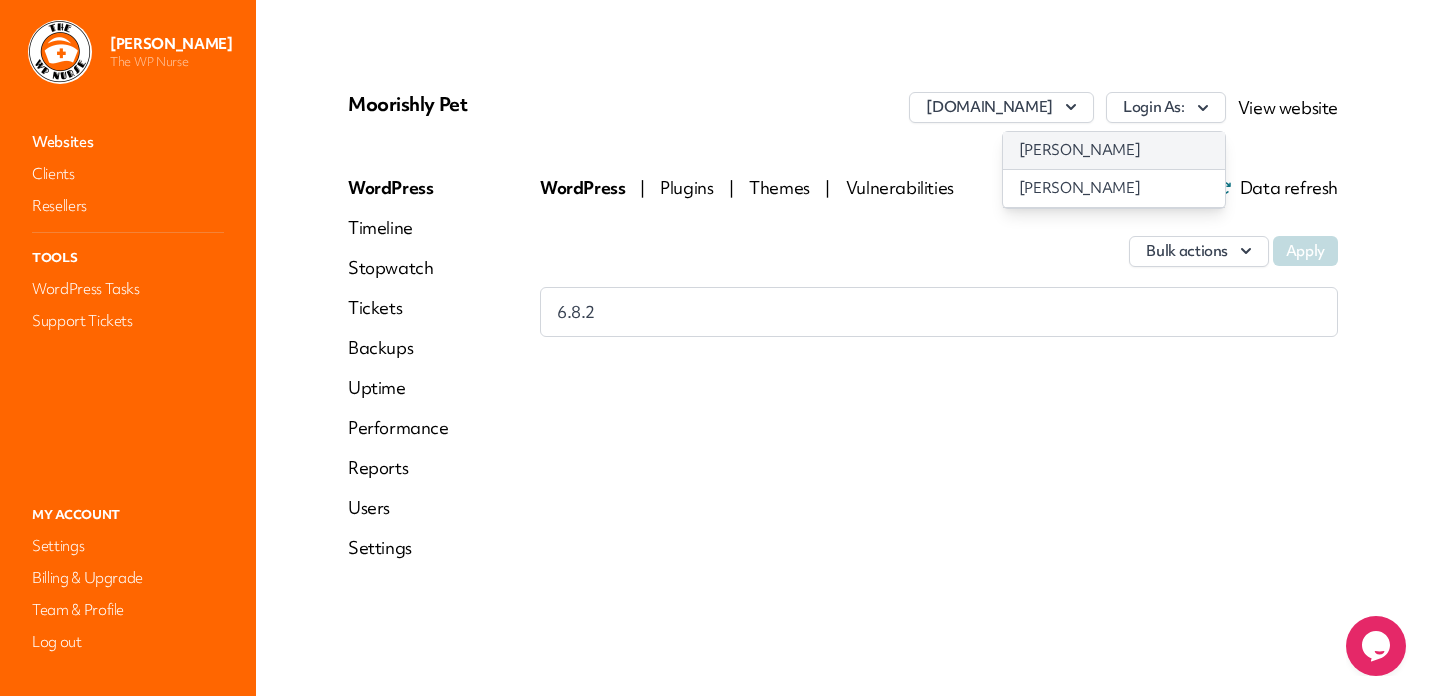 click on "[PERSON_NAME]" at bounding box center [1114, 150] 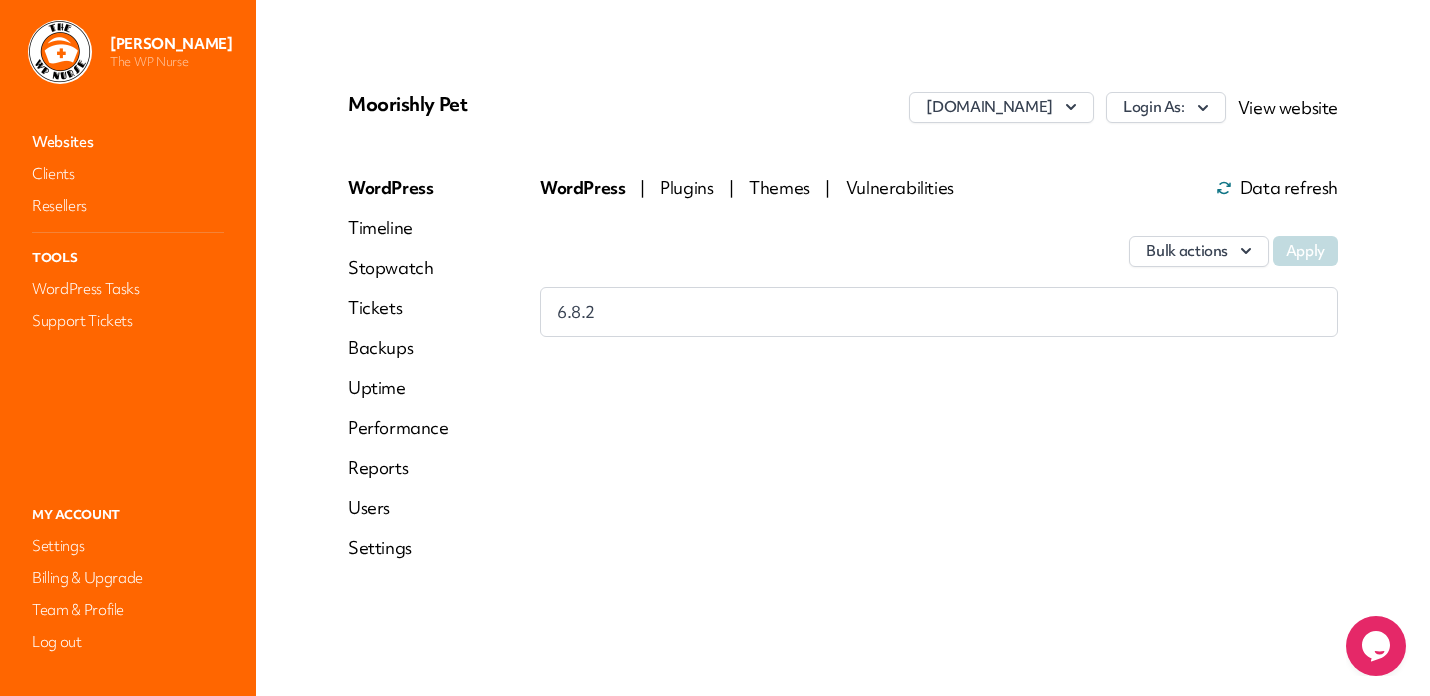 click on "Websites" at bounding box center [128, 142] 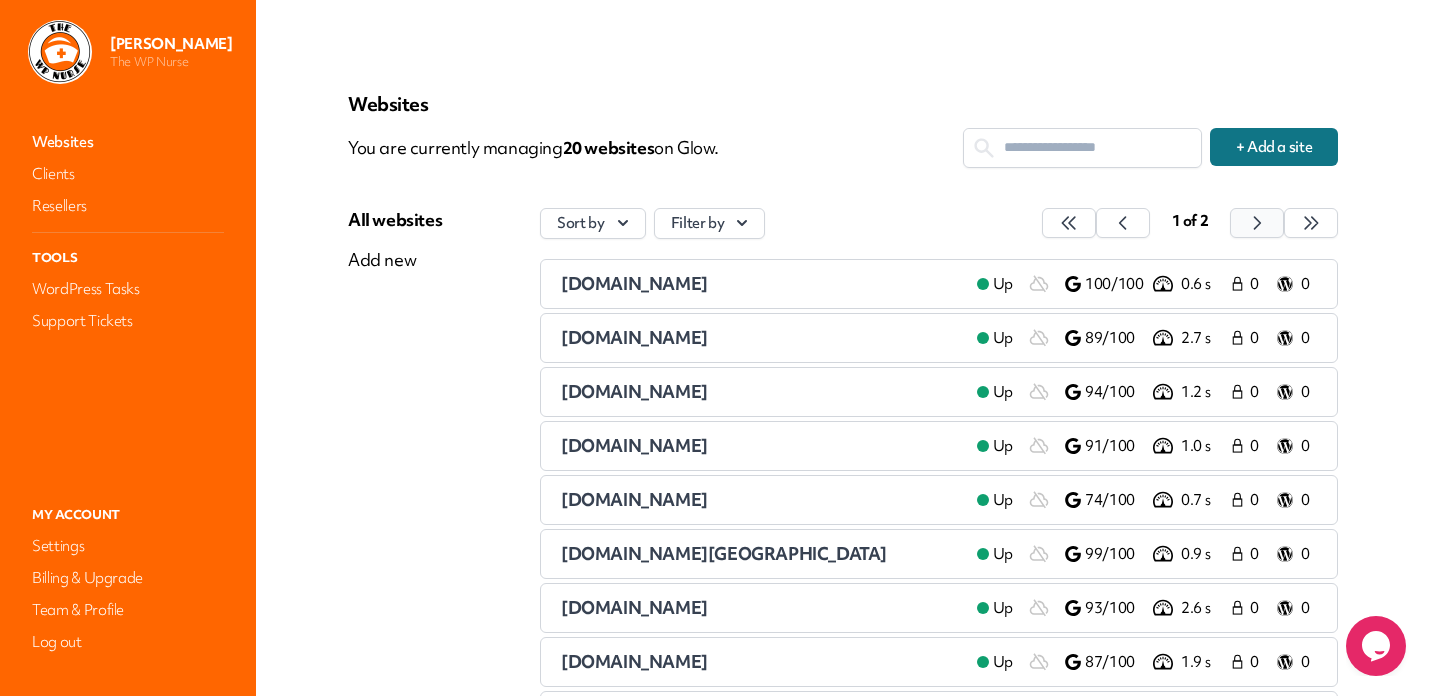 click 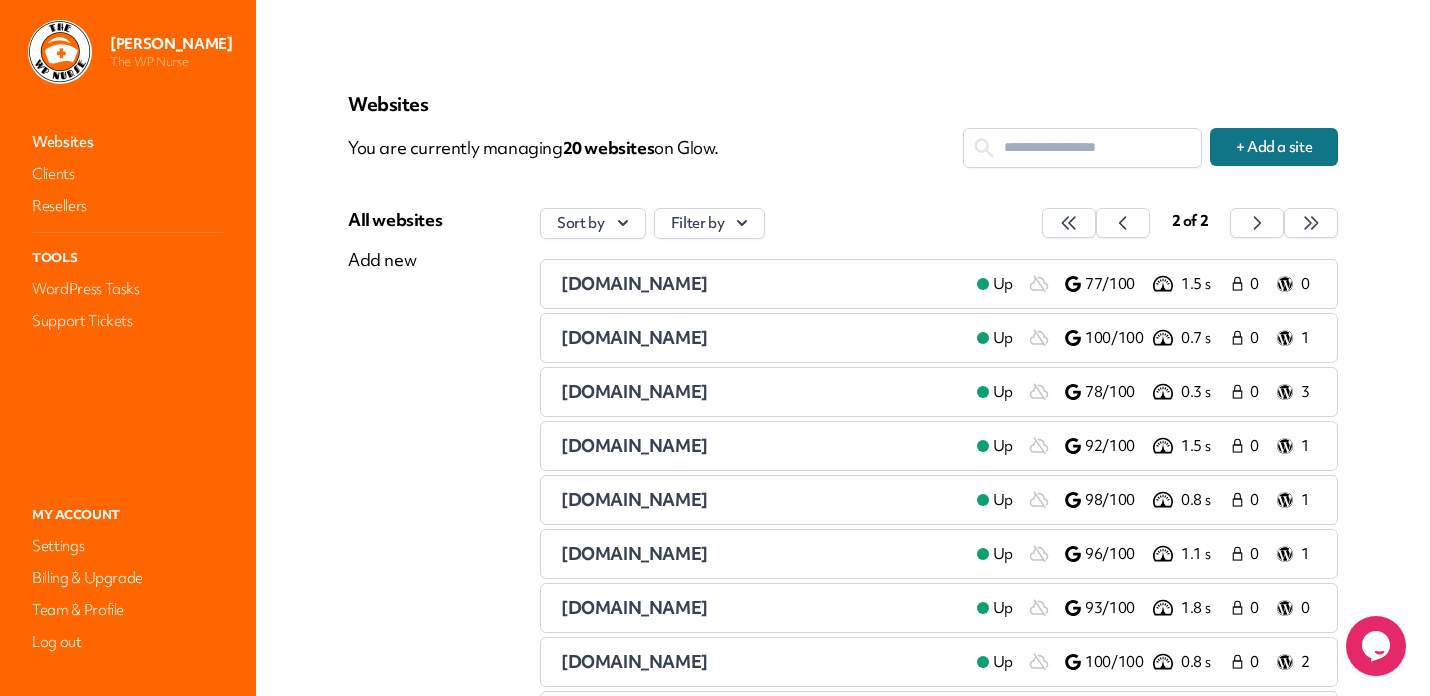 click on "[DOMAIN_NAME]" at bounding box center (634, 337) 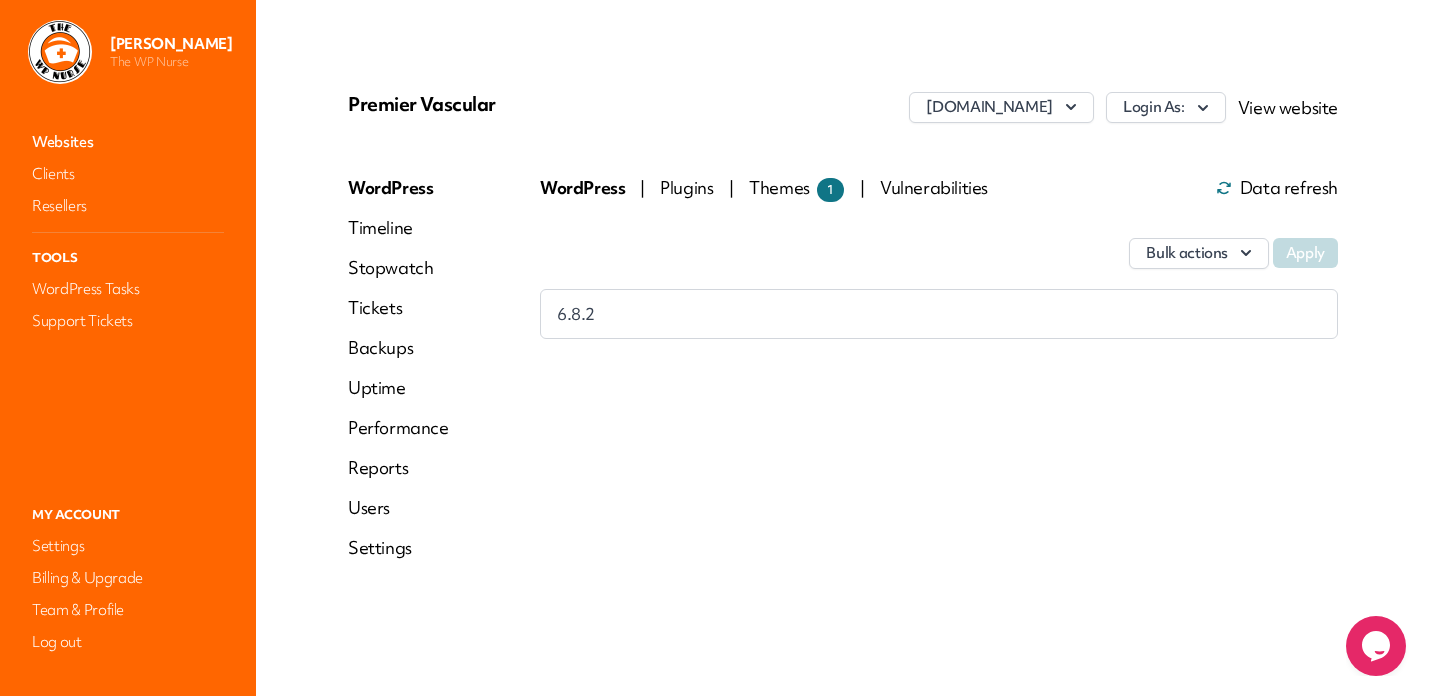 click on "Themes
1" at bounding box center [796, 187] 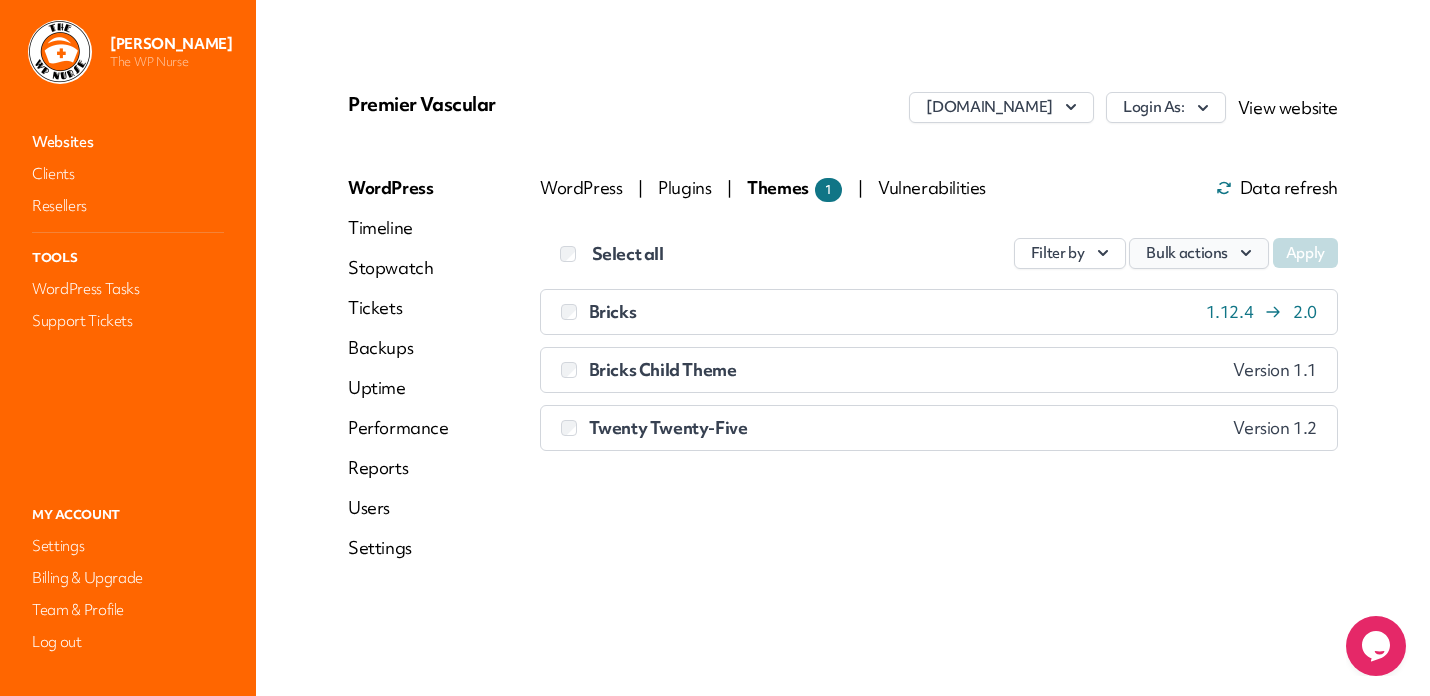 click 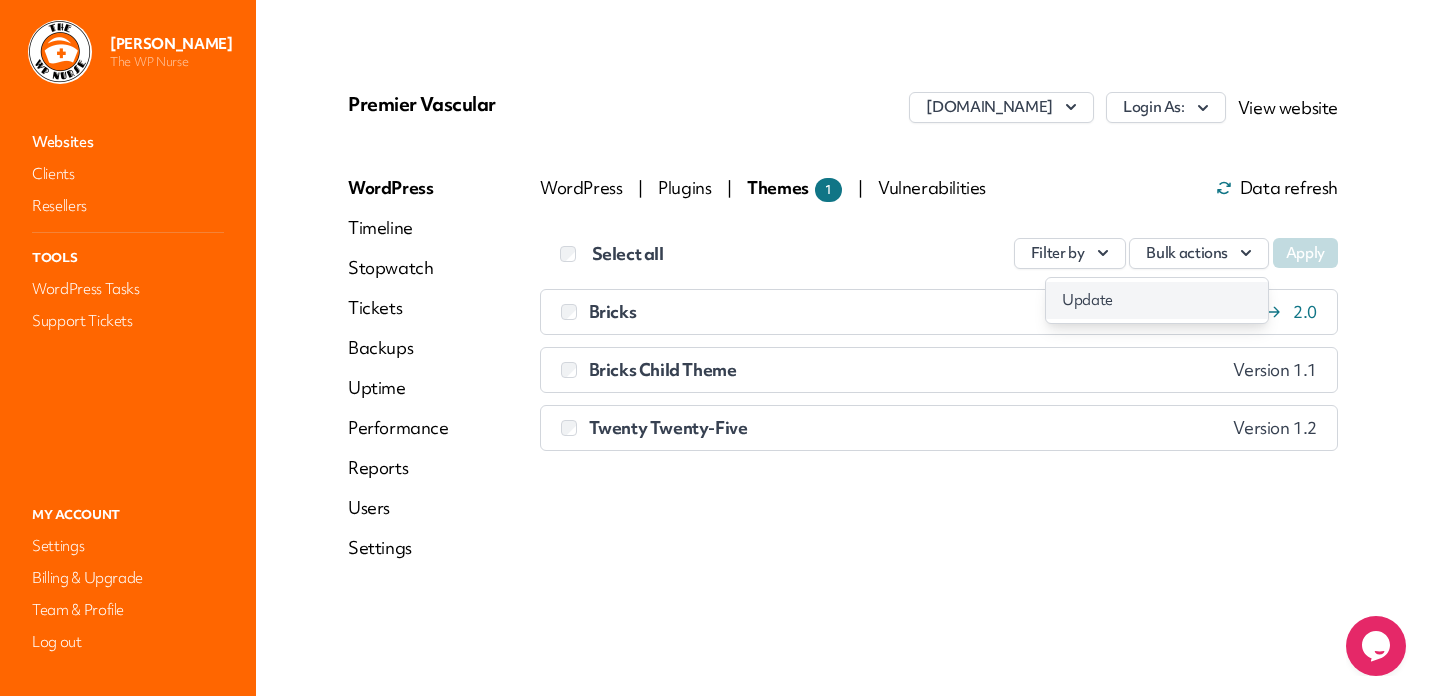 click on "Update" at bounding box center [1157, 300] 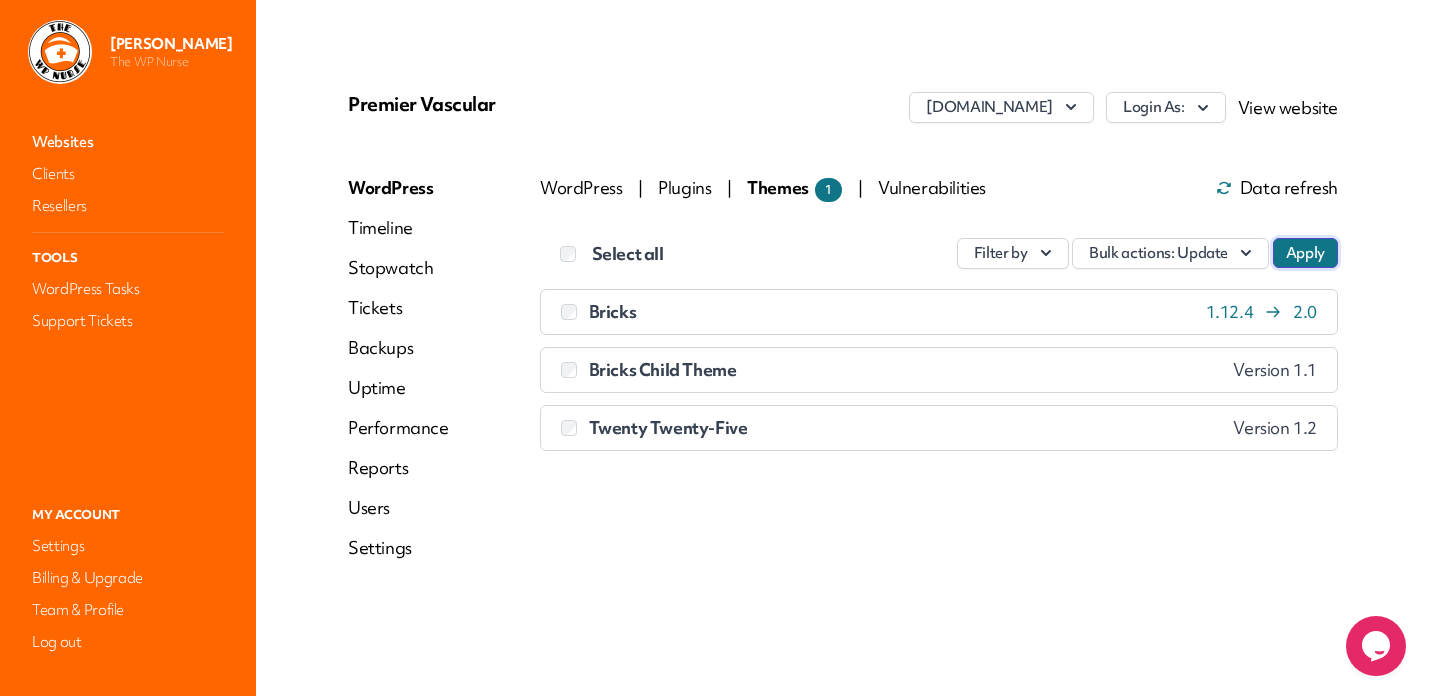 click on "Apply" at bounding box center (1305, 253) 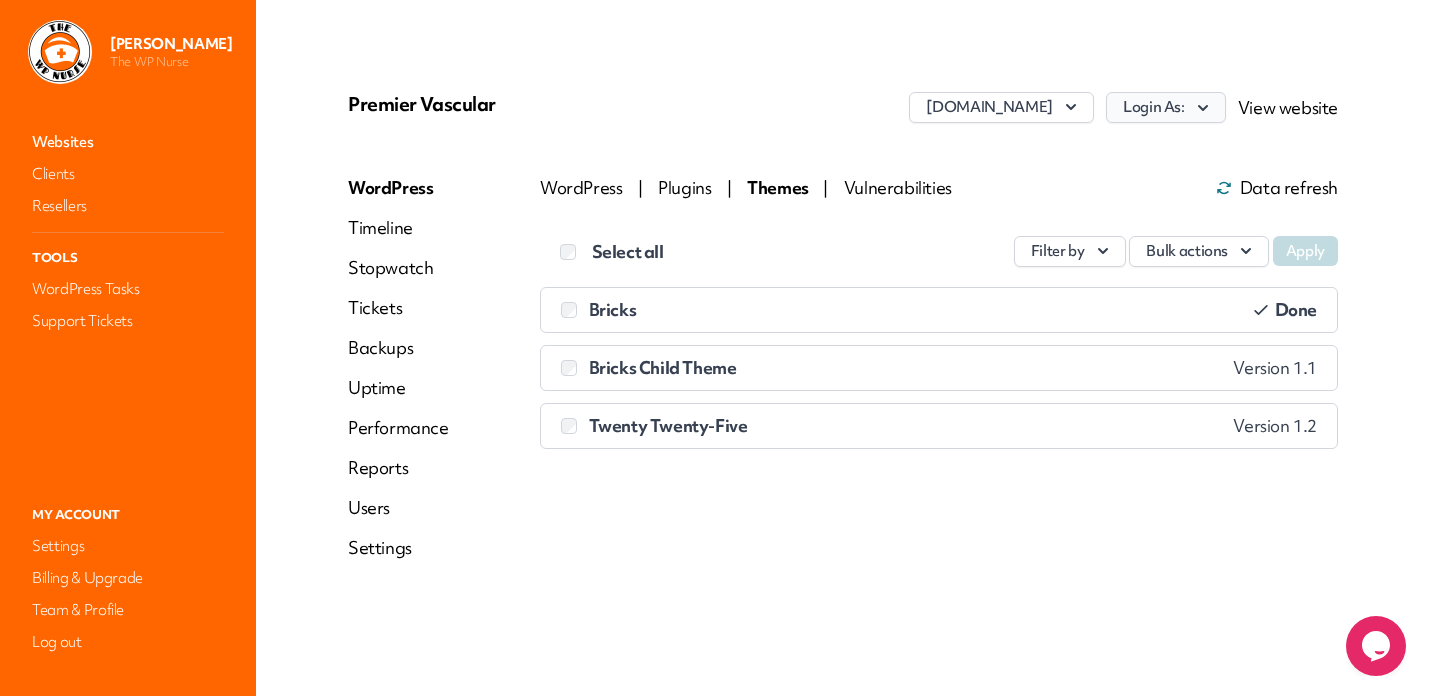 click on "Login As:" at bounding box center (1166, 107) 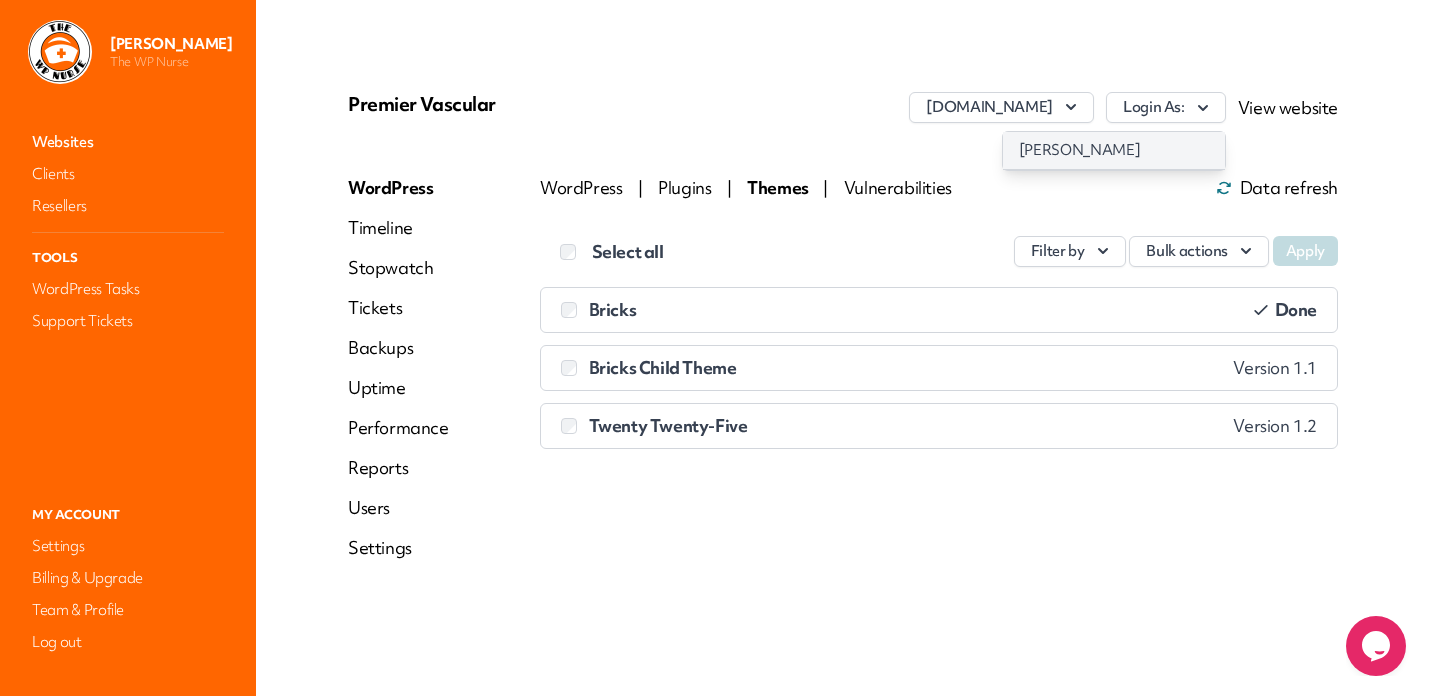 click on "[PERSON_NAME]" at bounding box center (1114, 150) 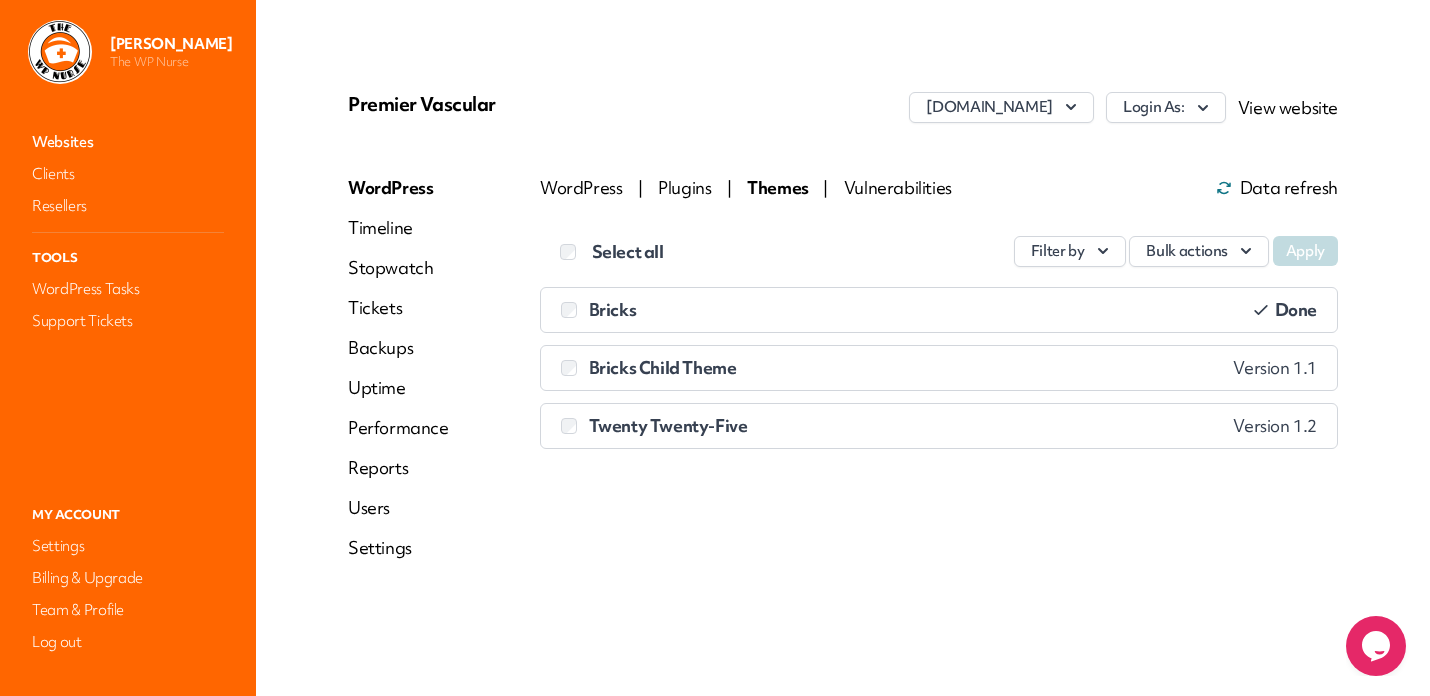 click on "Websites" at bounding box center (128, 142) 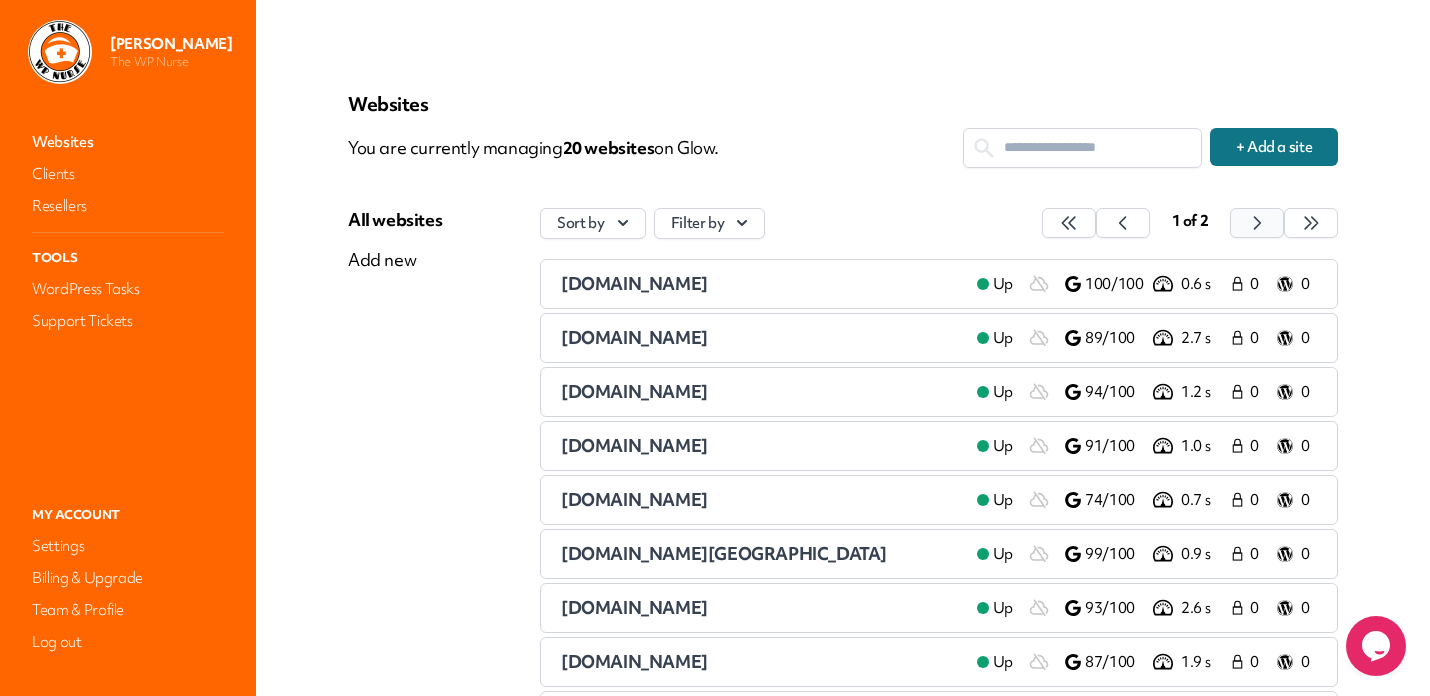 click 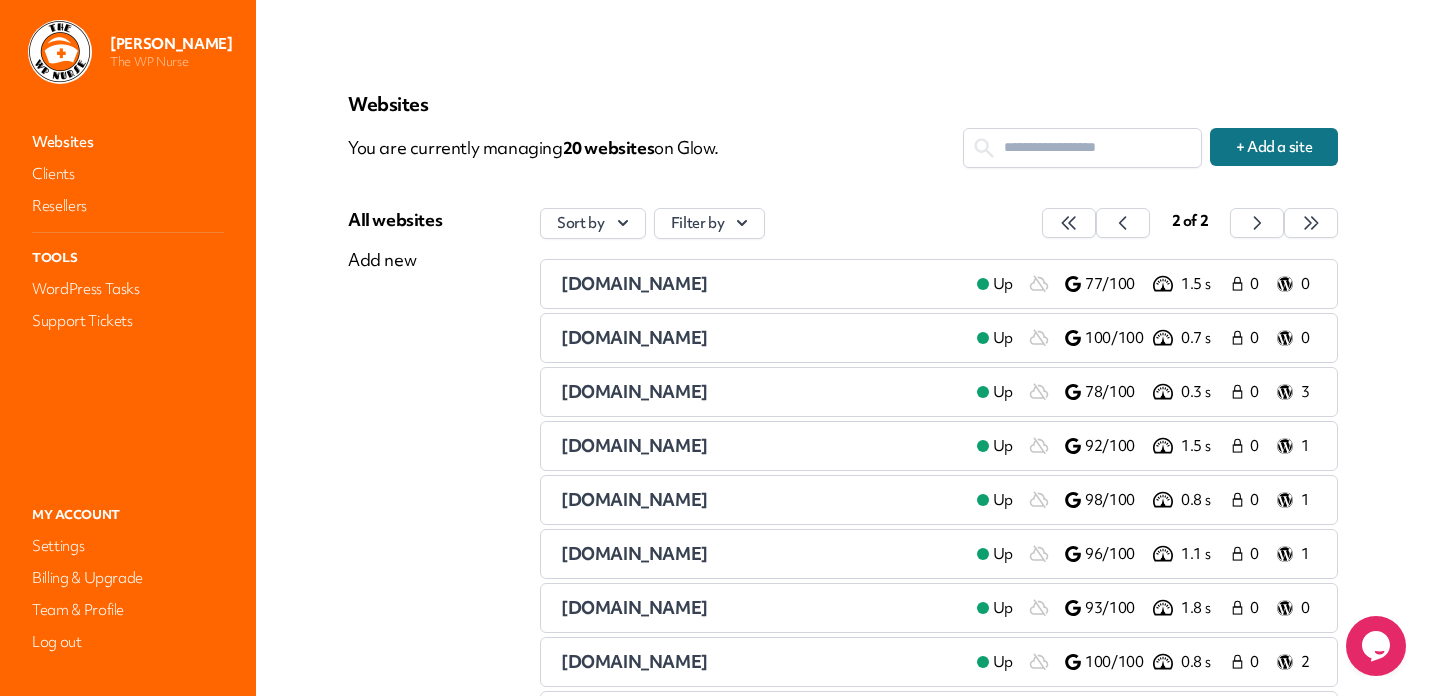 click on "[DOMAIN_NAME]" at bounding box center (634, 391) 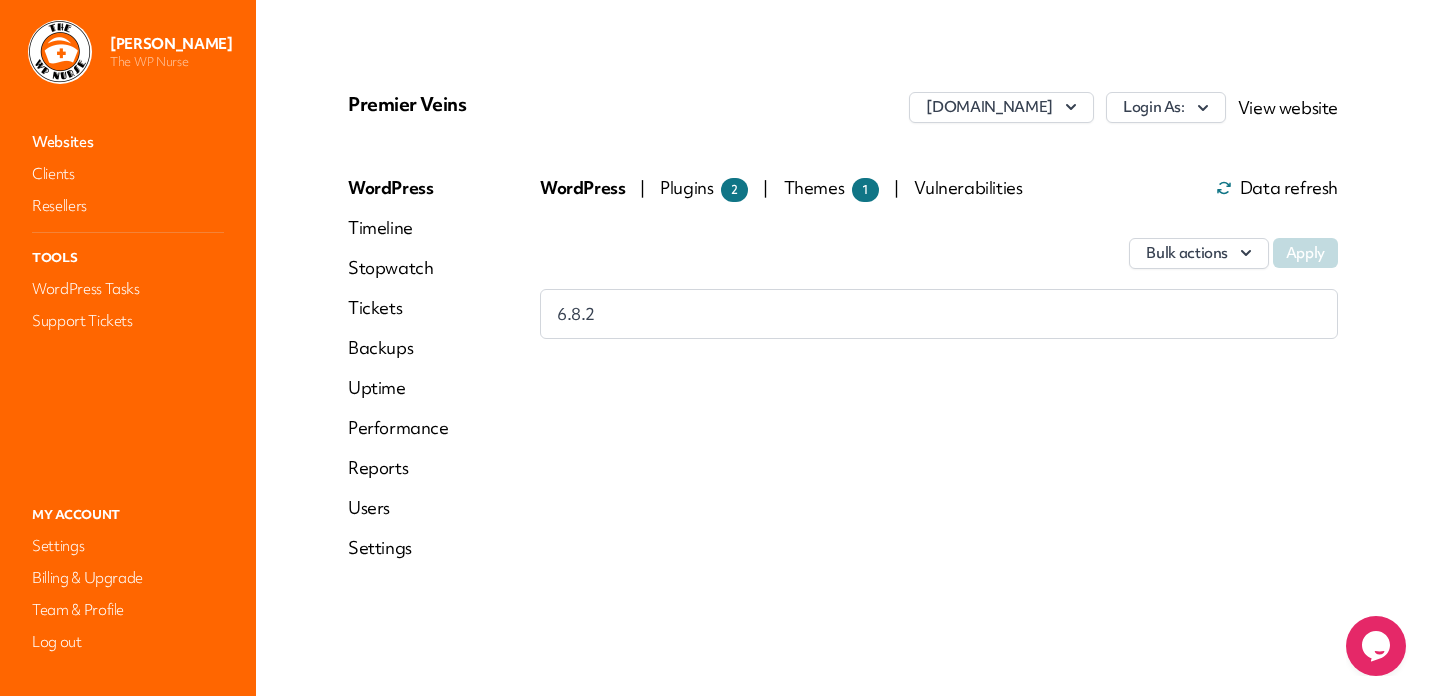 click on "Plugins
2" at bounding box center (704, 187) 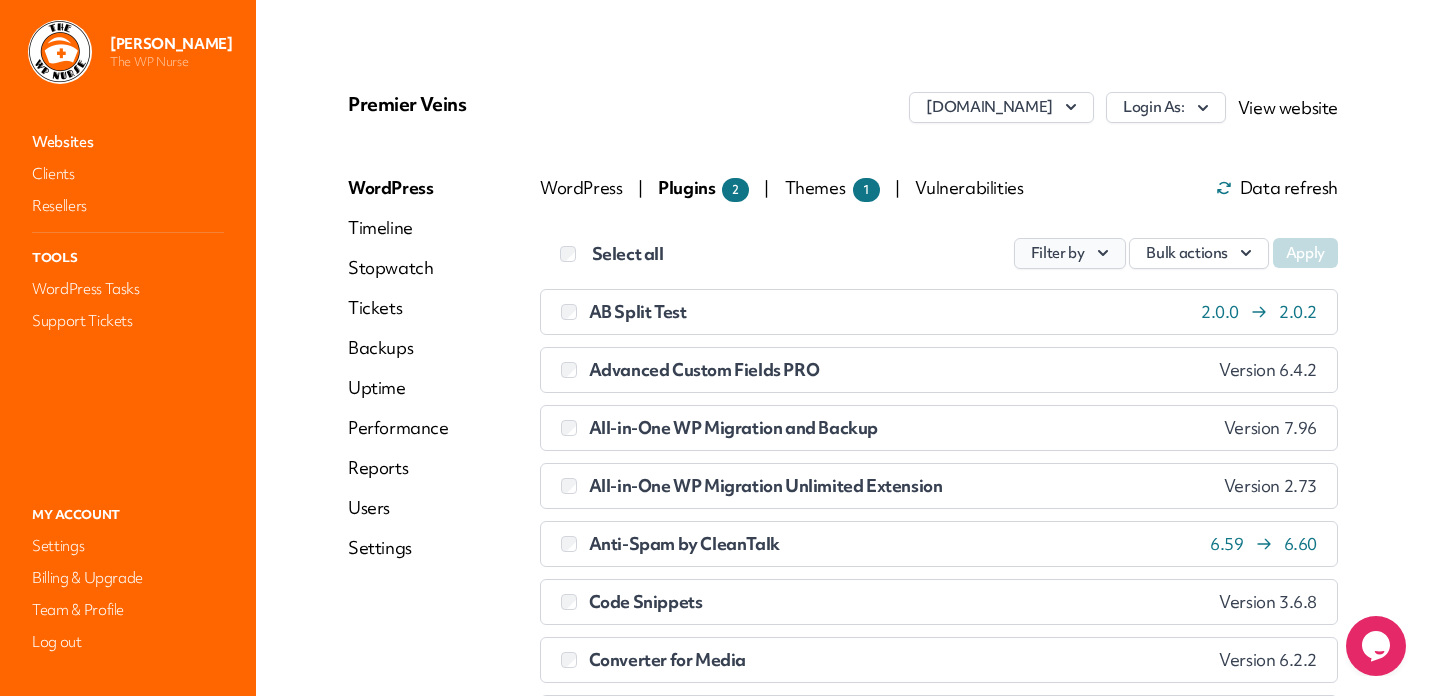 click 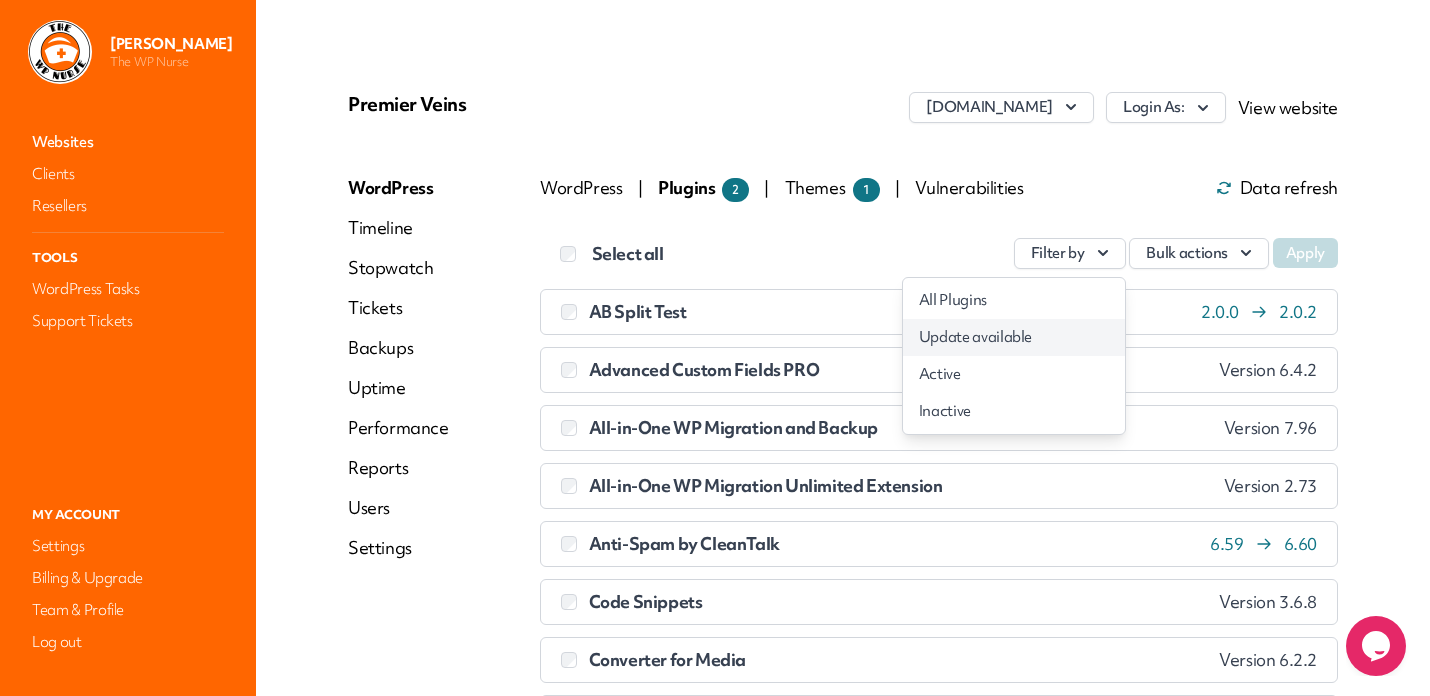 click on "Update available" at bounding box center [1014, 337] 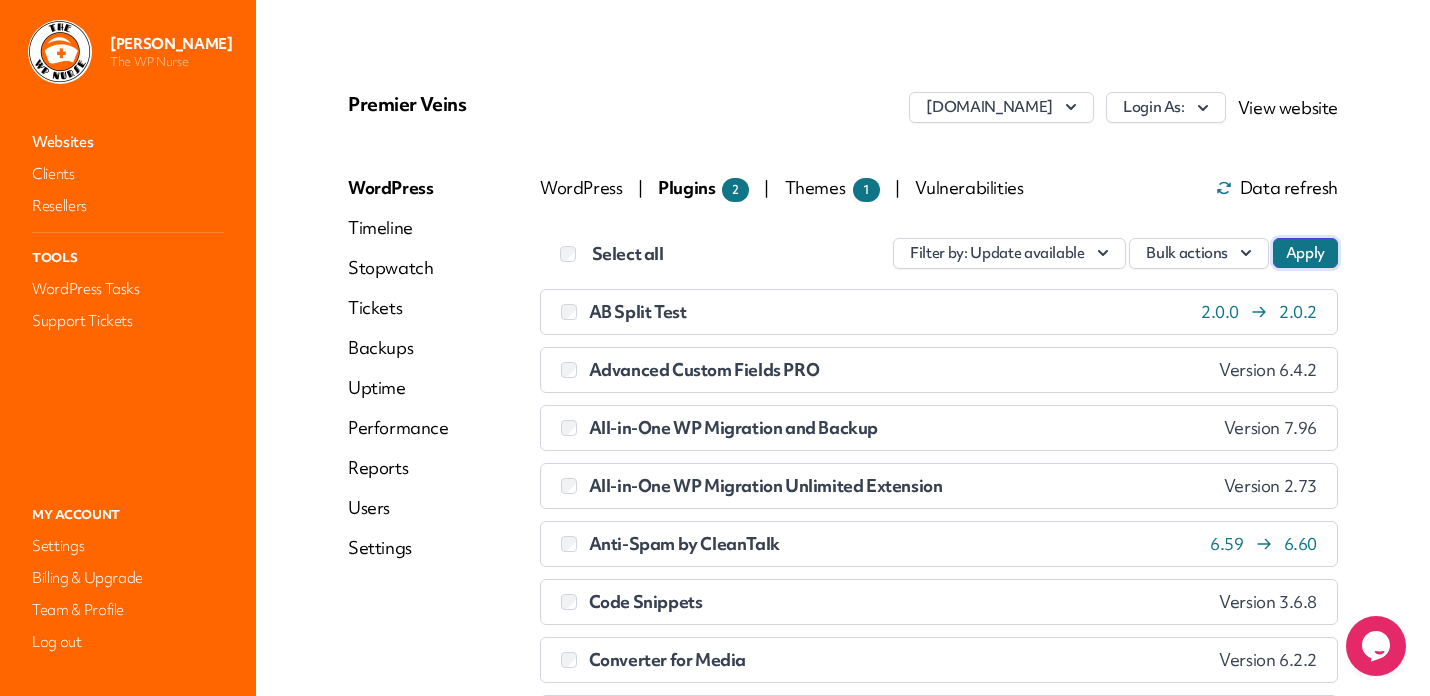 click on "Apply" at bounding box center (1305, 253) 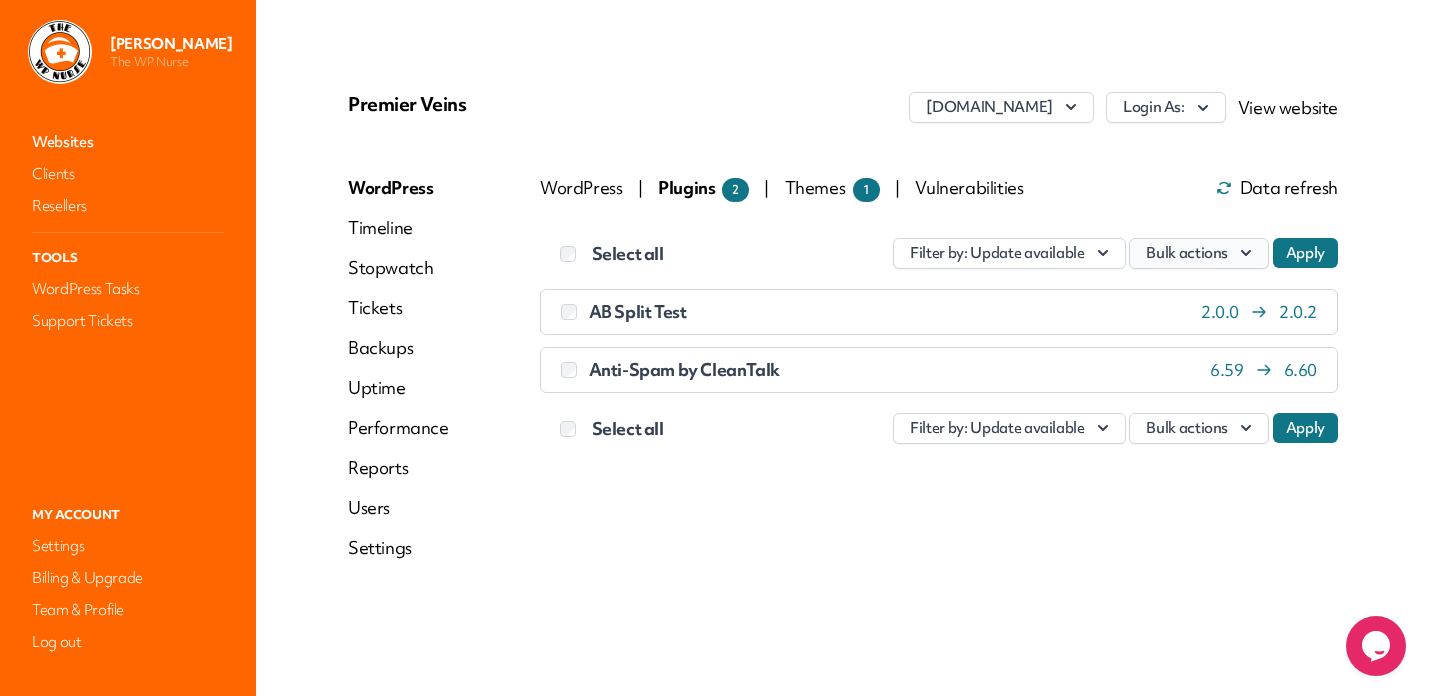 click on "Bulk actions" at bounding box center (1199, 253) 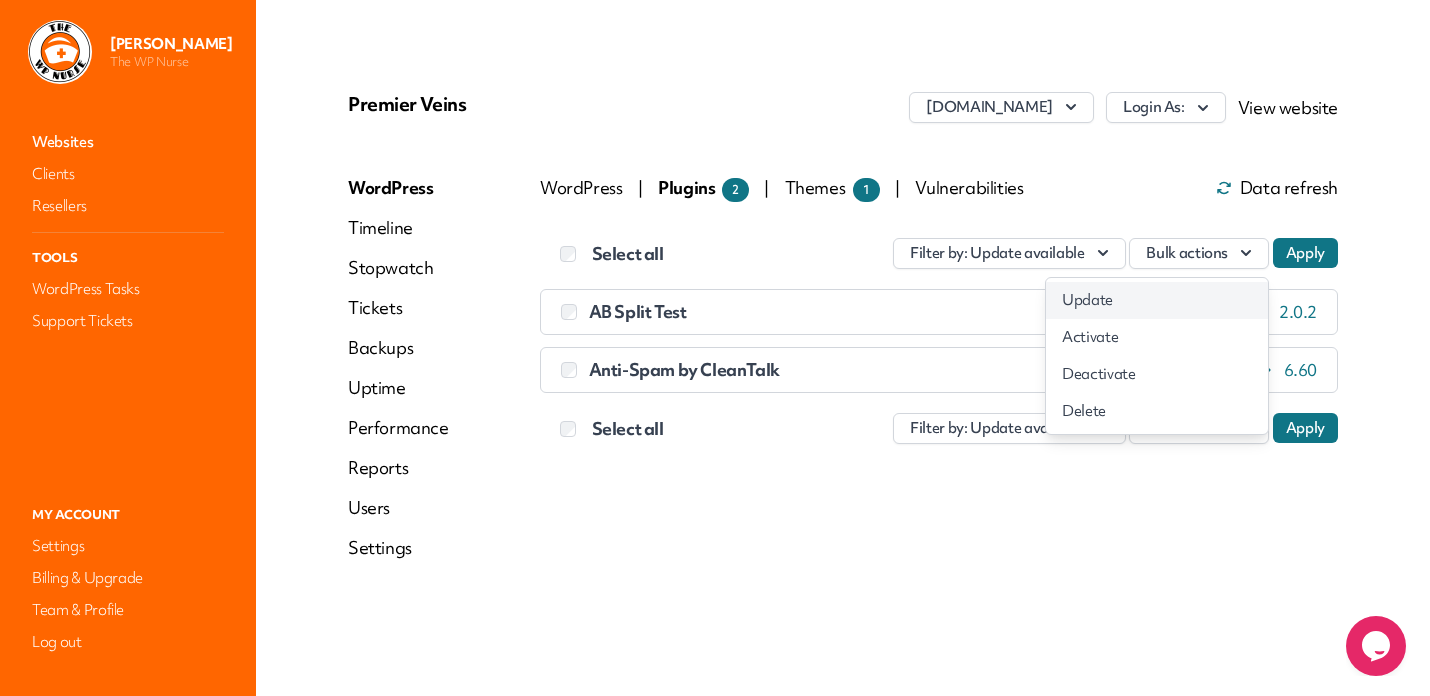 click on "Update" at bounding box center [1157, 300] 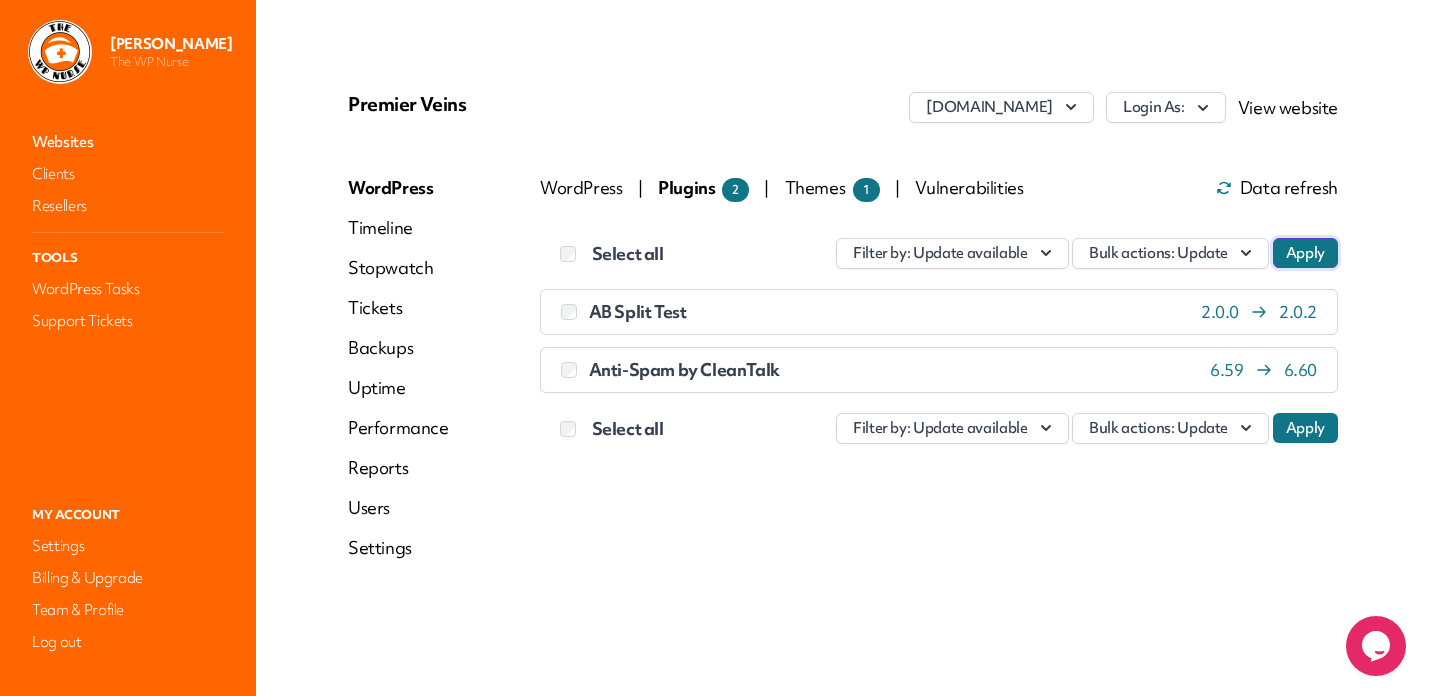 click on "Apply" at bounding box center [1305, 253] 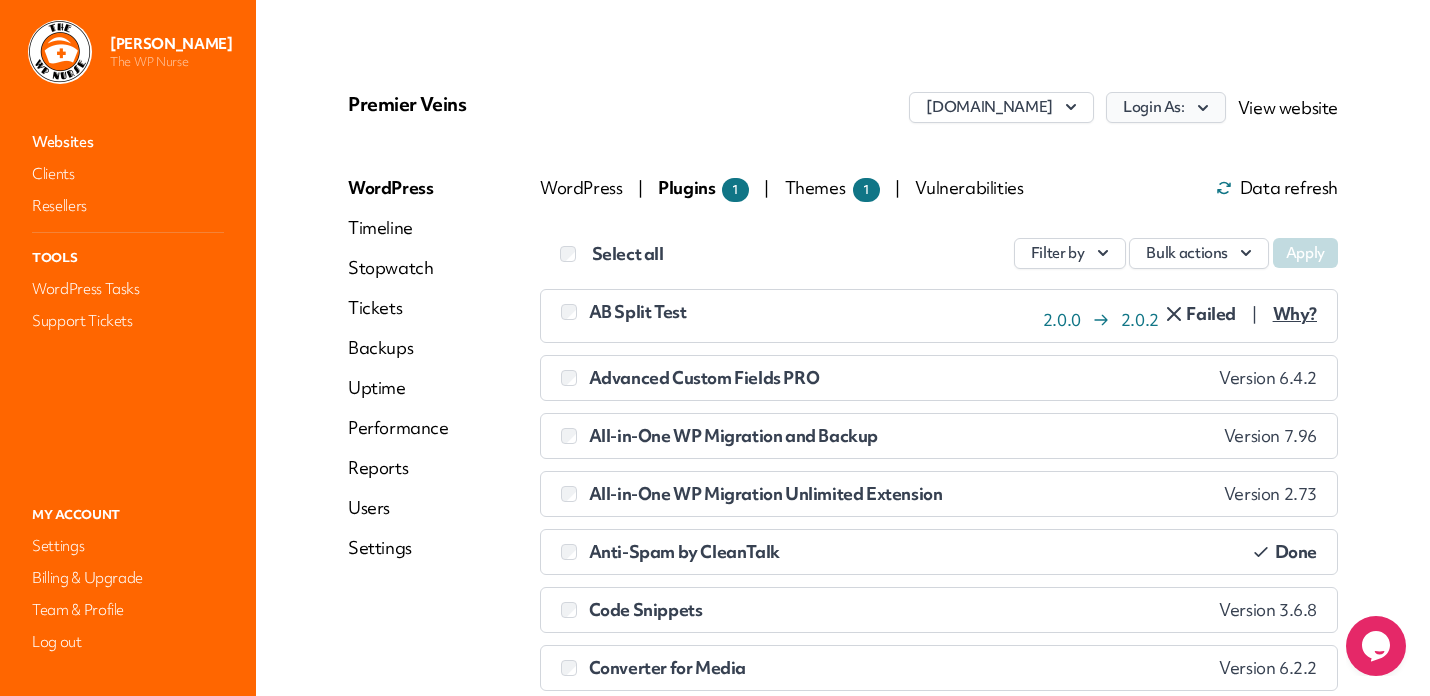 click on "Login As:" at bounding box center (1166, 107) 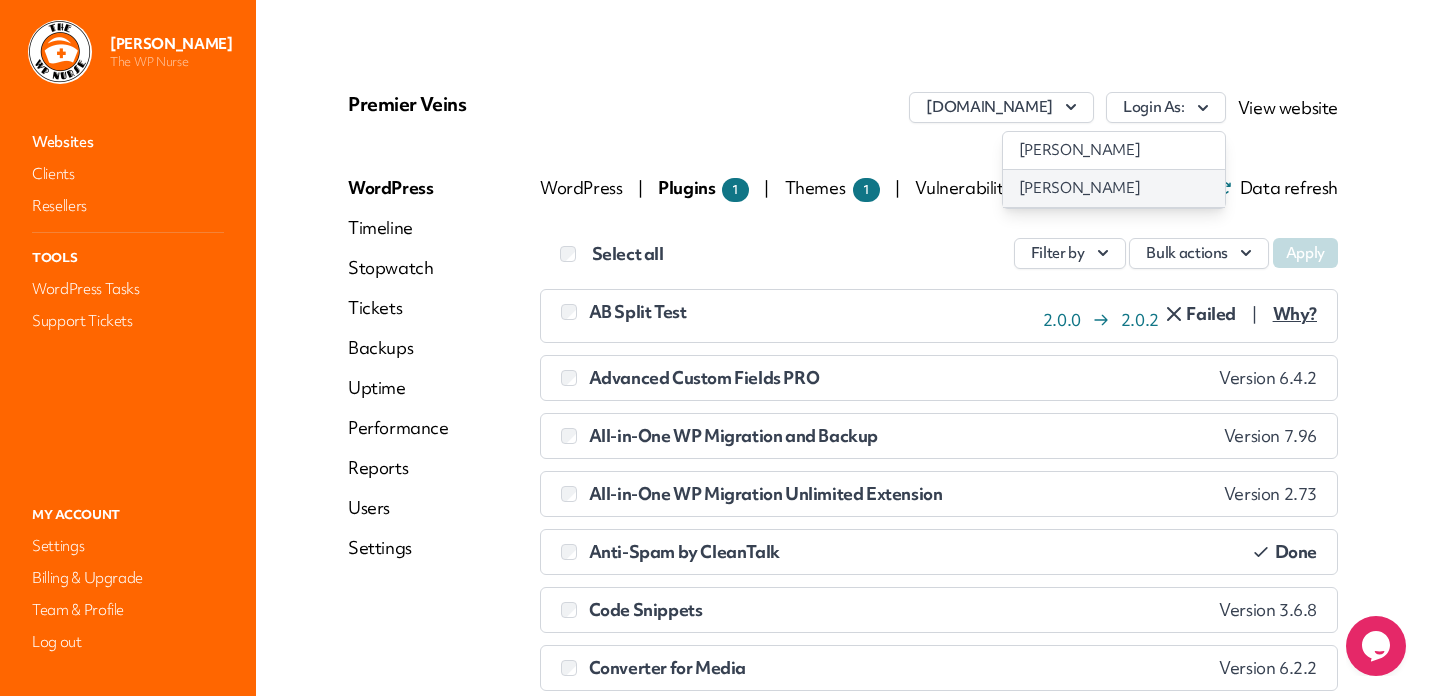 click on "[PERSON_NAME]" at bounding box center (1114, 188) 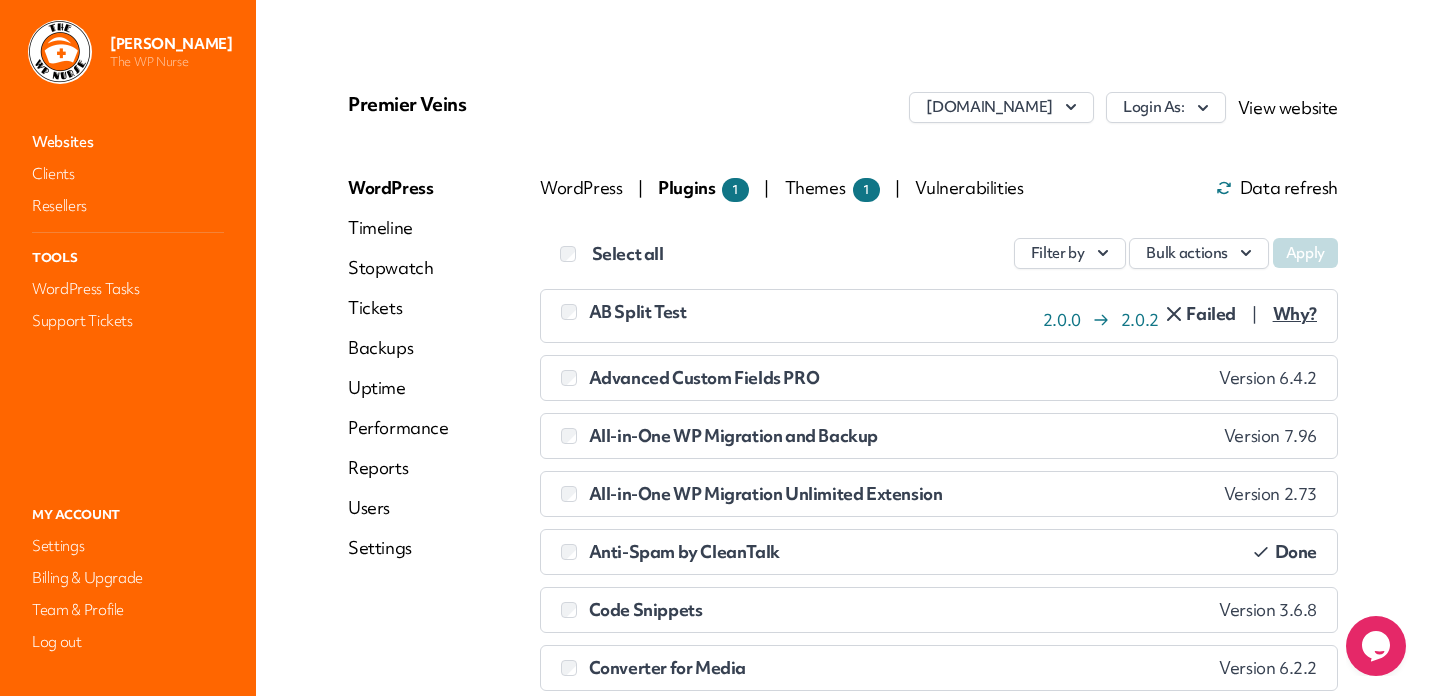 click on "Websites" at bounding box center [128, 142] 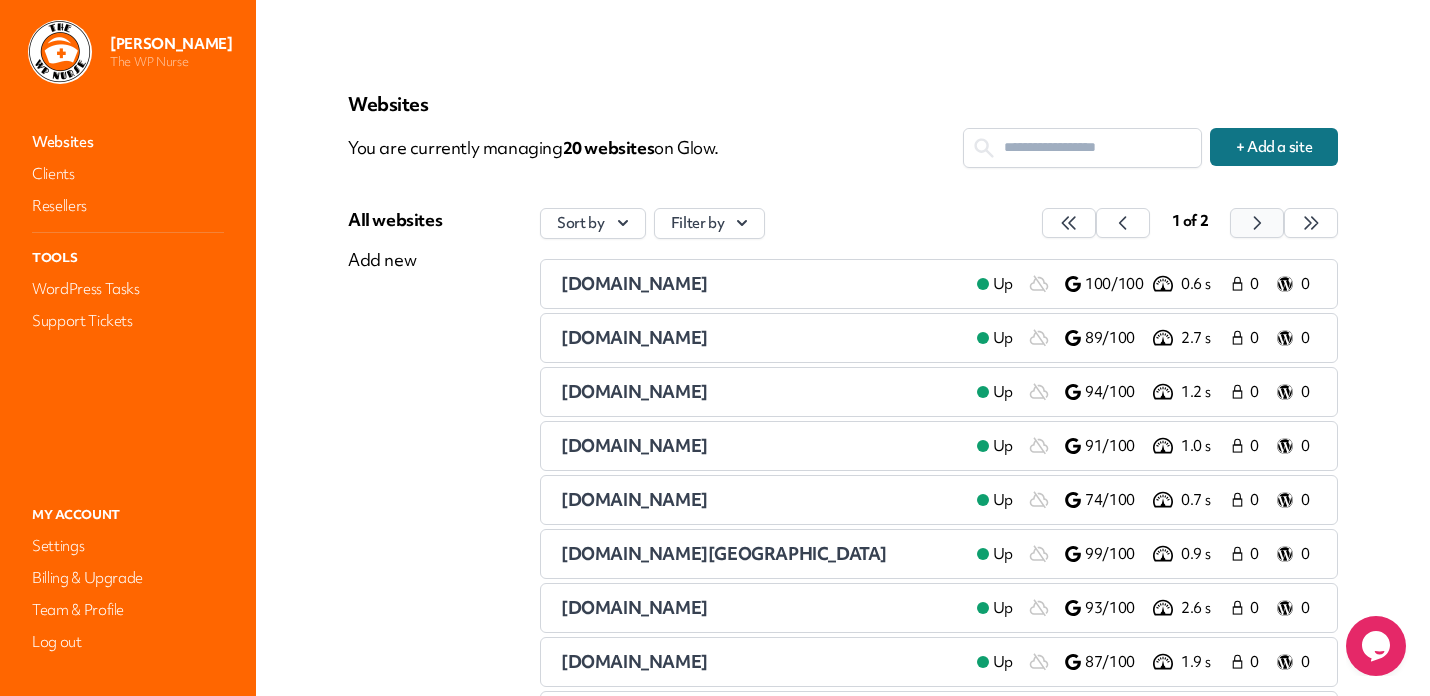 click 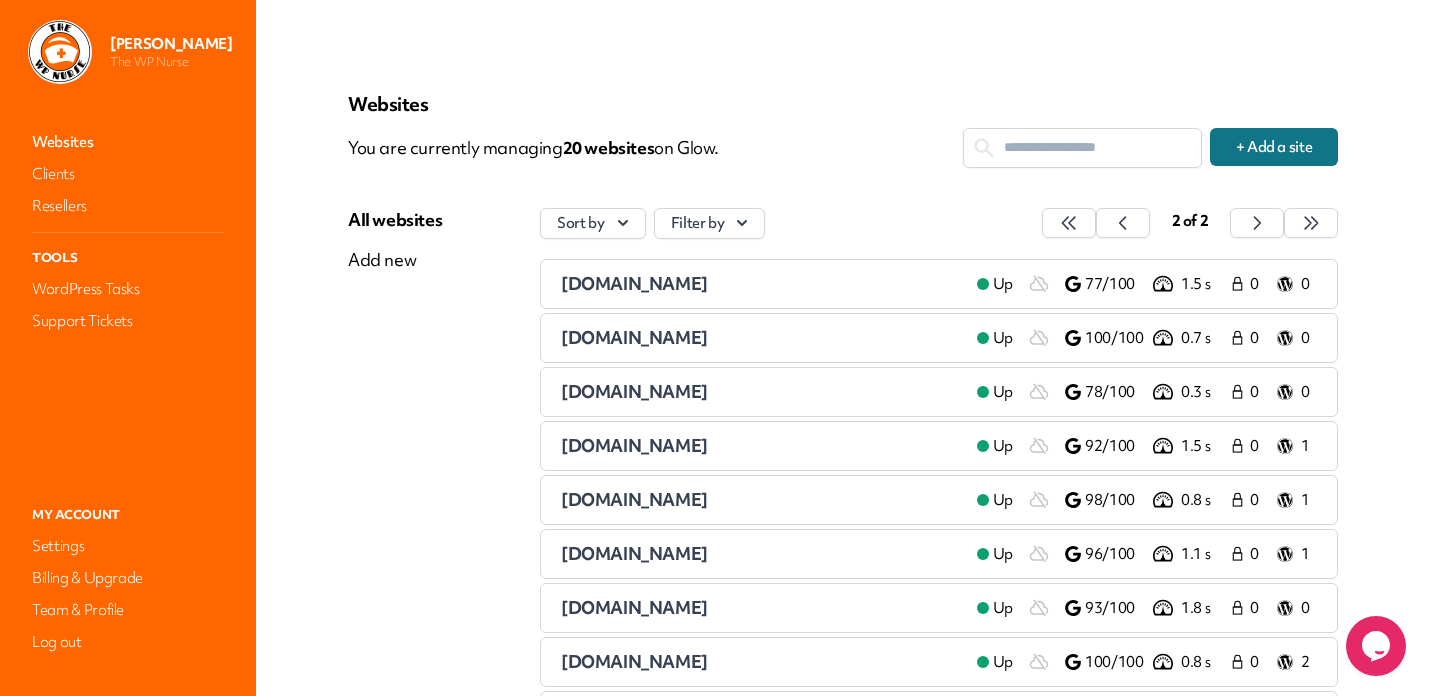click on "[DOMAIN_NAME]" at bounding box center [634, 445] 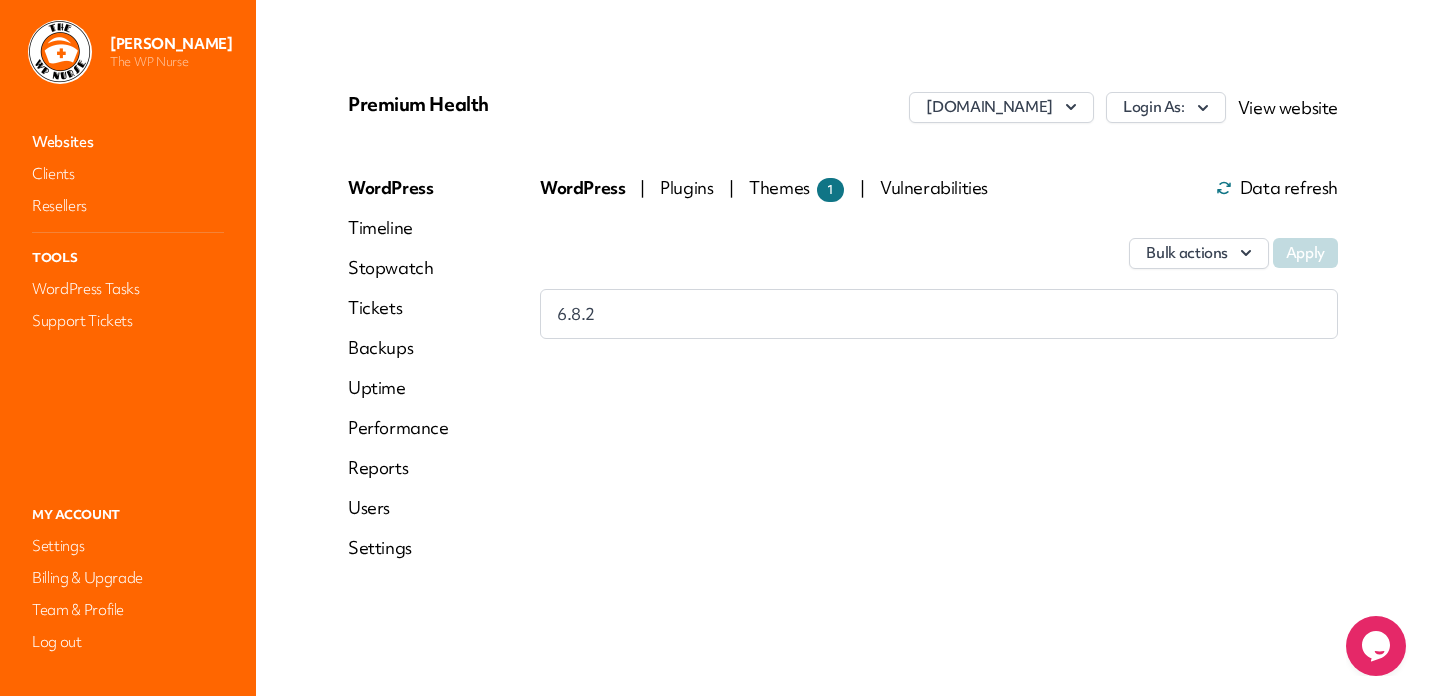 click on "Themes
1" at bounding box center [796, 187] 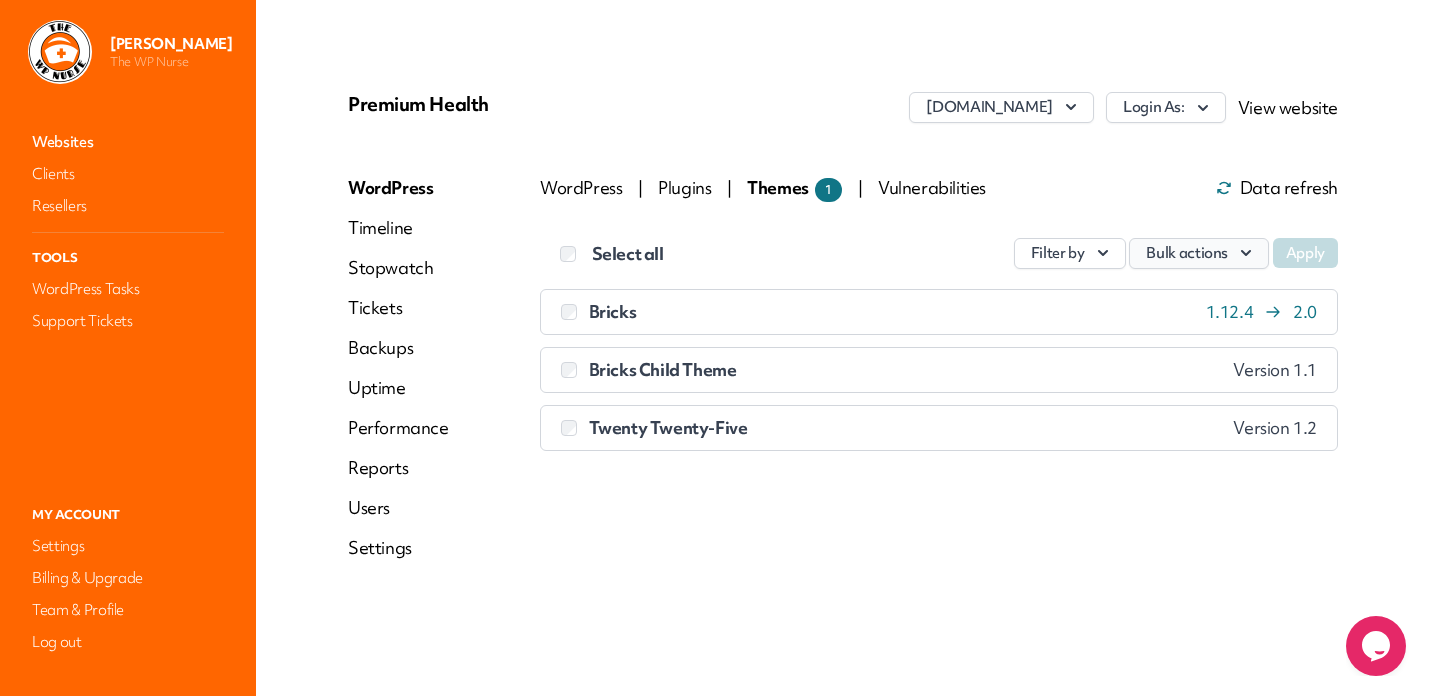 click 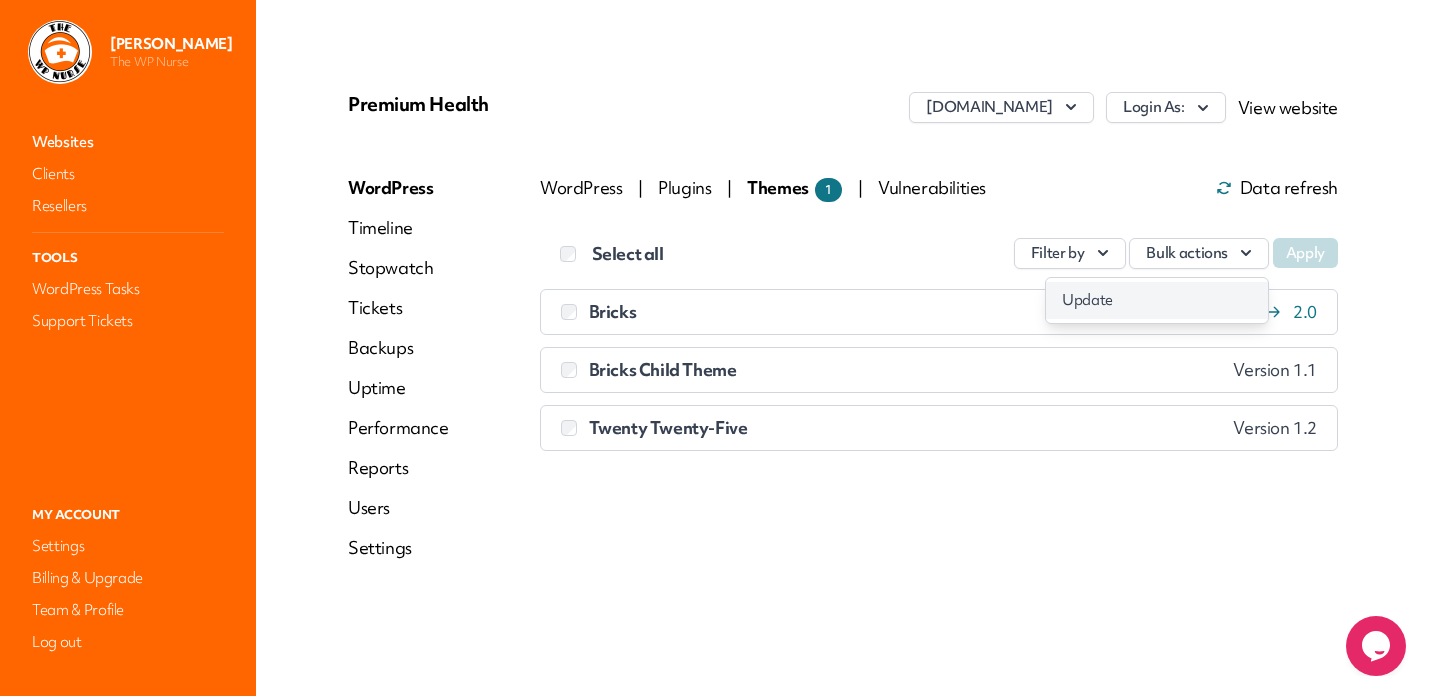 click on "Update" at bounding box center (1157, 300) 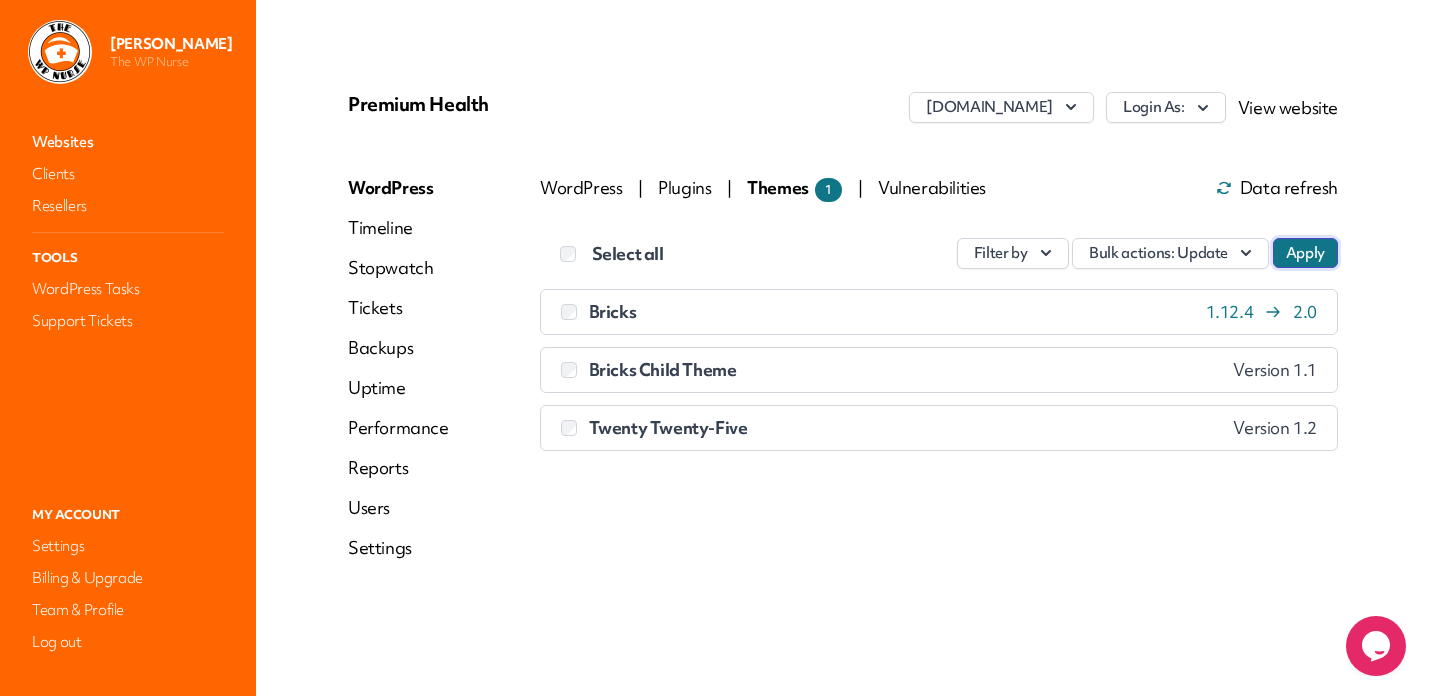 click on "Apply" at bounding box center (1305, 253) 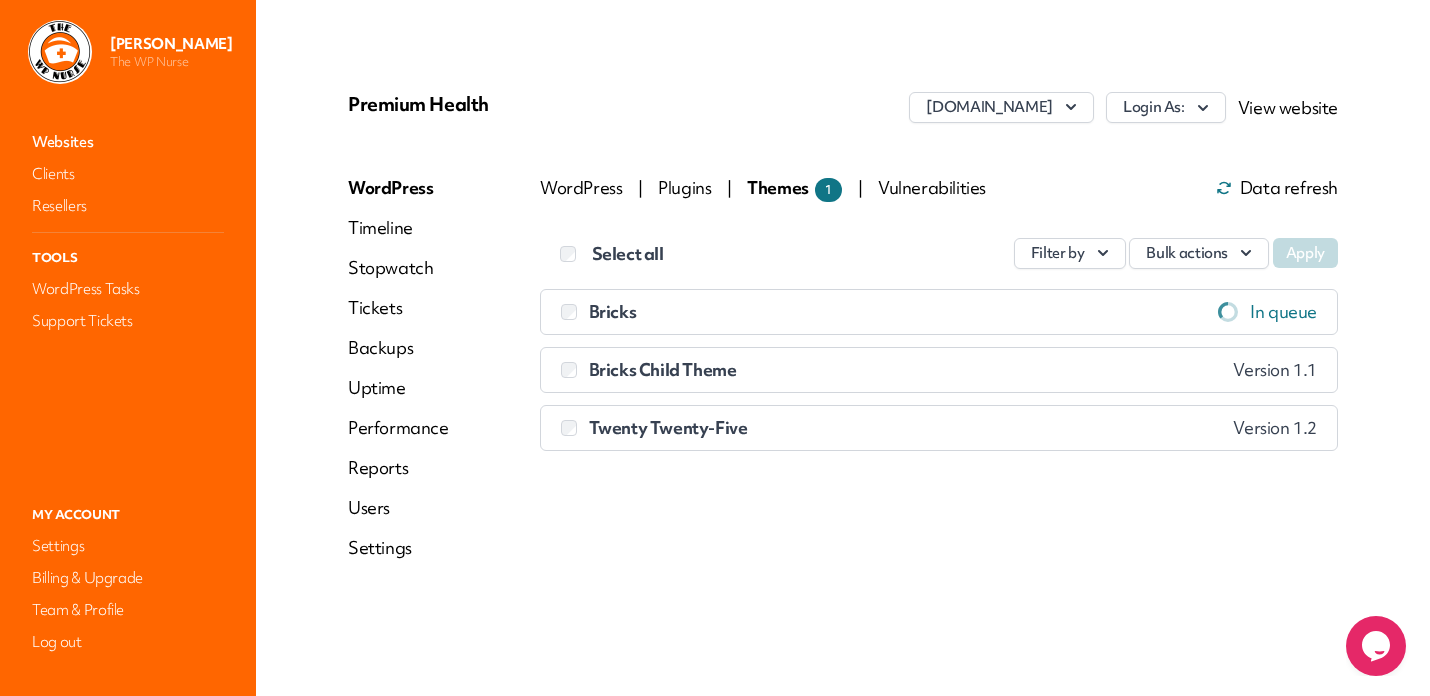 click on "Websites" at bounding box center [128, 142] 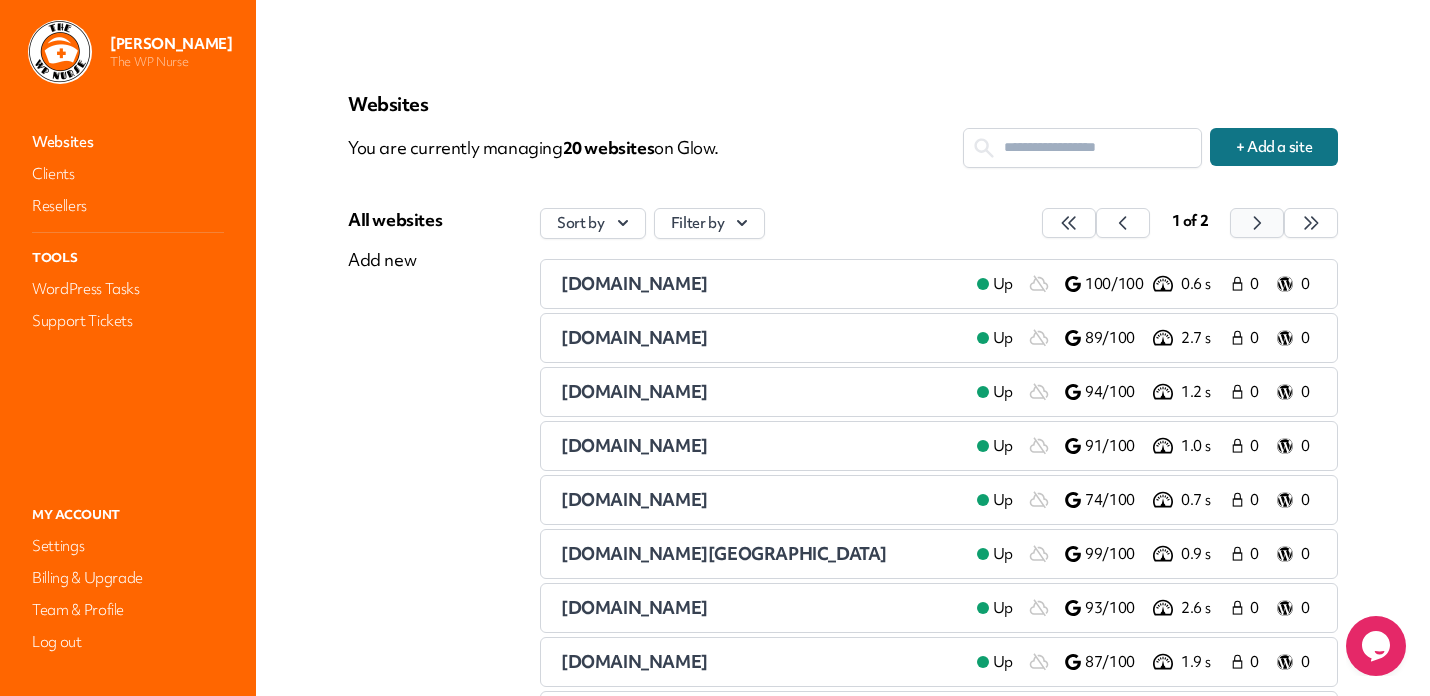 click at bounding box center [1069, 223] 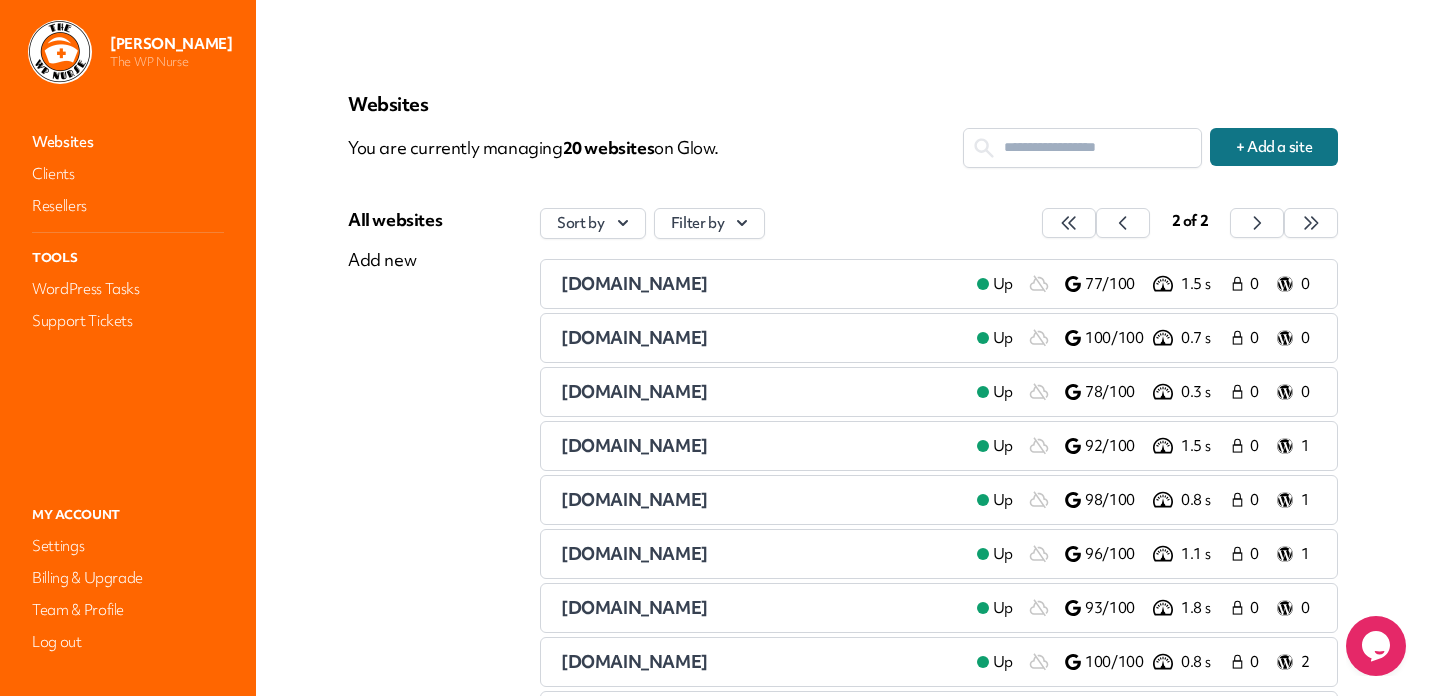 click on "[DOMAIN_NAME]" at bounding box center (634, 499) 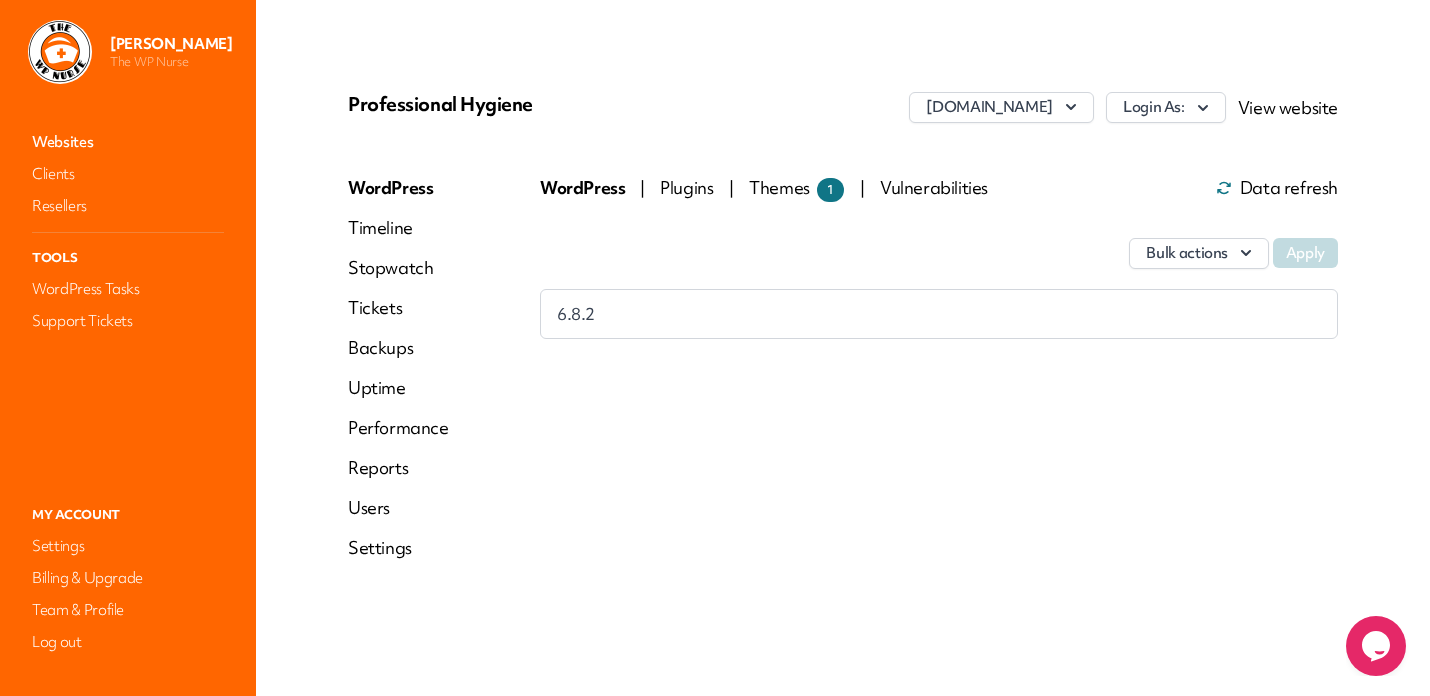 click on "Themes
1" at bounding box center [796, 187] 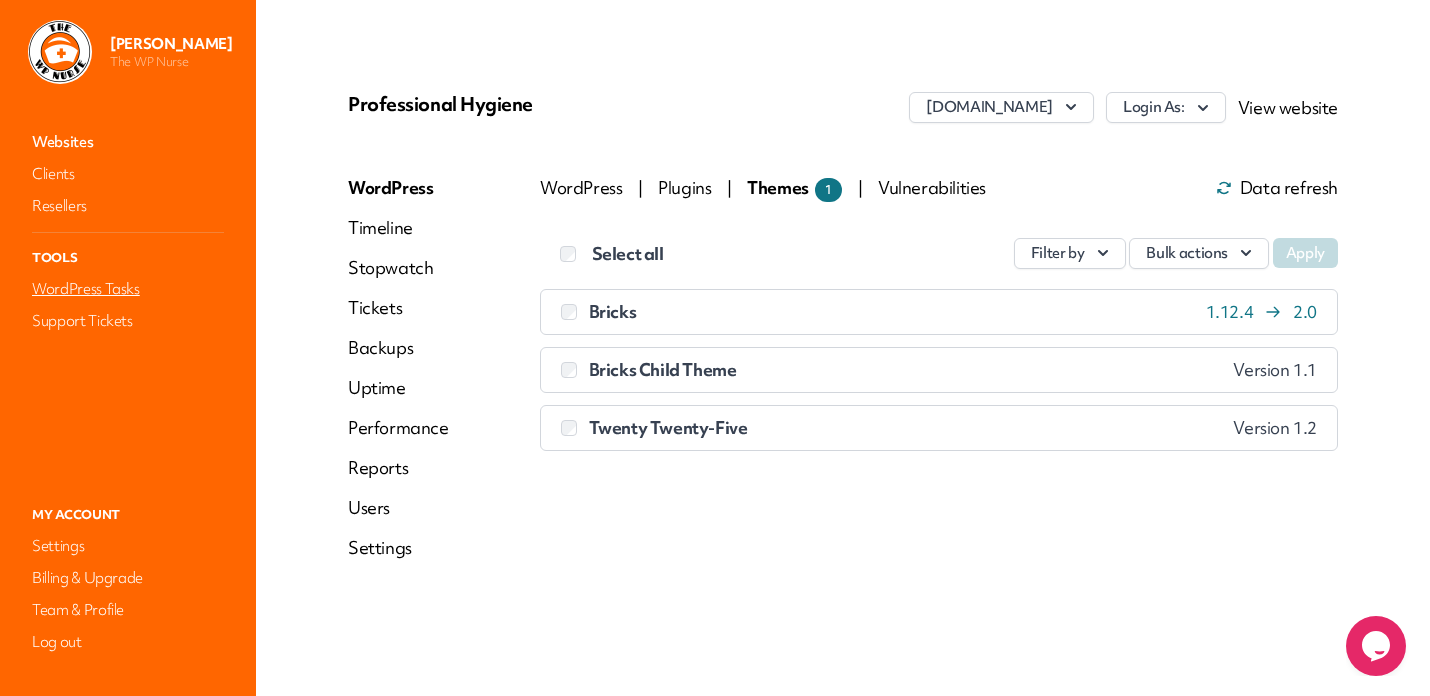 click on "WordPress Tasks" at bounding box center (128, 289) 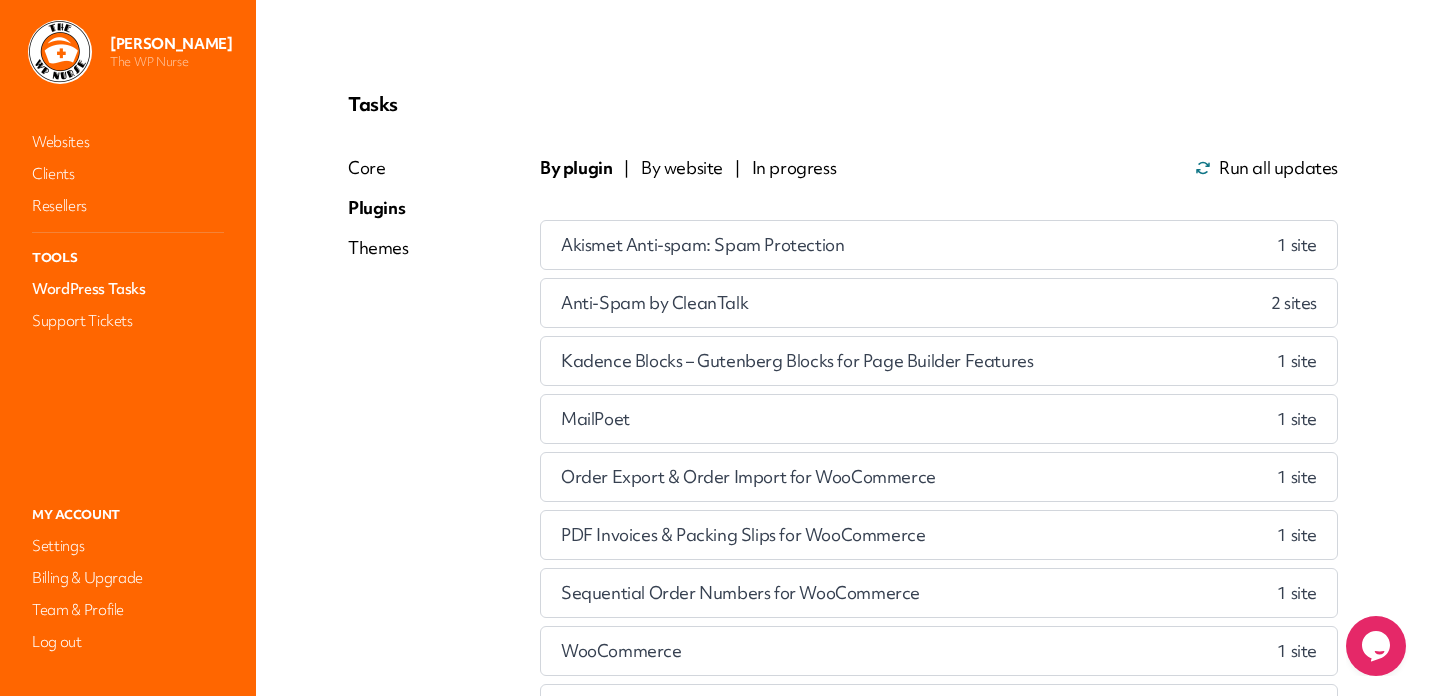 click on "Themes" at bounding box center (378, 248) 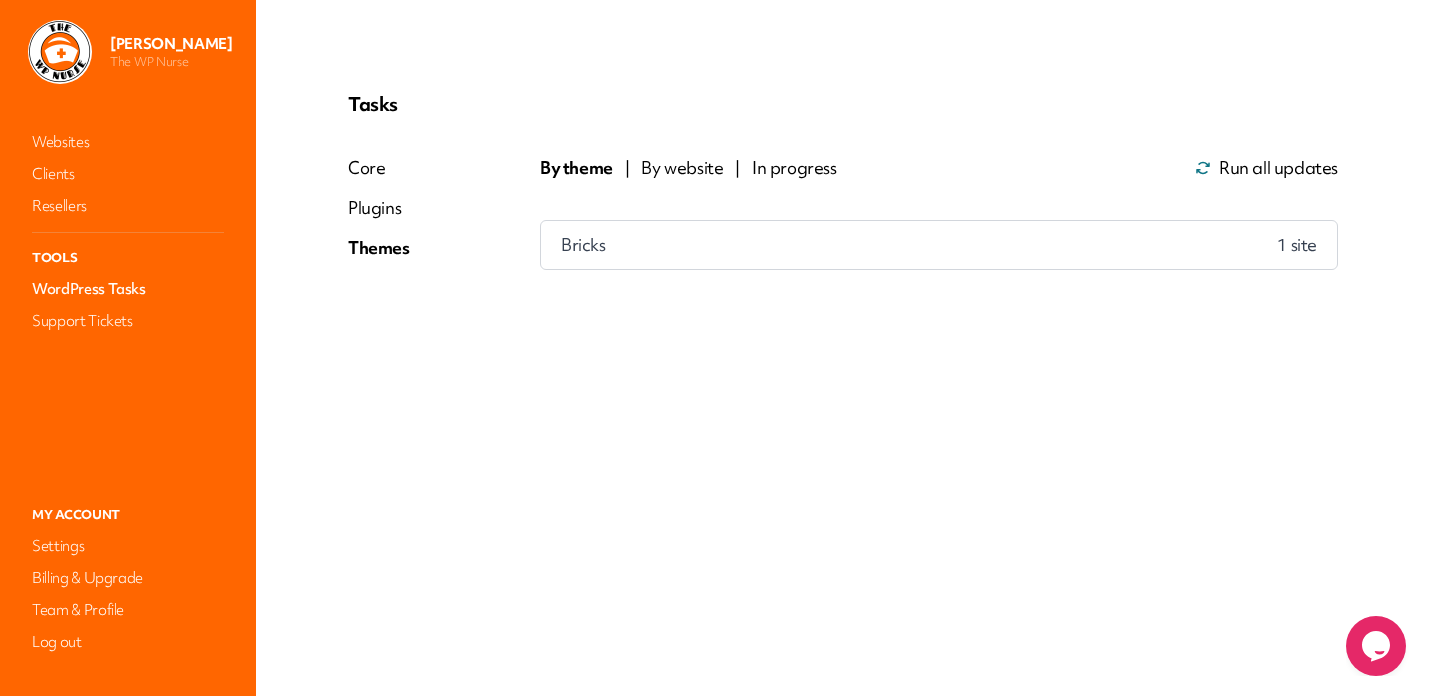 click on "Run all updates" at bounding box center (1278, 168) 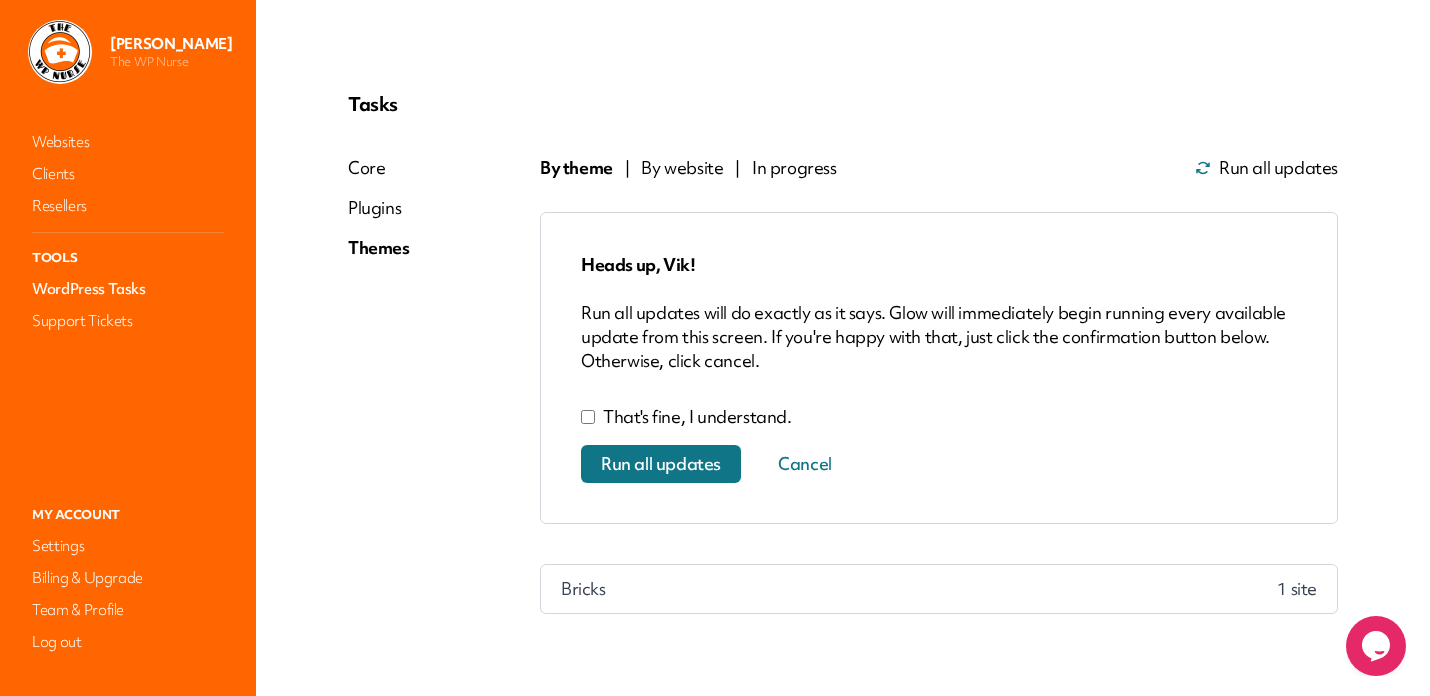click on "Run all updates" at bounding box center (661, 464) 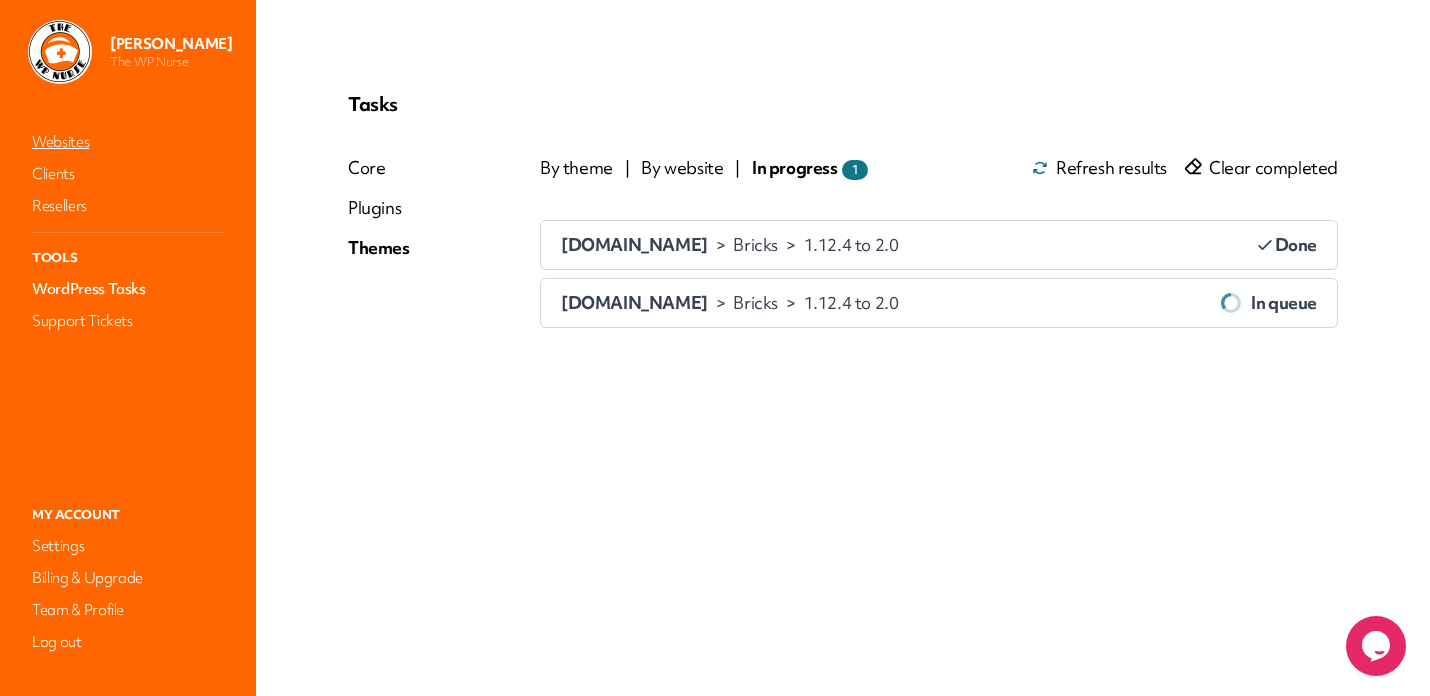 click on "Websites" at bounding box center [128, 142] 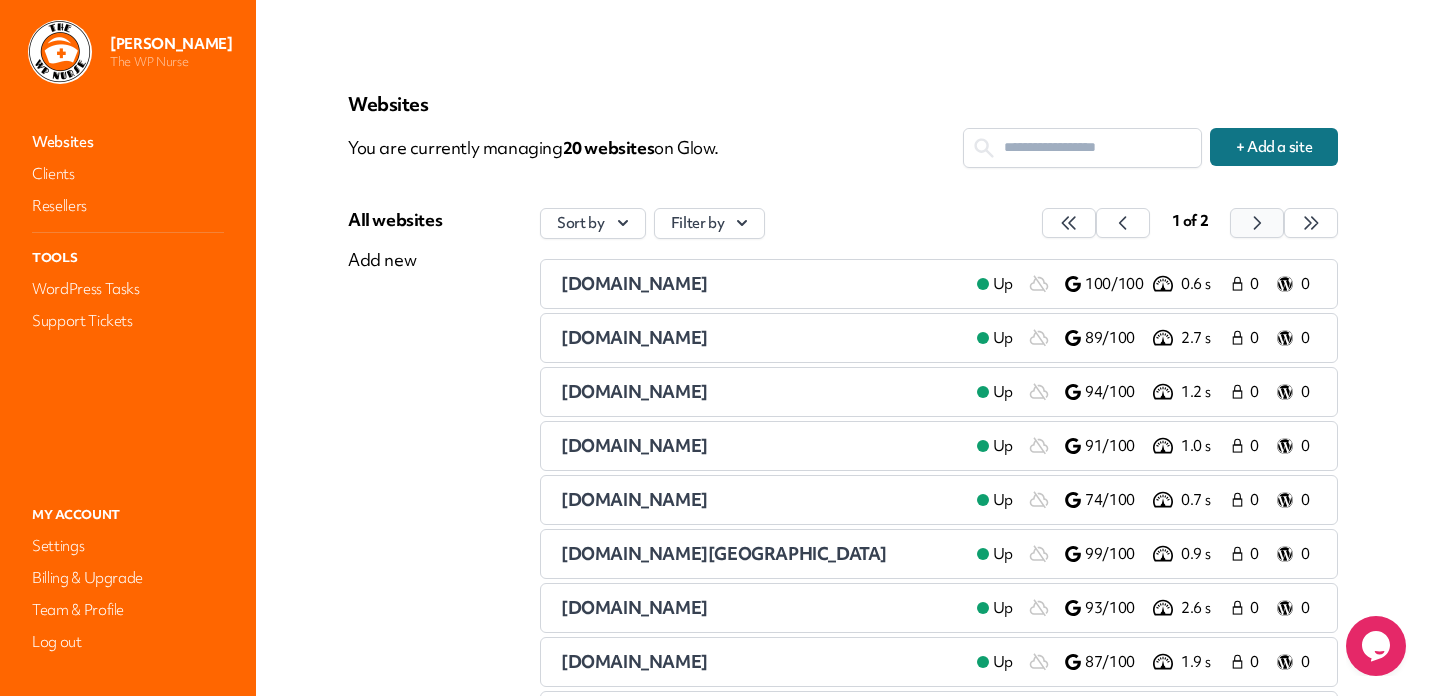 click 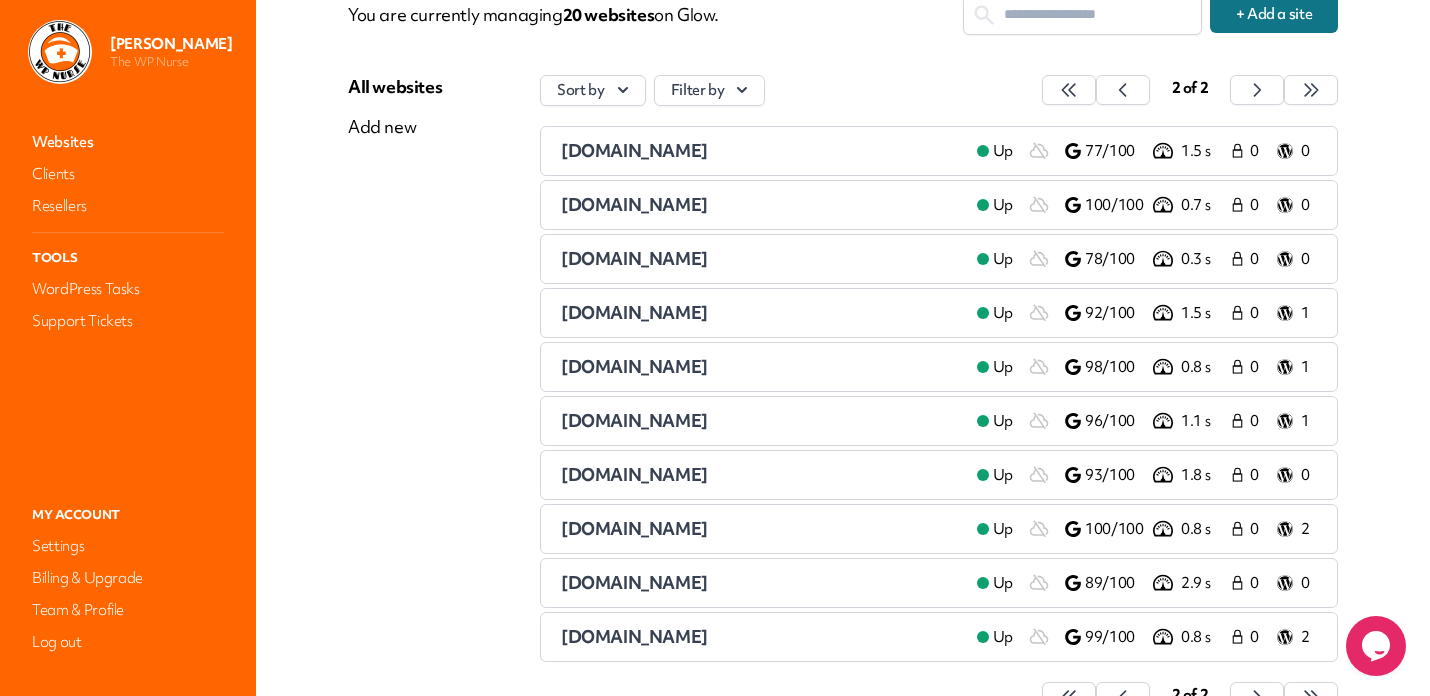scroll, scrollTop: 136, scrollLeft: 0, axis: vertical 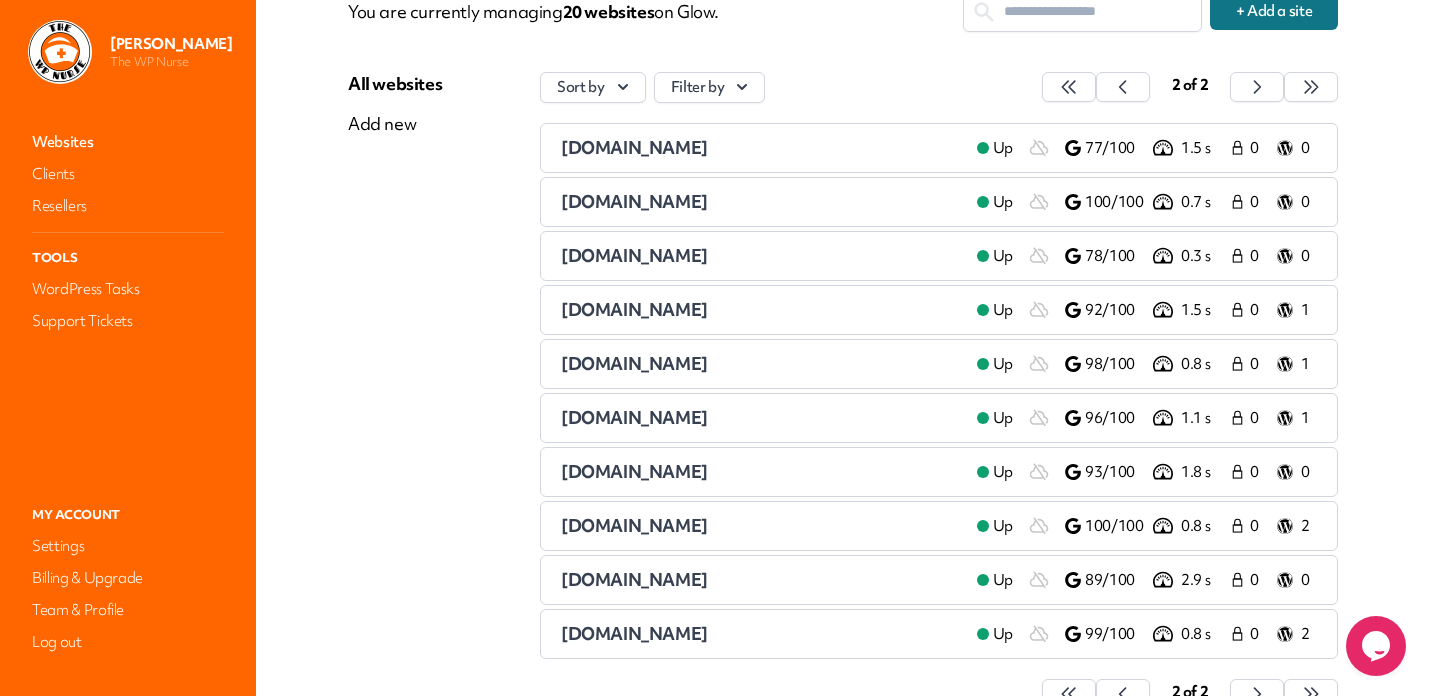 click on "[DOMAIN_NAME]" at bounding box center [634, 417] 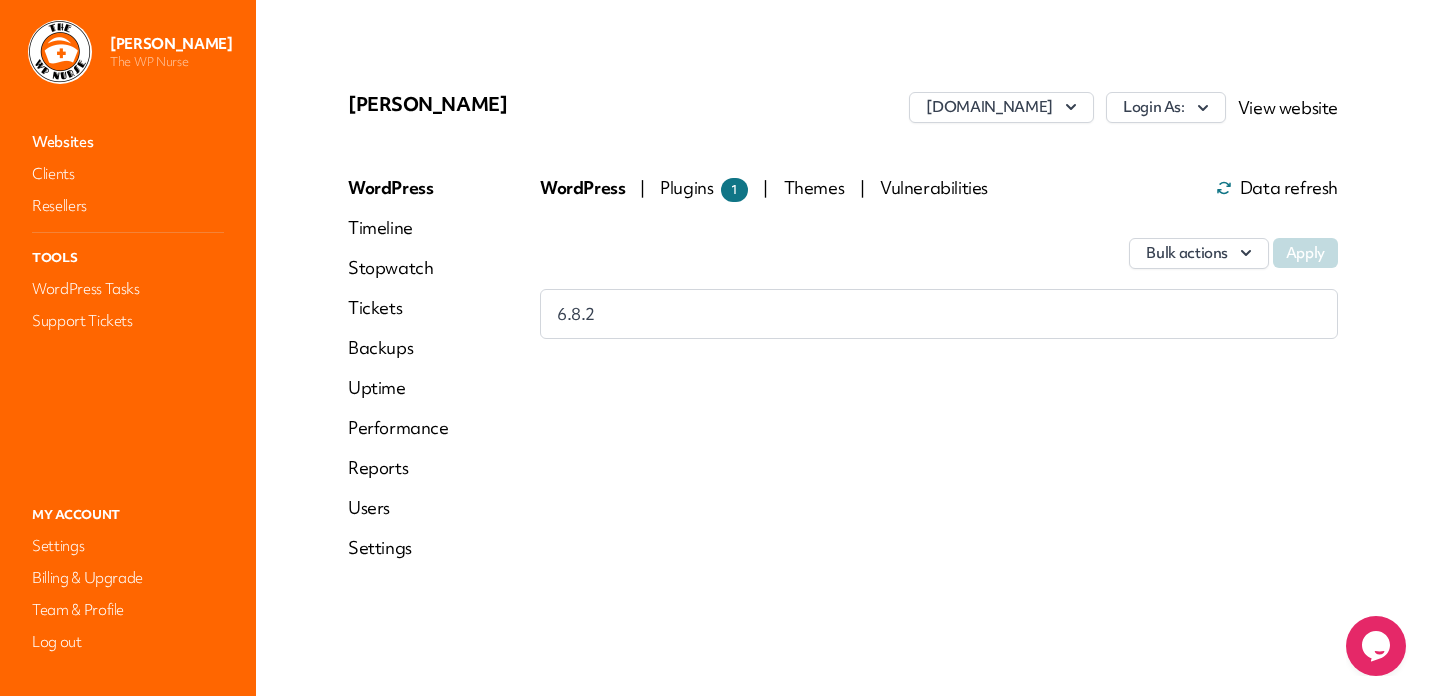 click on "Plugins
1" at bounding box center (704, 187) 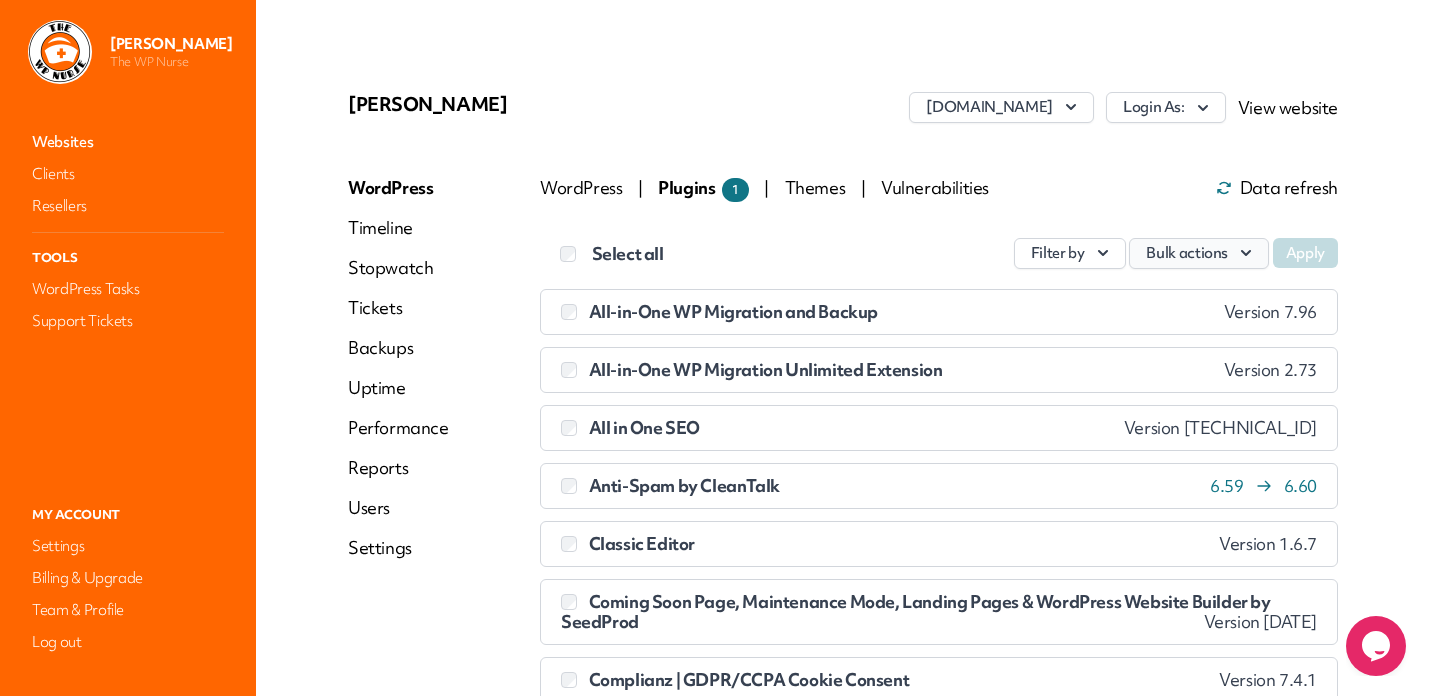 click on "Bulk actions" at bounding box center [1199, 253] 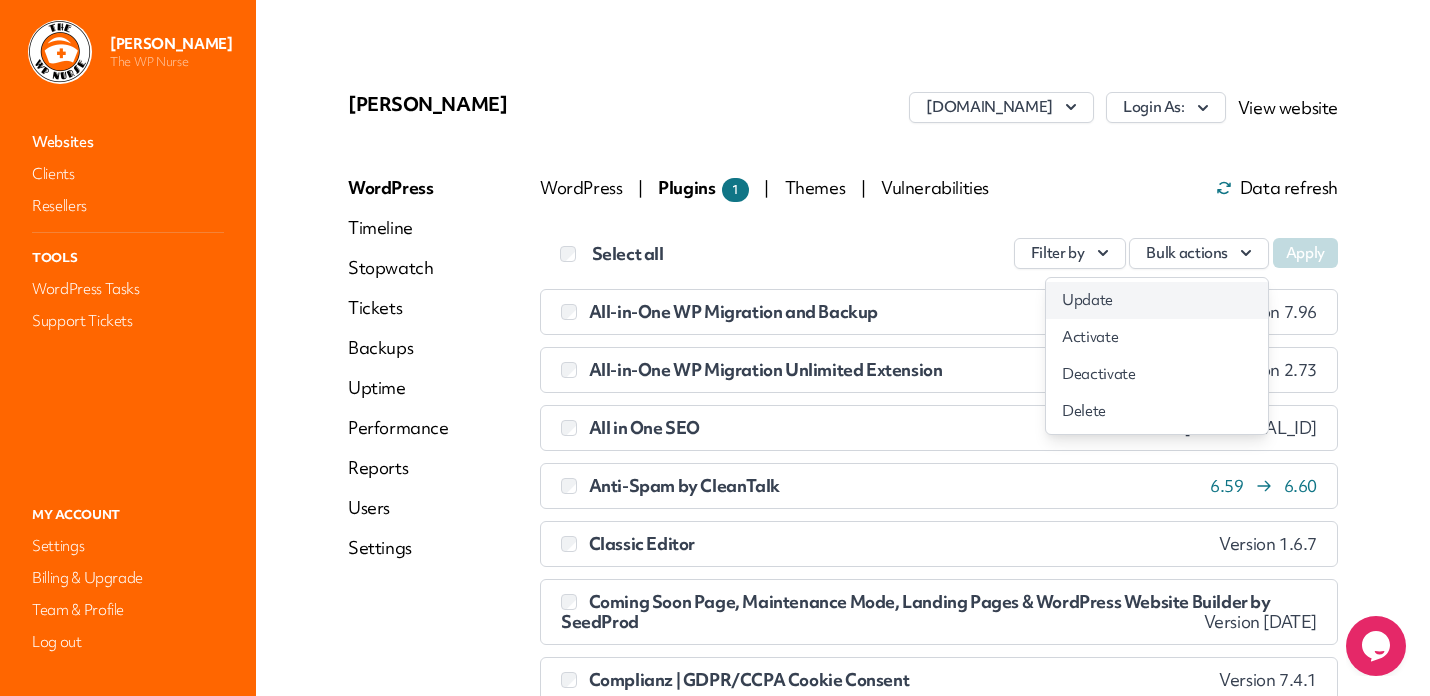 click on "Update" at bounding box center (1157, 300) 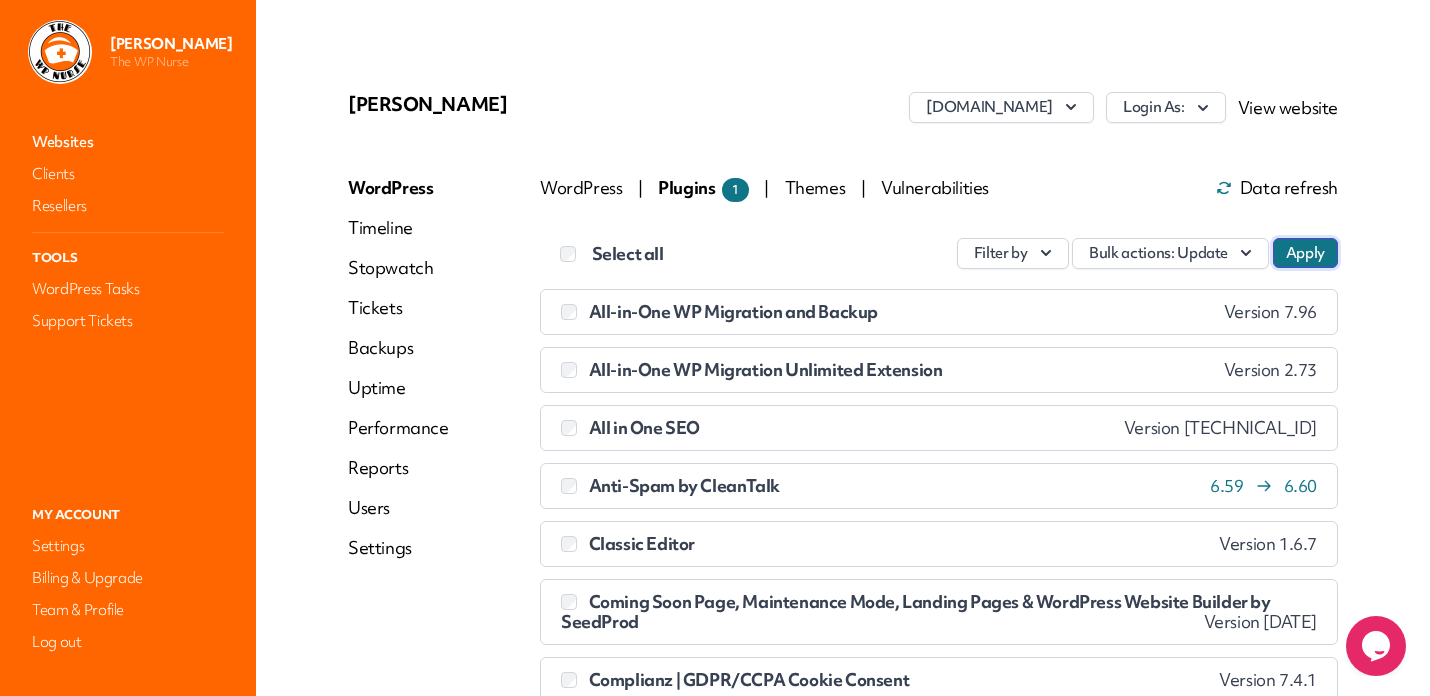 click on "Apply" at bounding box center [1305, 253] 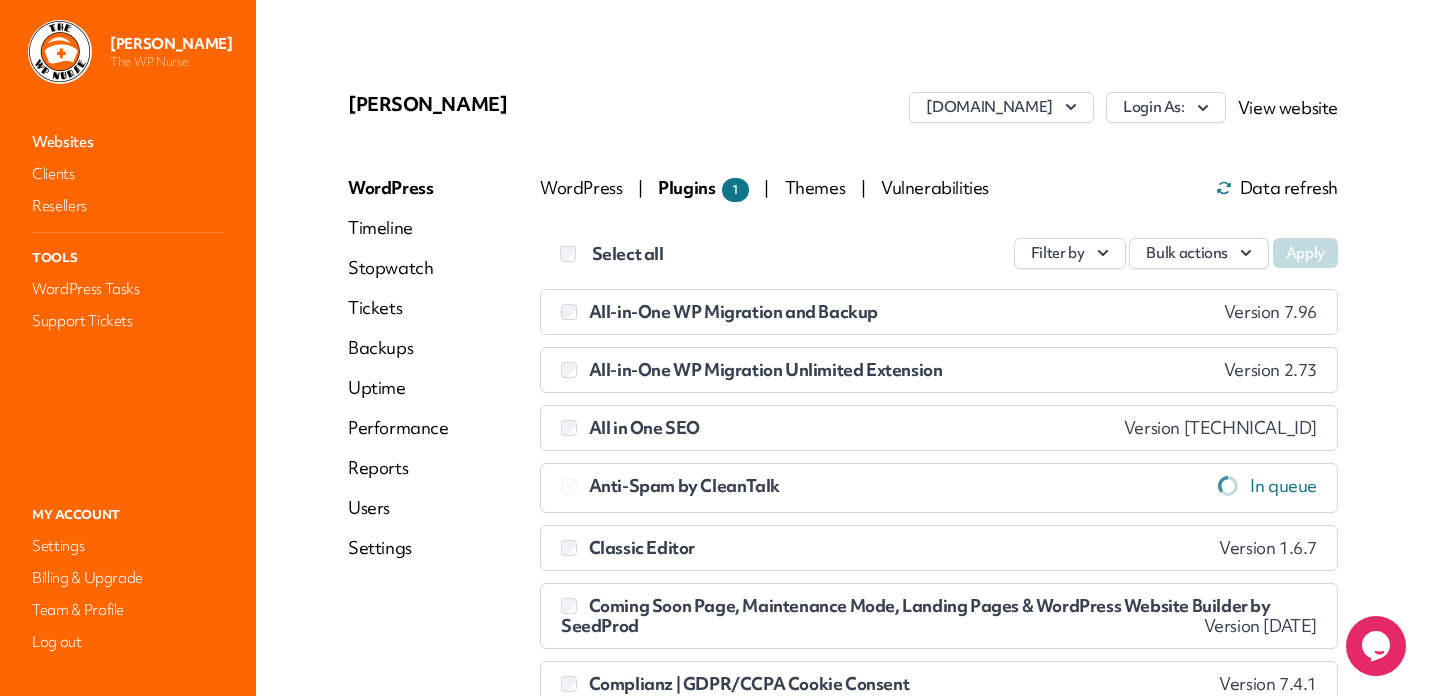 click on "Websites" at bounding box center (128, 142) 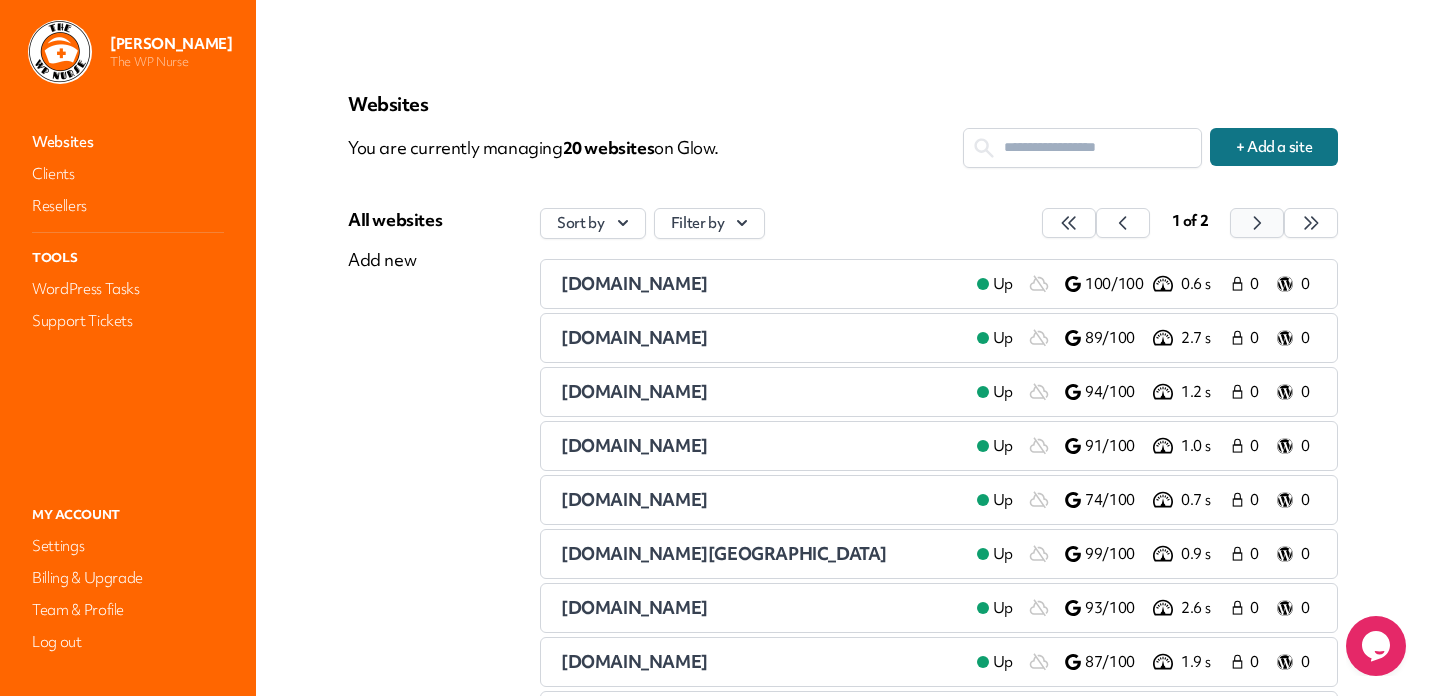 click 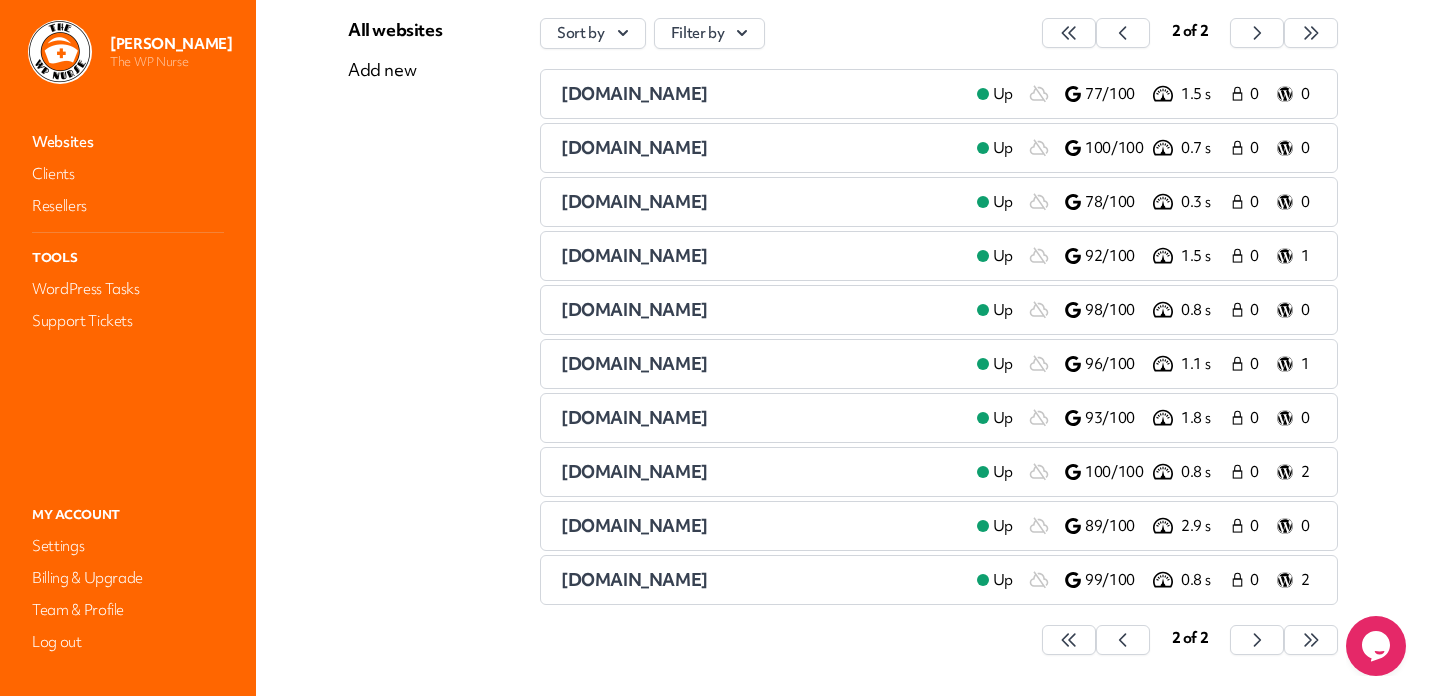 scroll, scrollTop: 191, scrollLeft: 0, axis: vertical 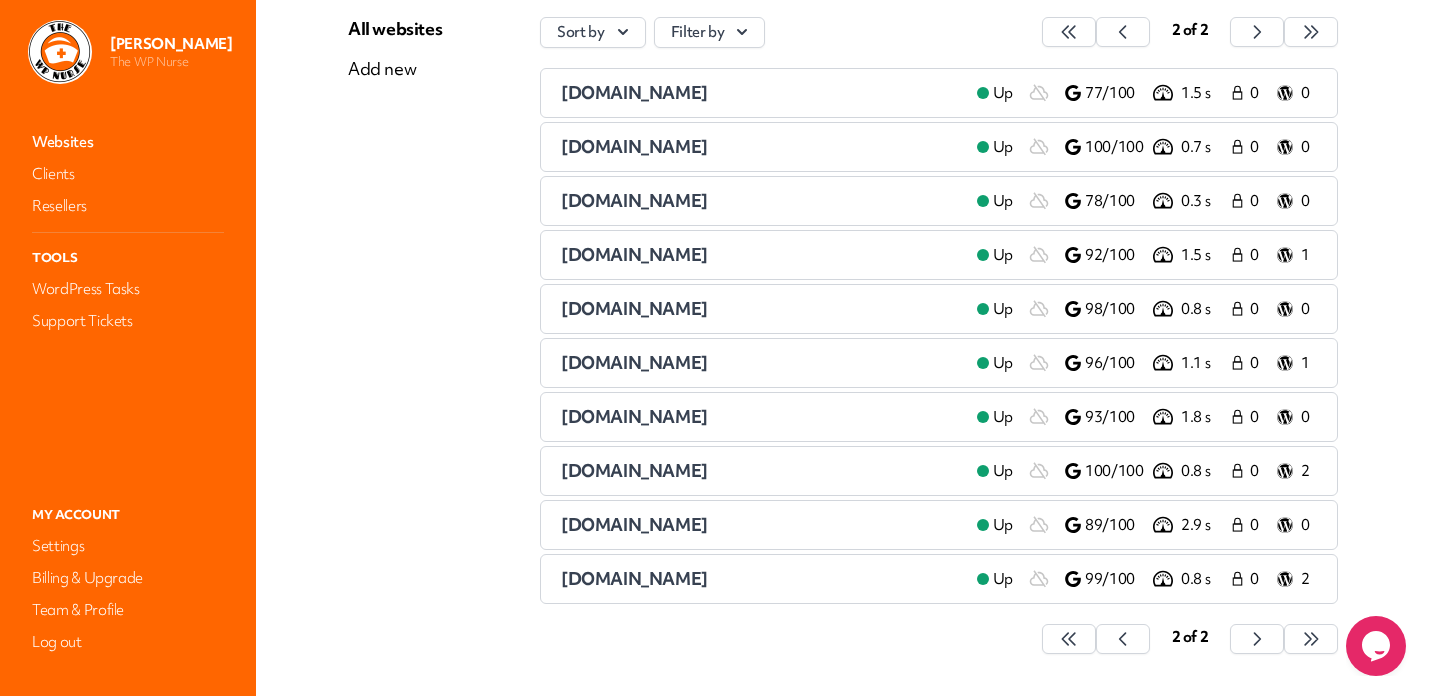 click on "[DOMAIN_NAME]" at bounding box center [634, 470] 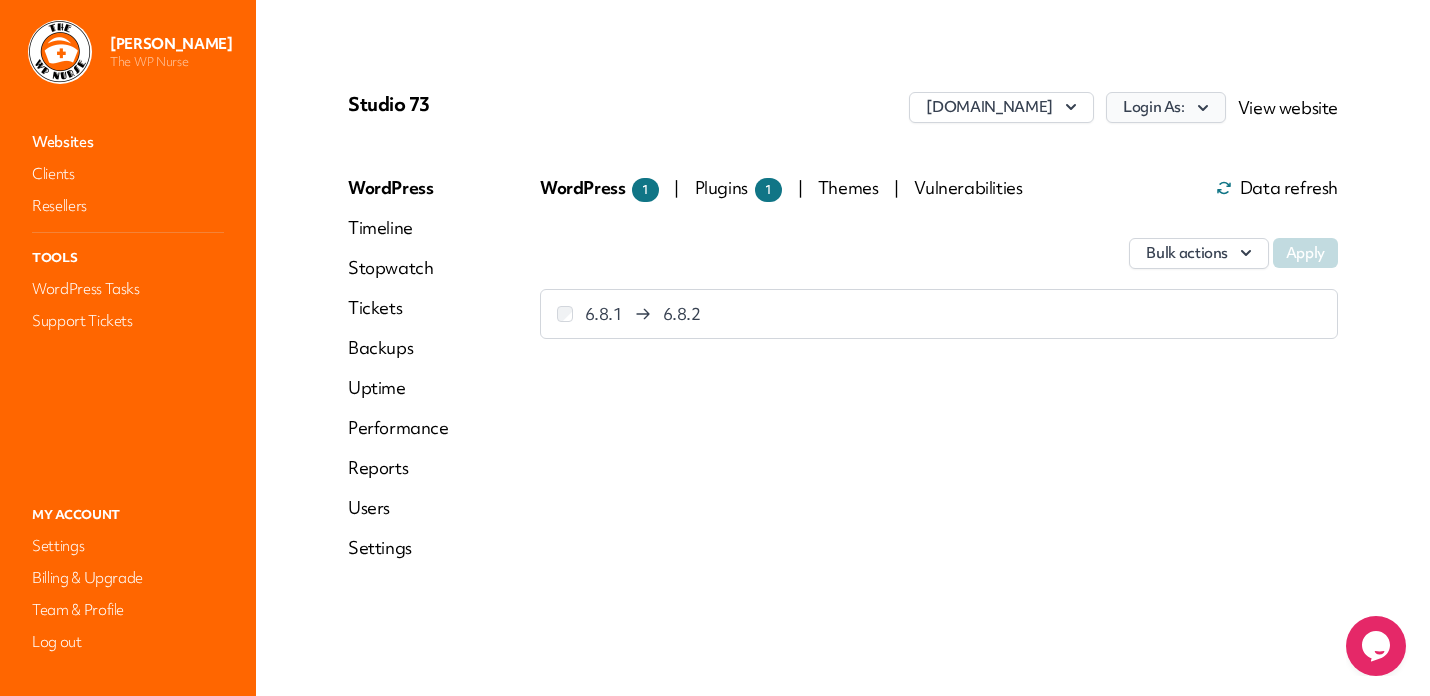 click on "Login As:" at bounding box center [1166, 107] 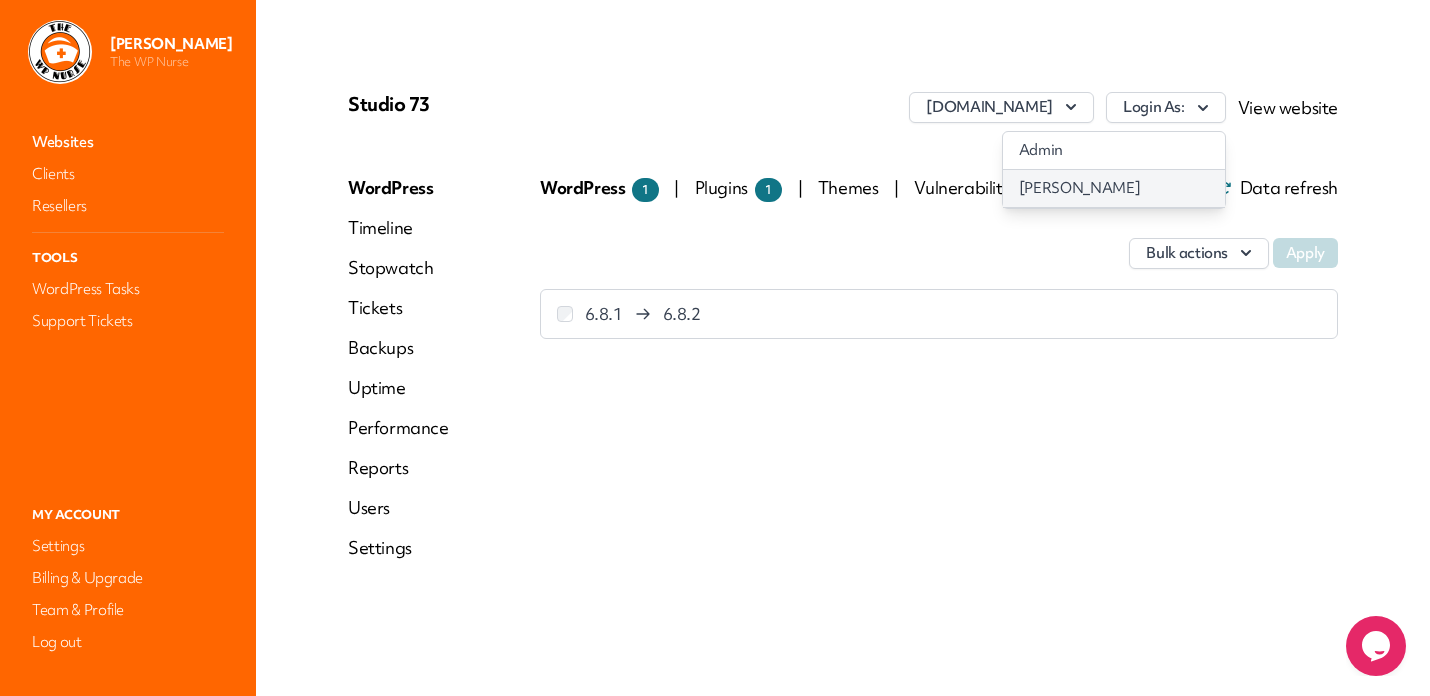 click on "[PERSON_NAME]" at bounding box center [1114, 188] 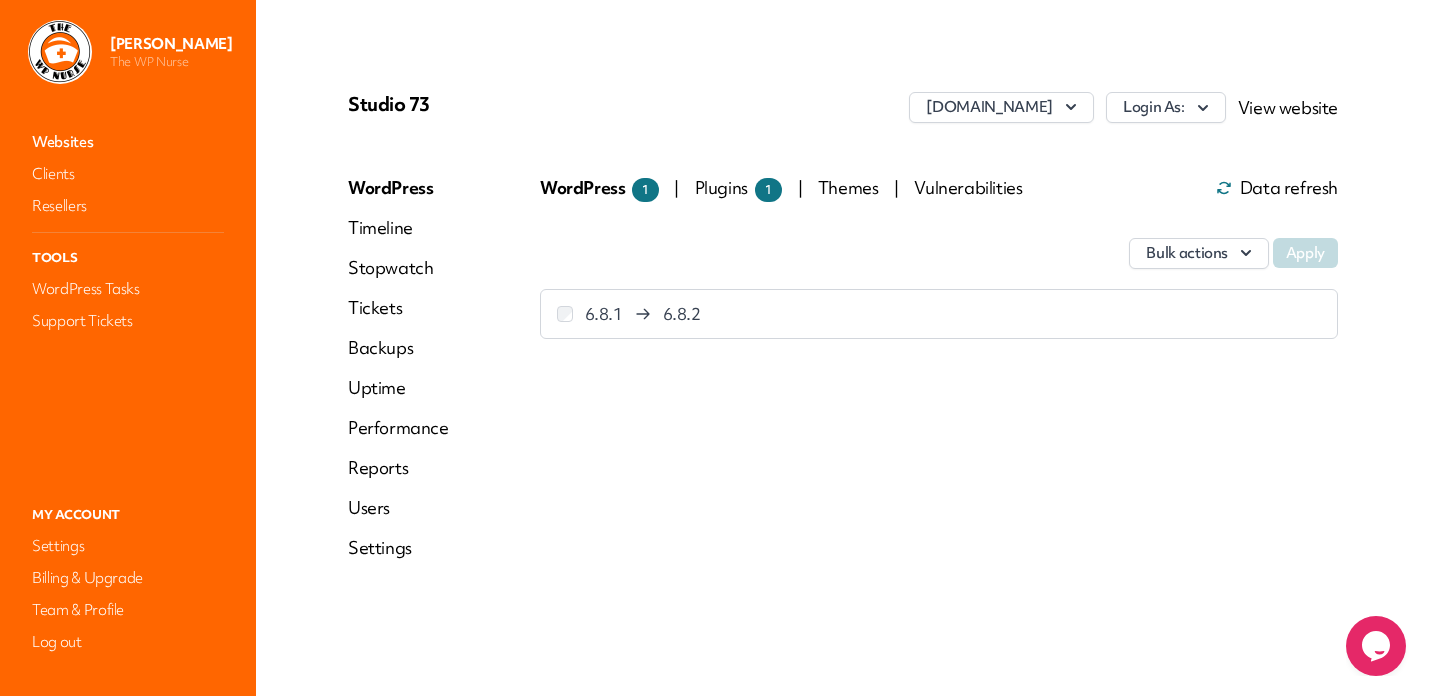 click 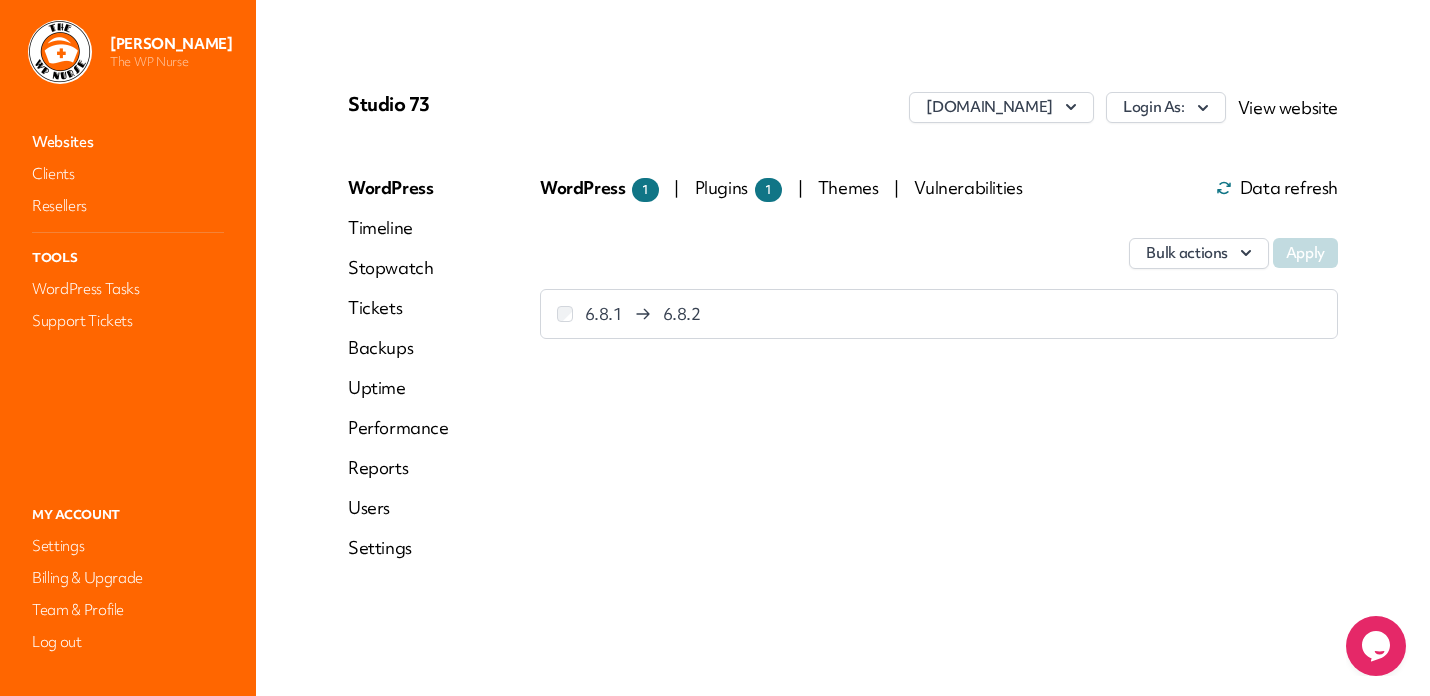click on "Websites" at bounding box center (128, 142) 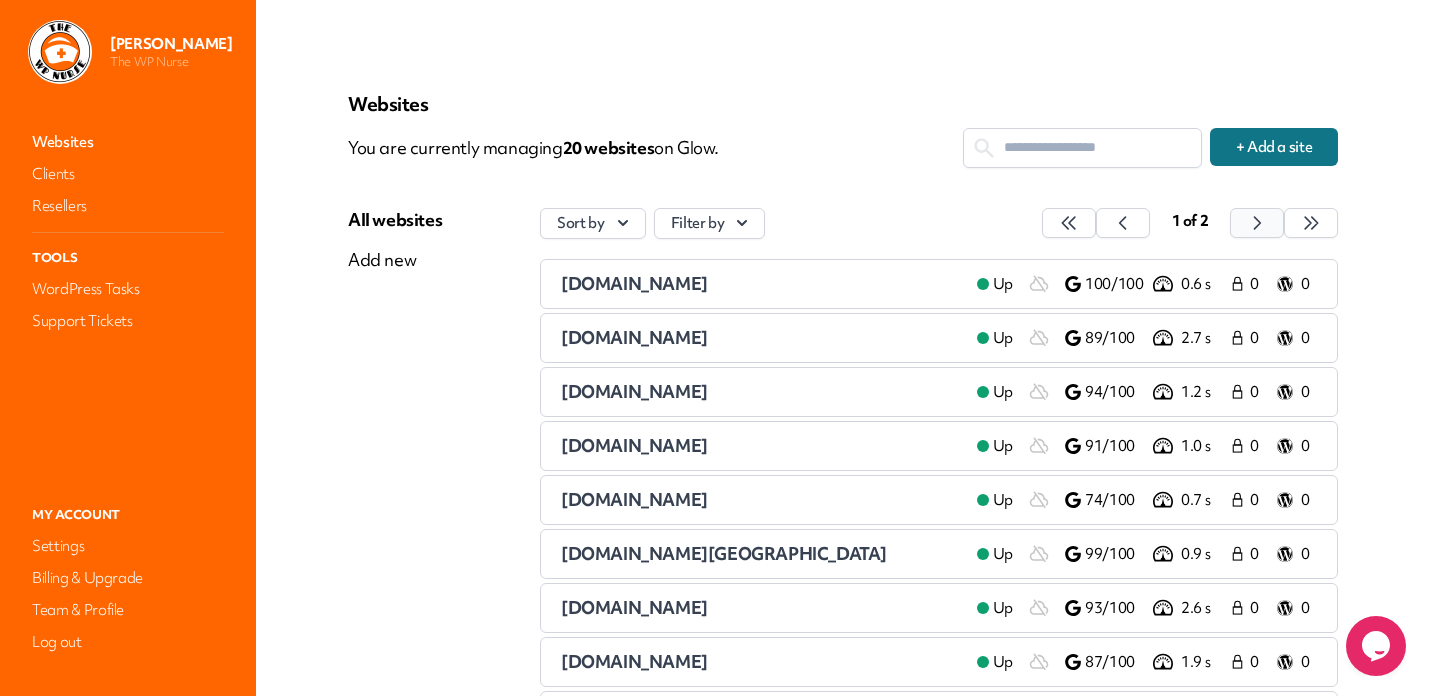 click 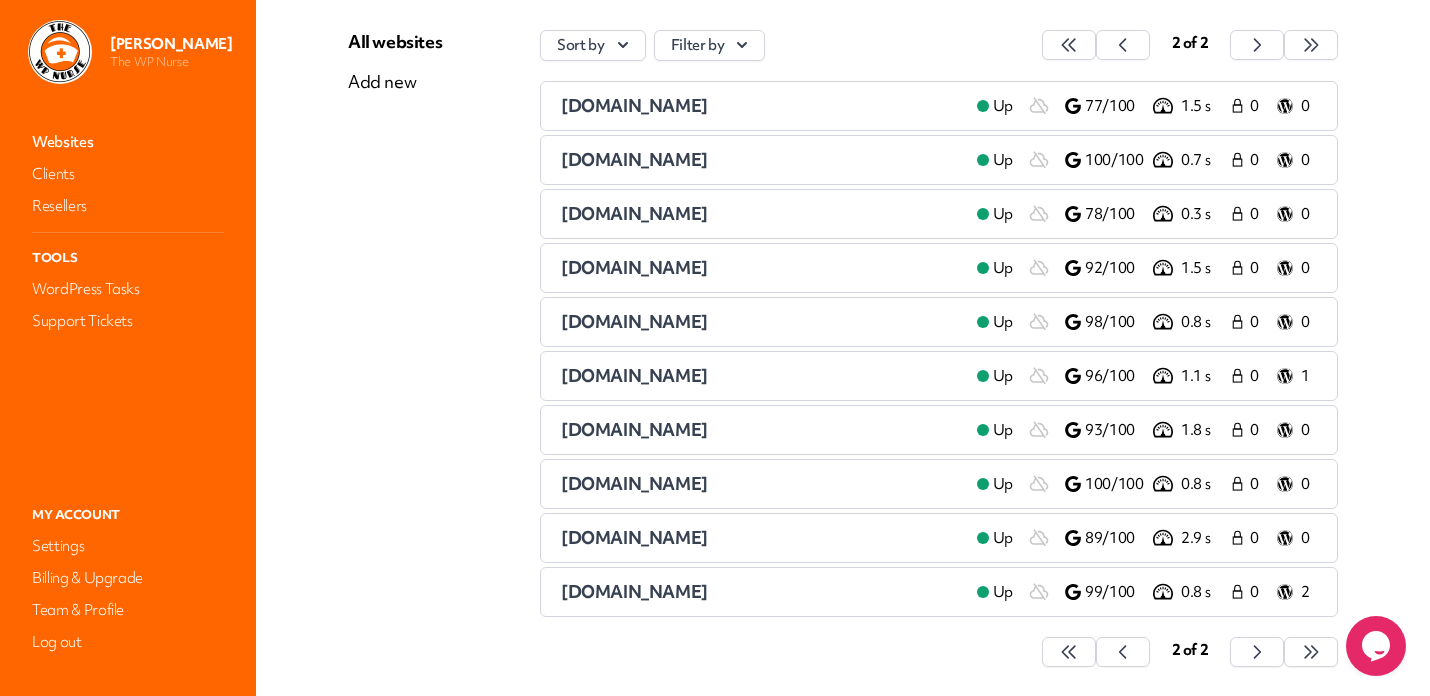 scroll, scrollTop: 181, scrollLeft: 0, axis: vertical 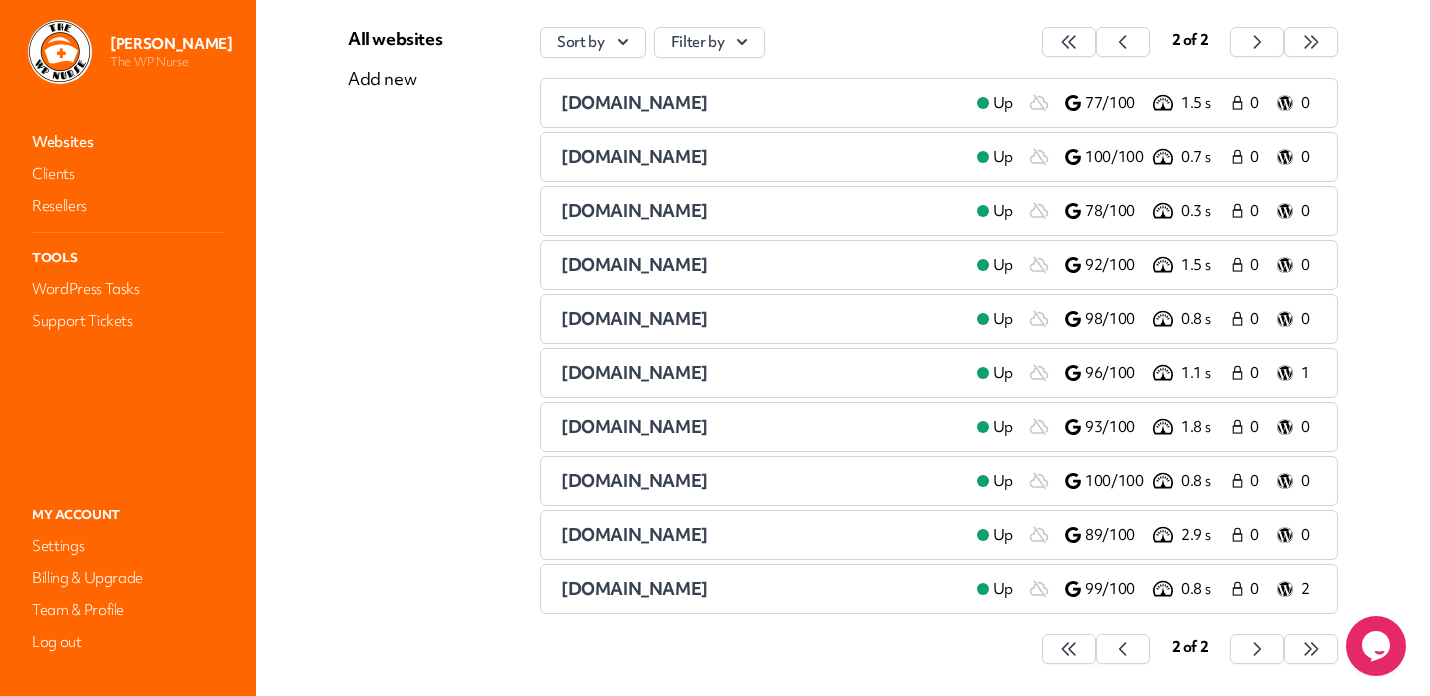 click on "[DOMAIN_NAME]" at bounding box center [634, 588] 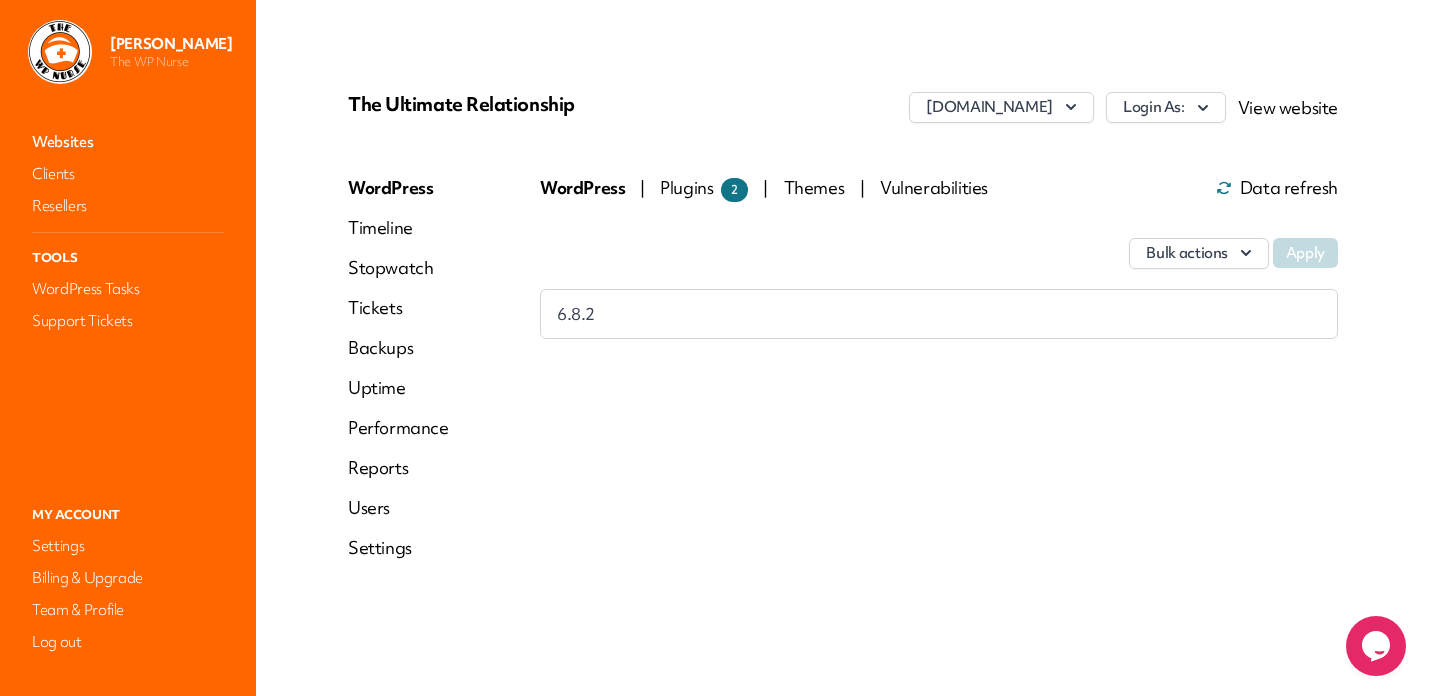 click on "Plugins
2" at bounding box center (704, 187) 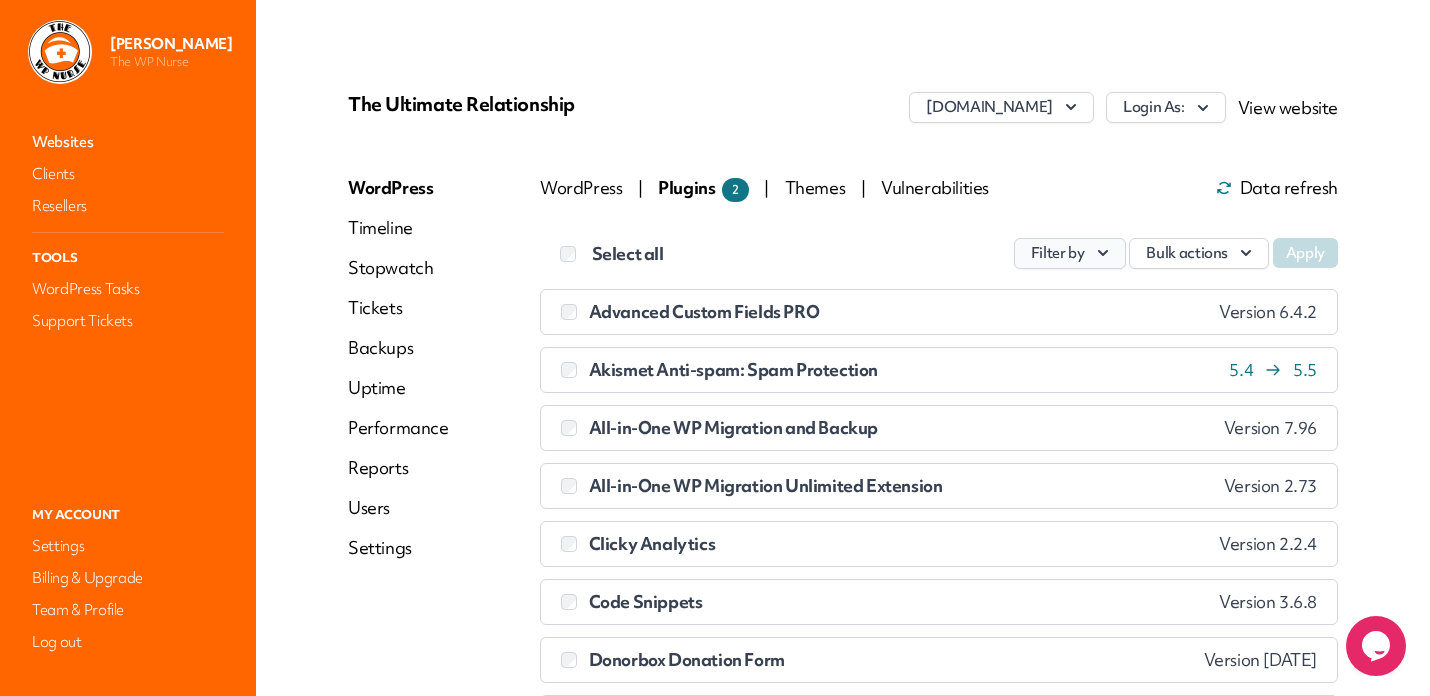 click 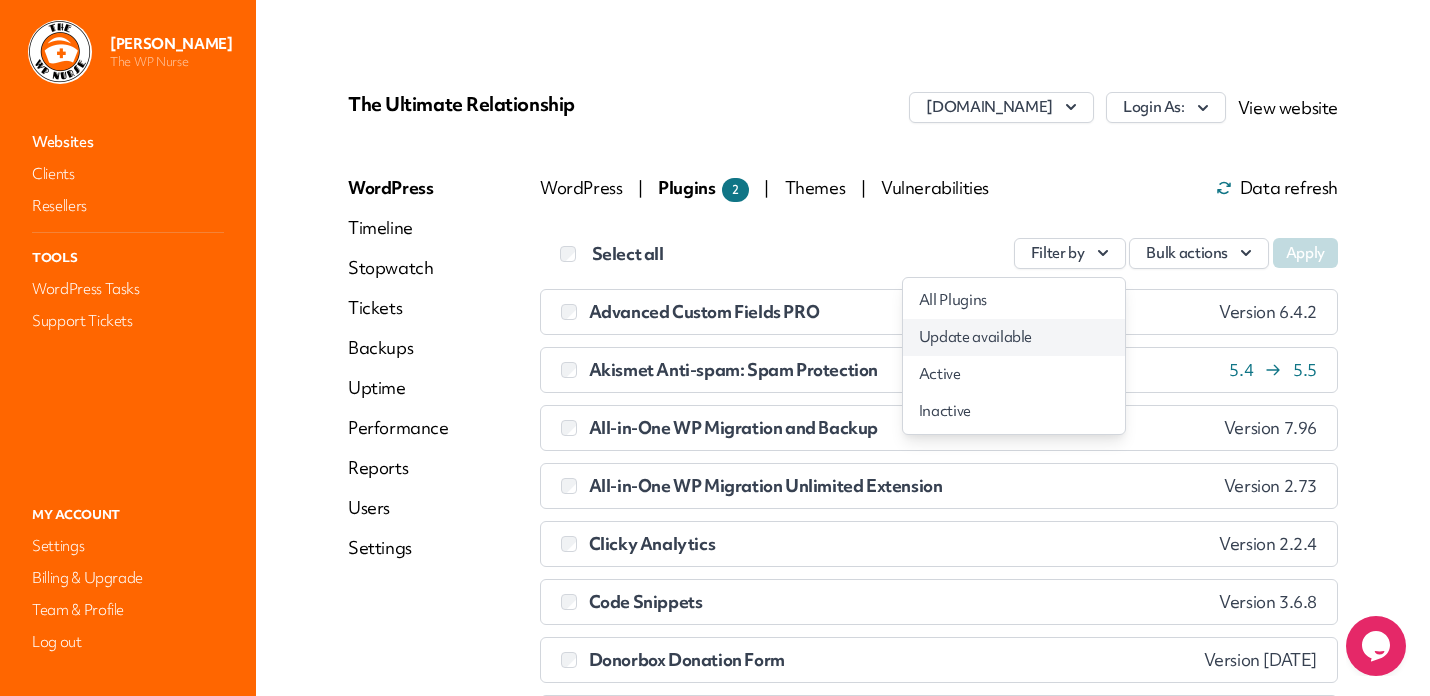 click on "Update available" at bounding box center [1014, 337] 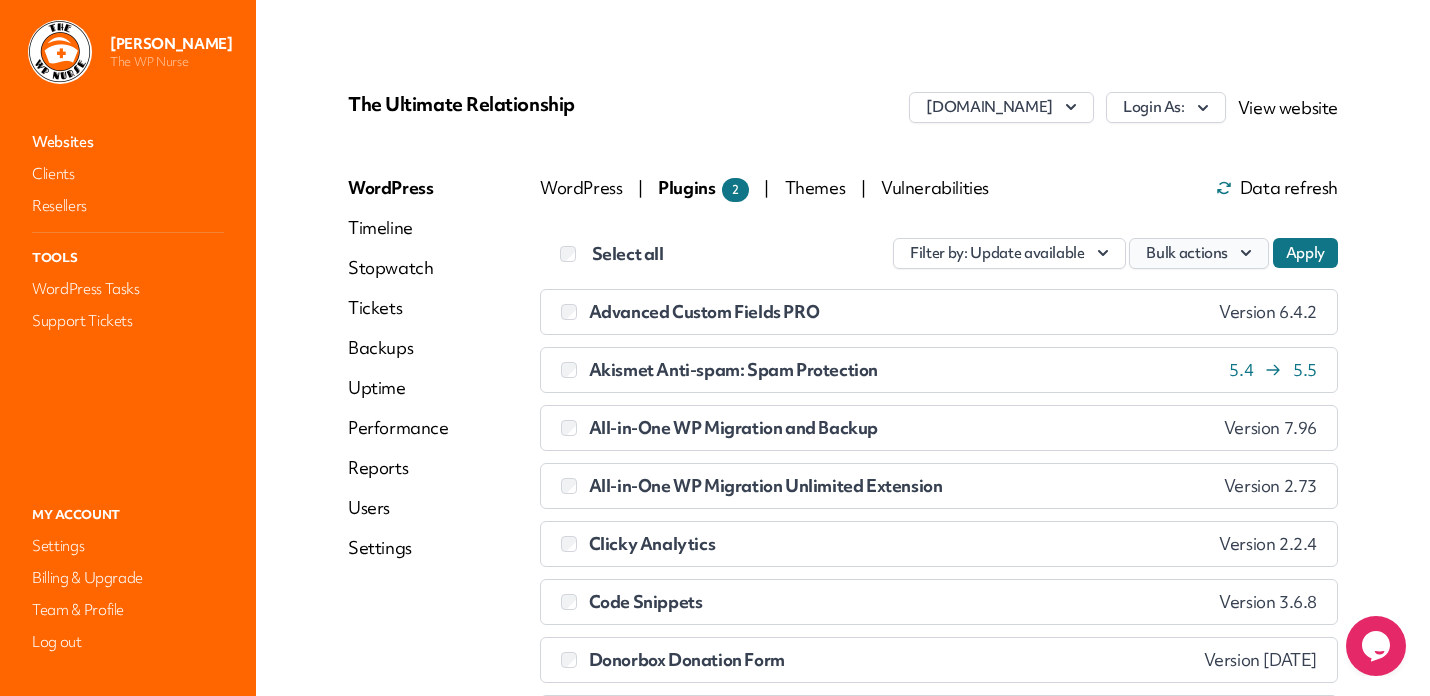 click on "Bulk actions" at bounding box center (1199, 253) 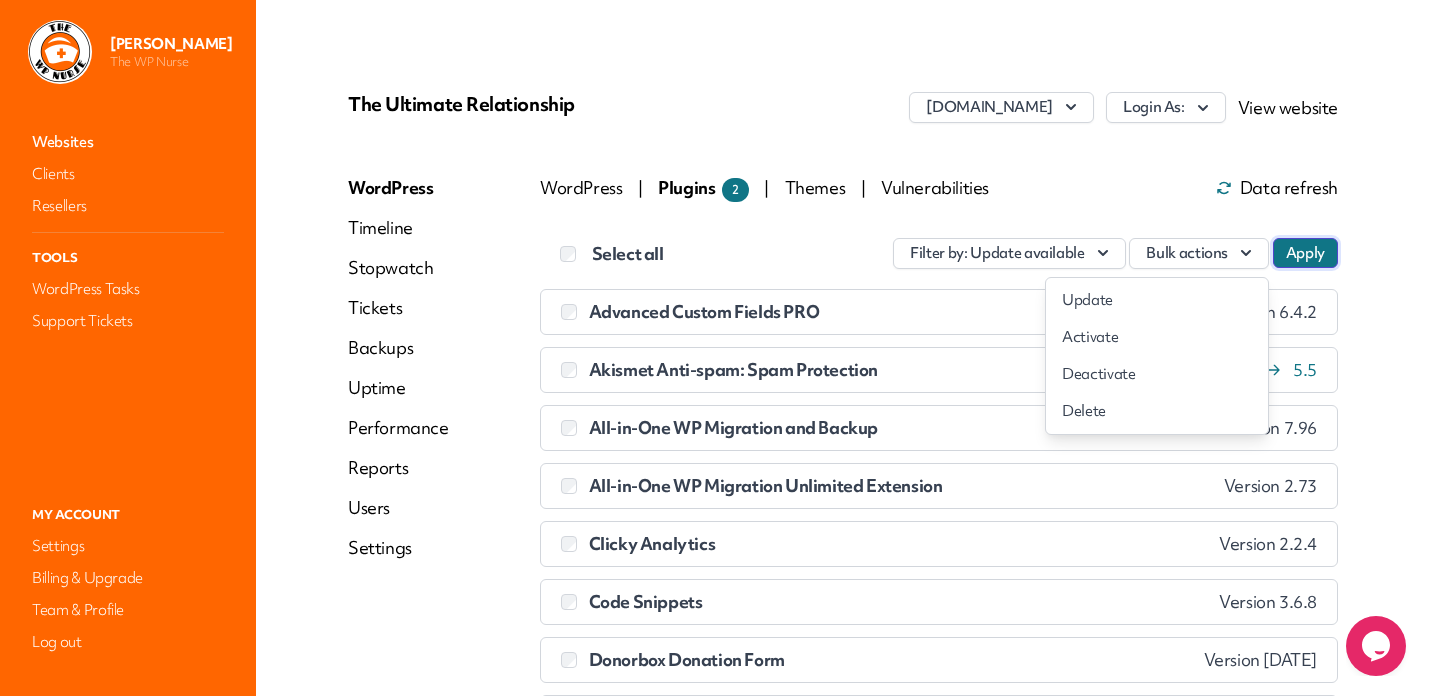 click on "Apply" at bounding box center (1305, 253) 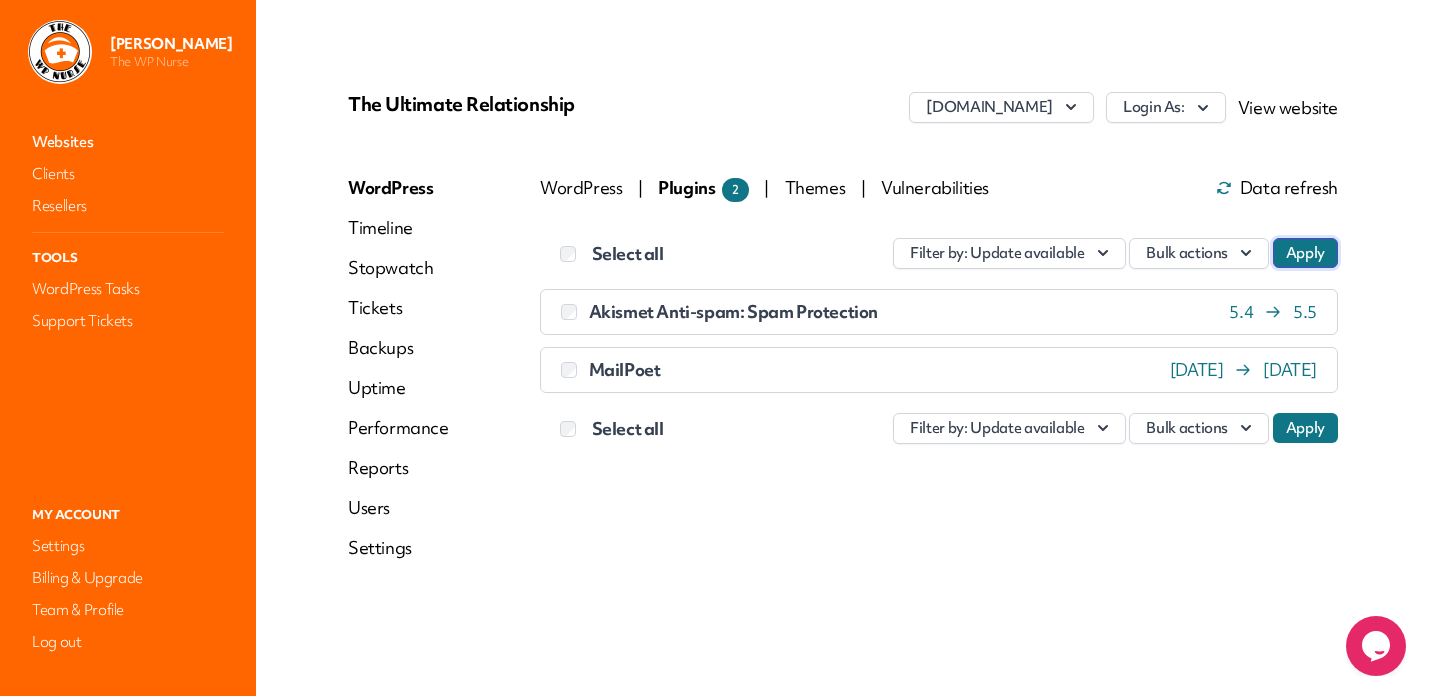 click on "Apply" at bounding box center [1305, 253] 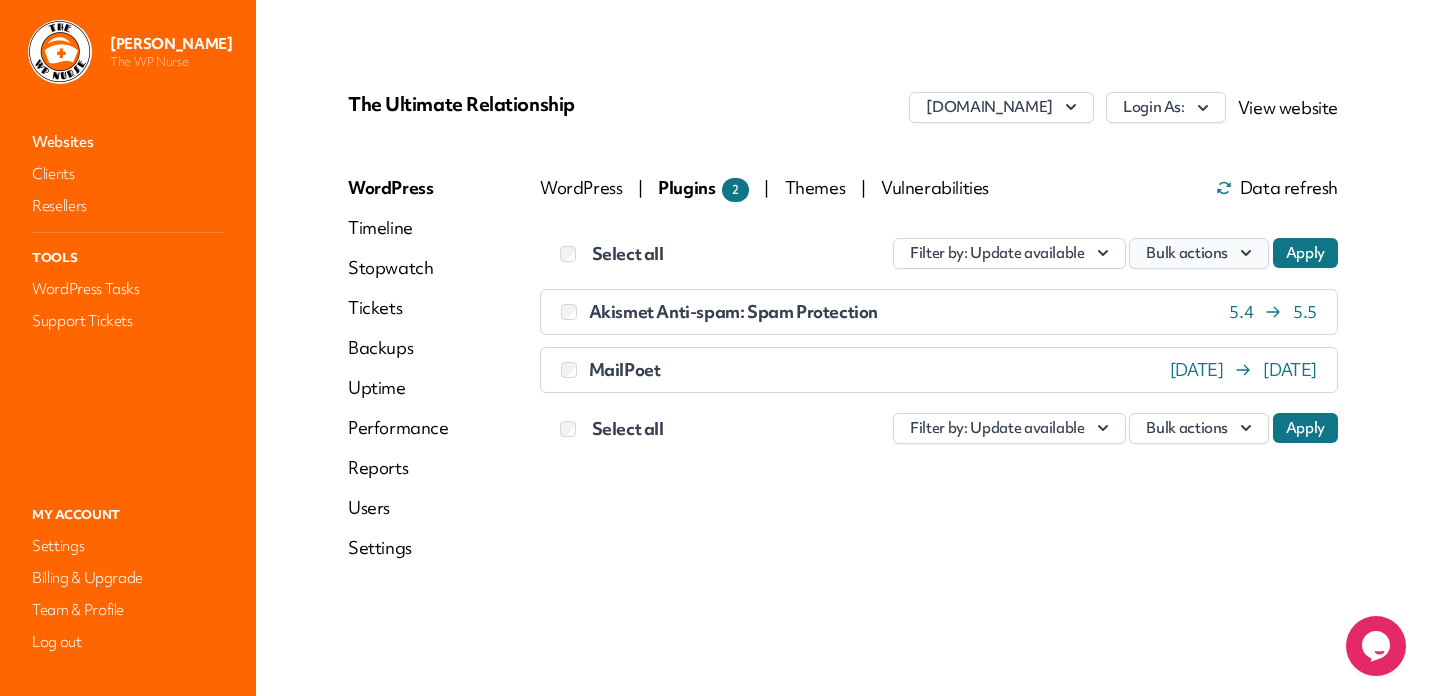 click on "Bulk actions" at bounding box center (1199, 253) 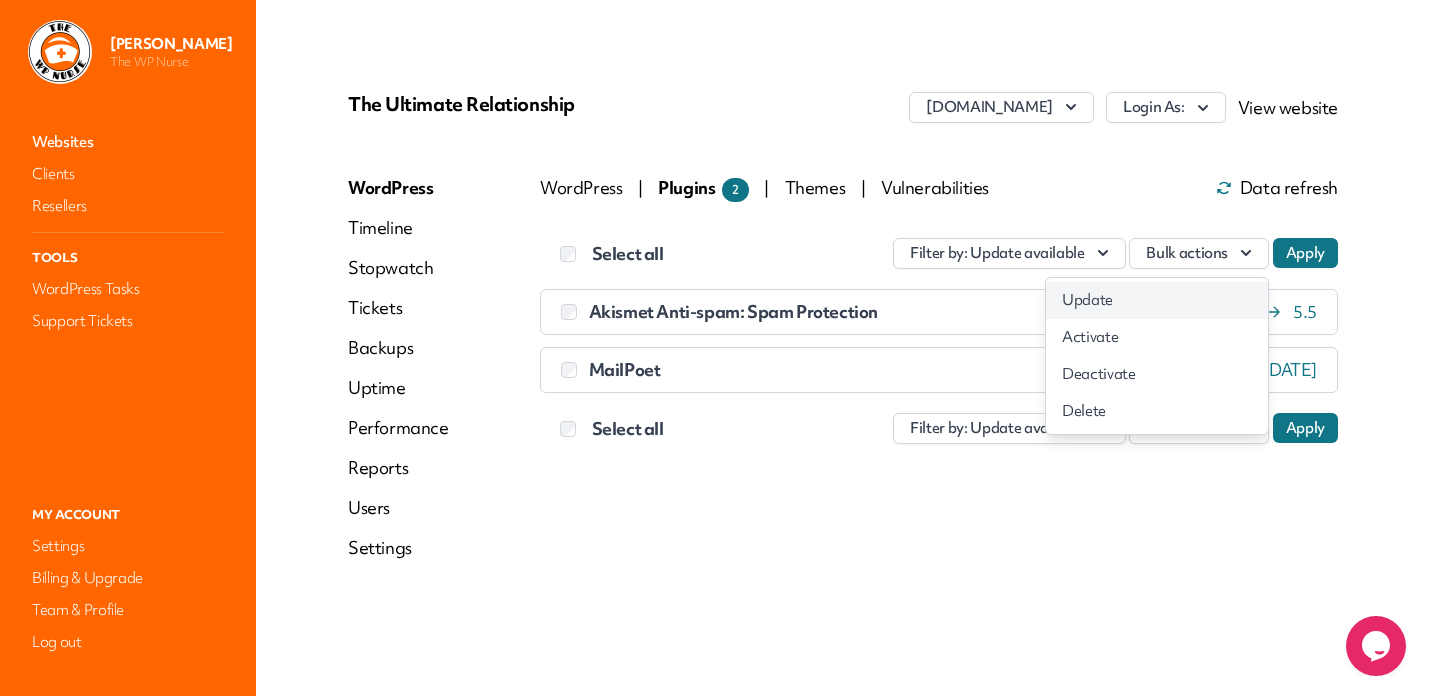 click on "Update" at bounding box center [1157, 300] 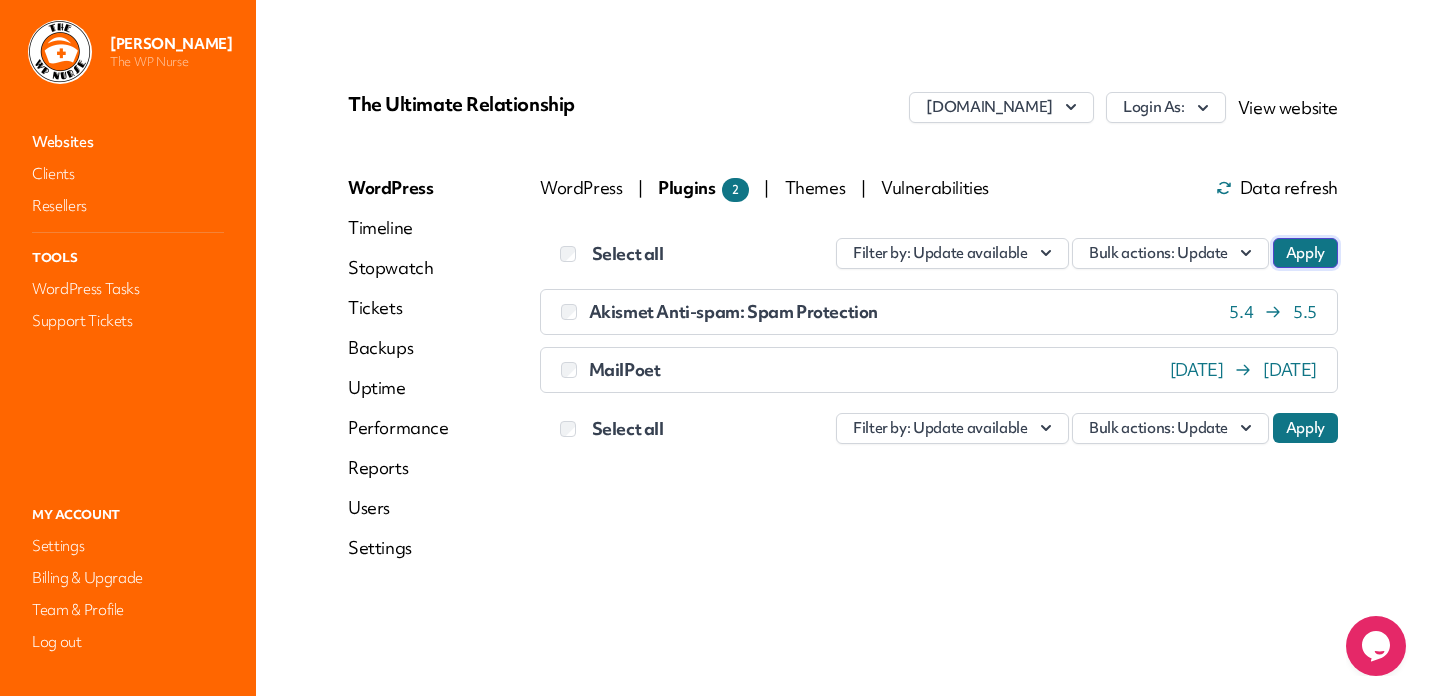click on "Apply" at bounding box center [1305, 253] 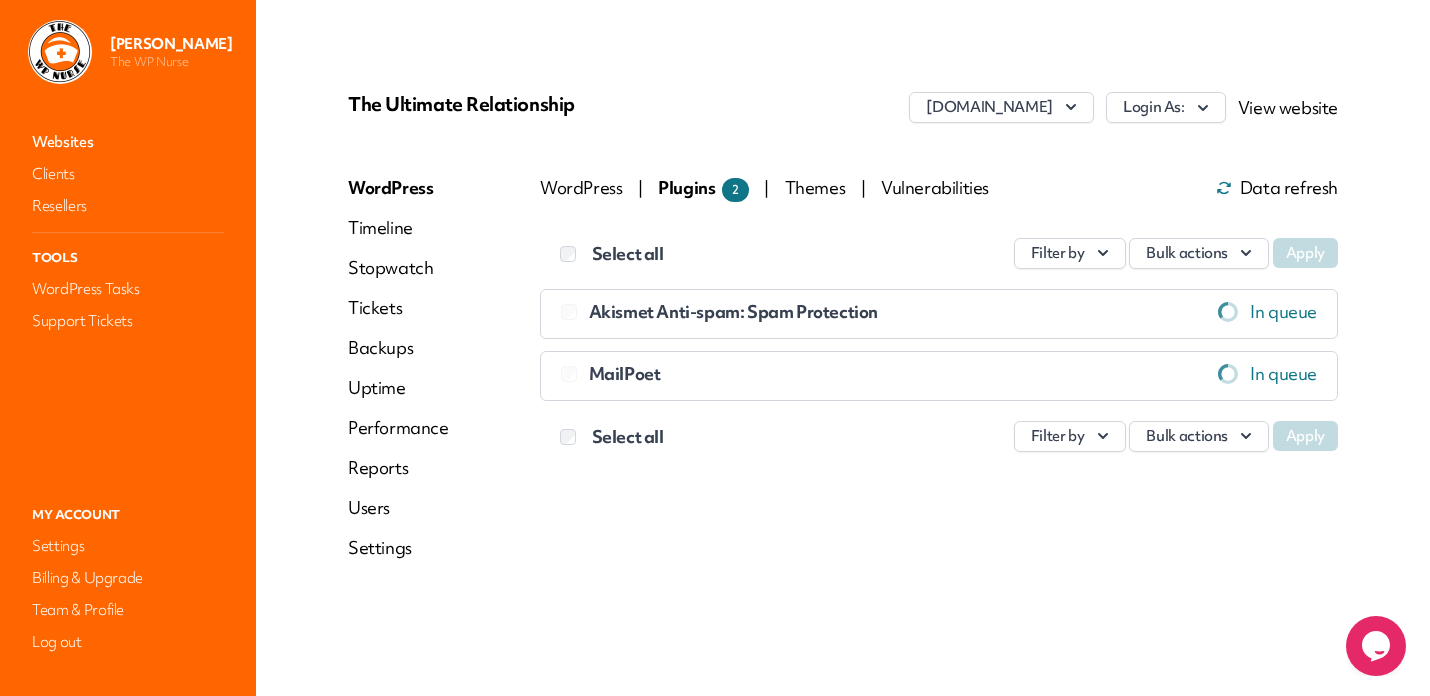 click on "Websites" at bounding box center (128, 142) 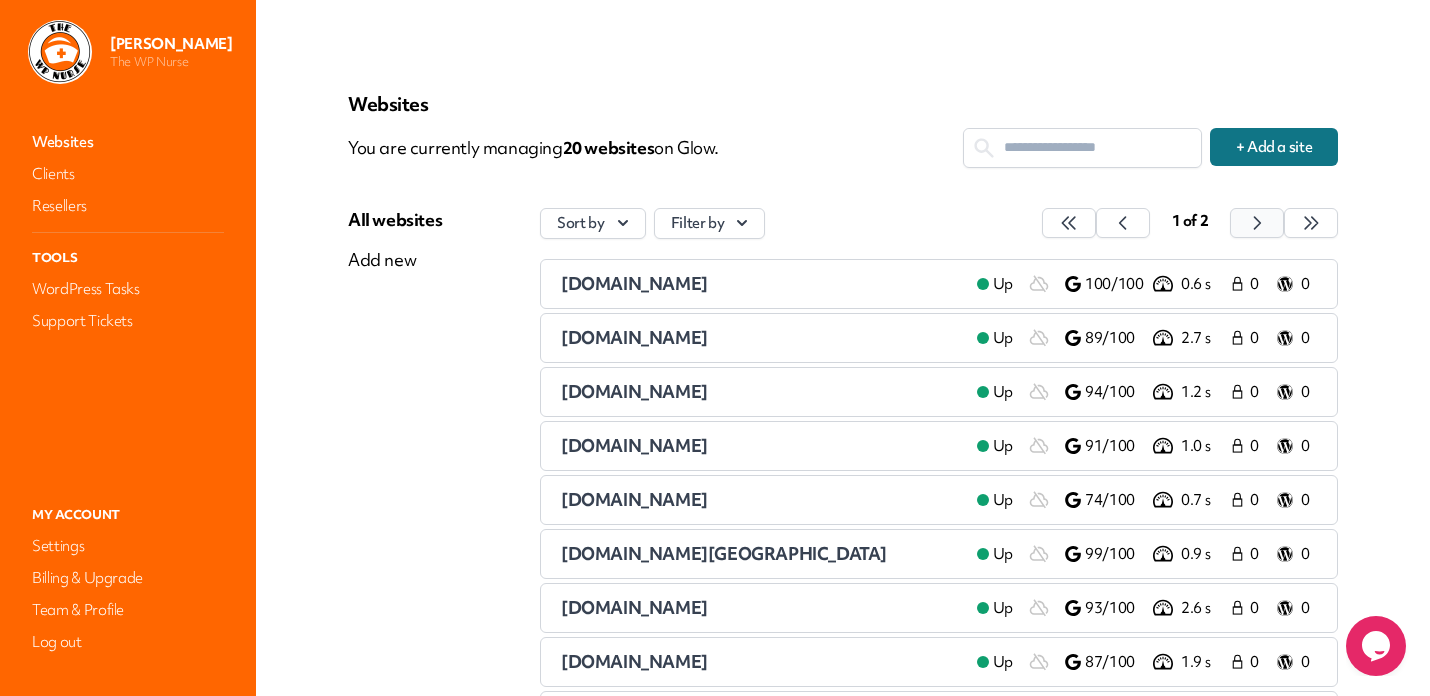 click 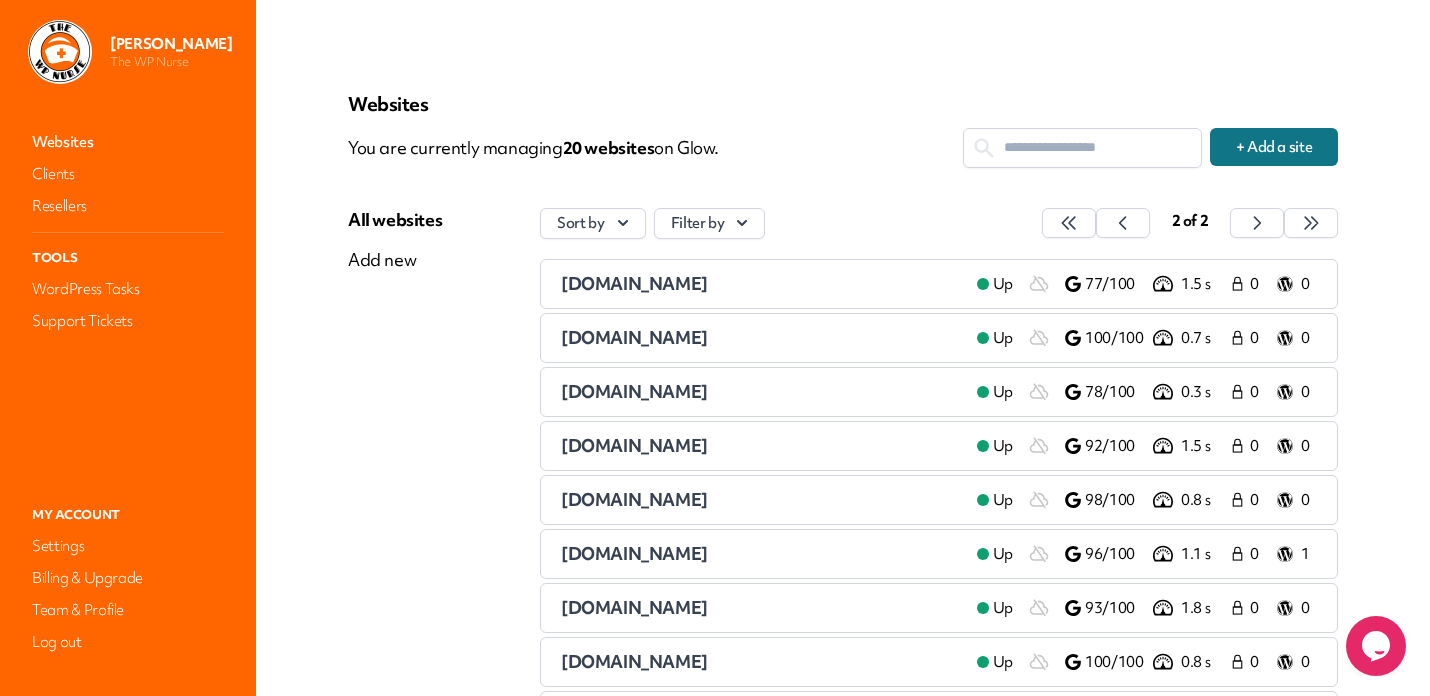click on "[DOMAIN_NAME]" at bounding box center (634, 445) 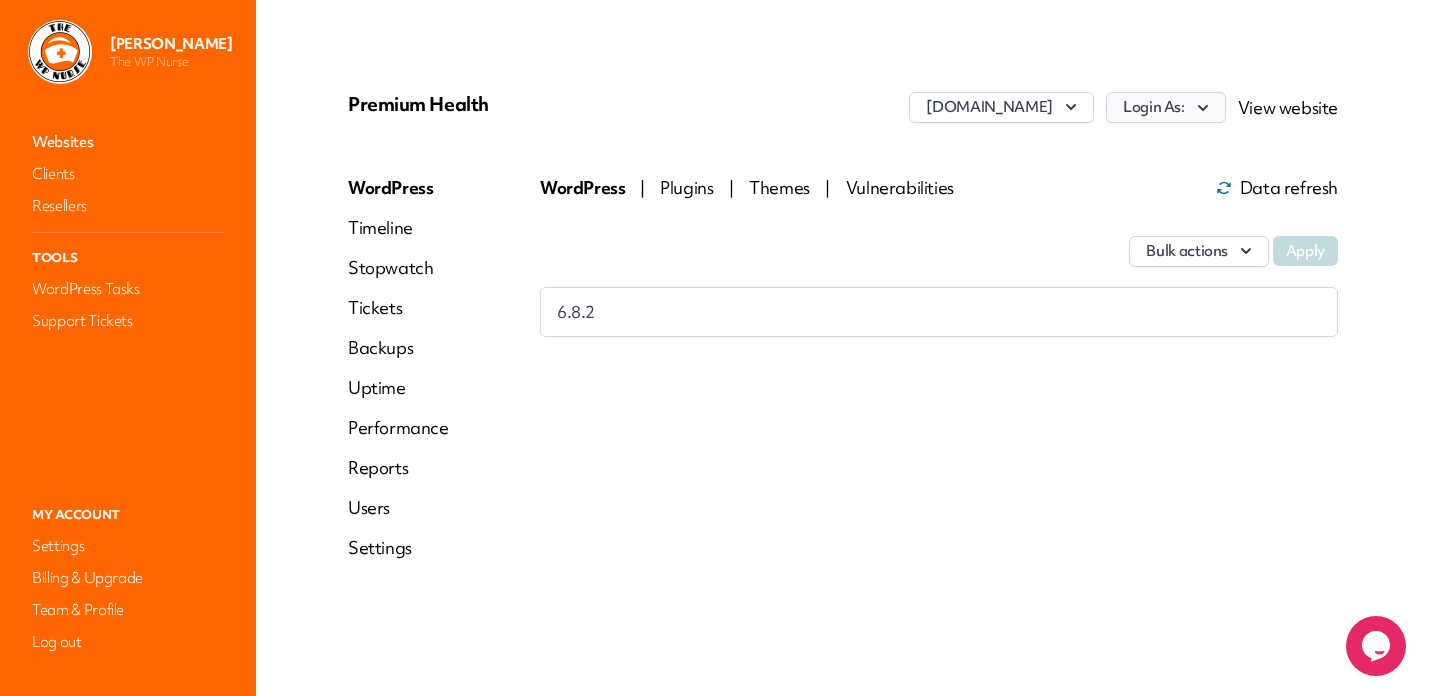 click on "Login As:" at bounding box center [1166, 107] 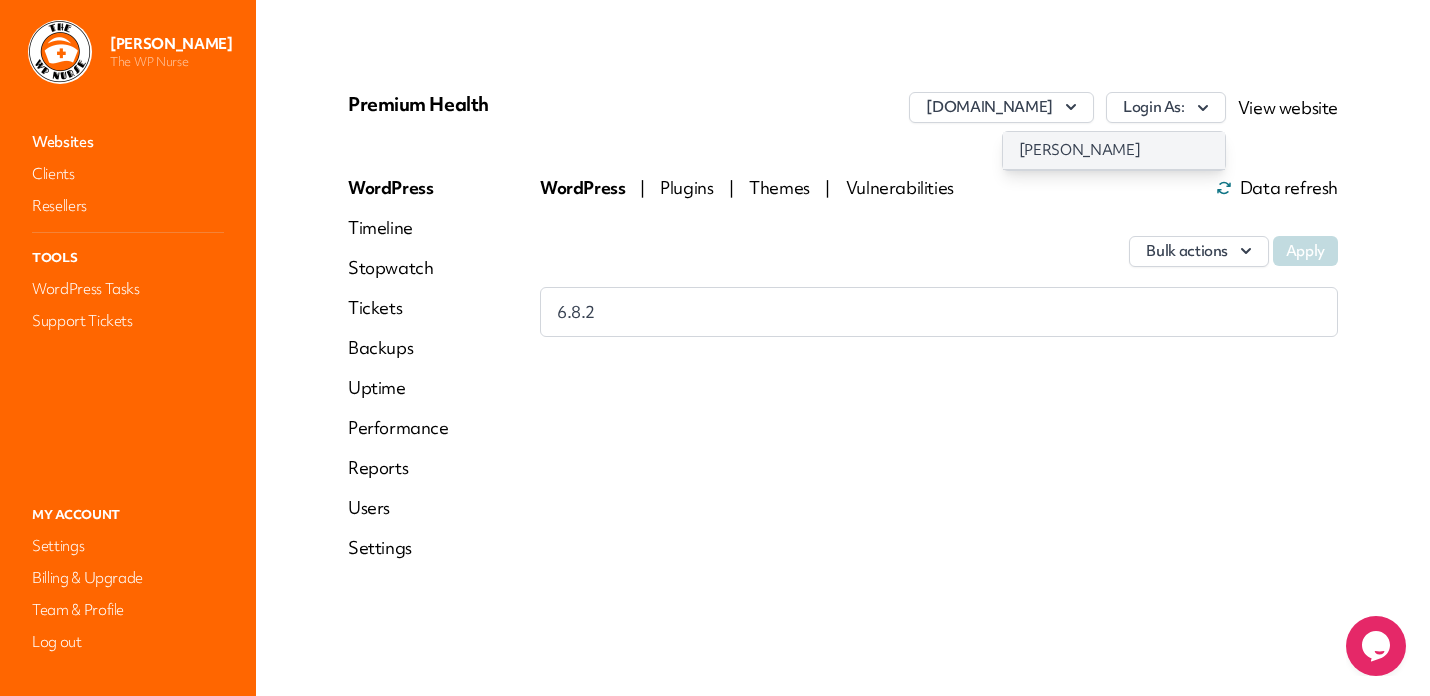 click on "[PERSON_NAME]" at bounding box center [1114, 150] 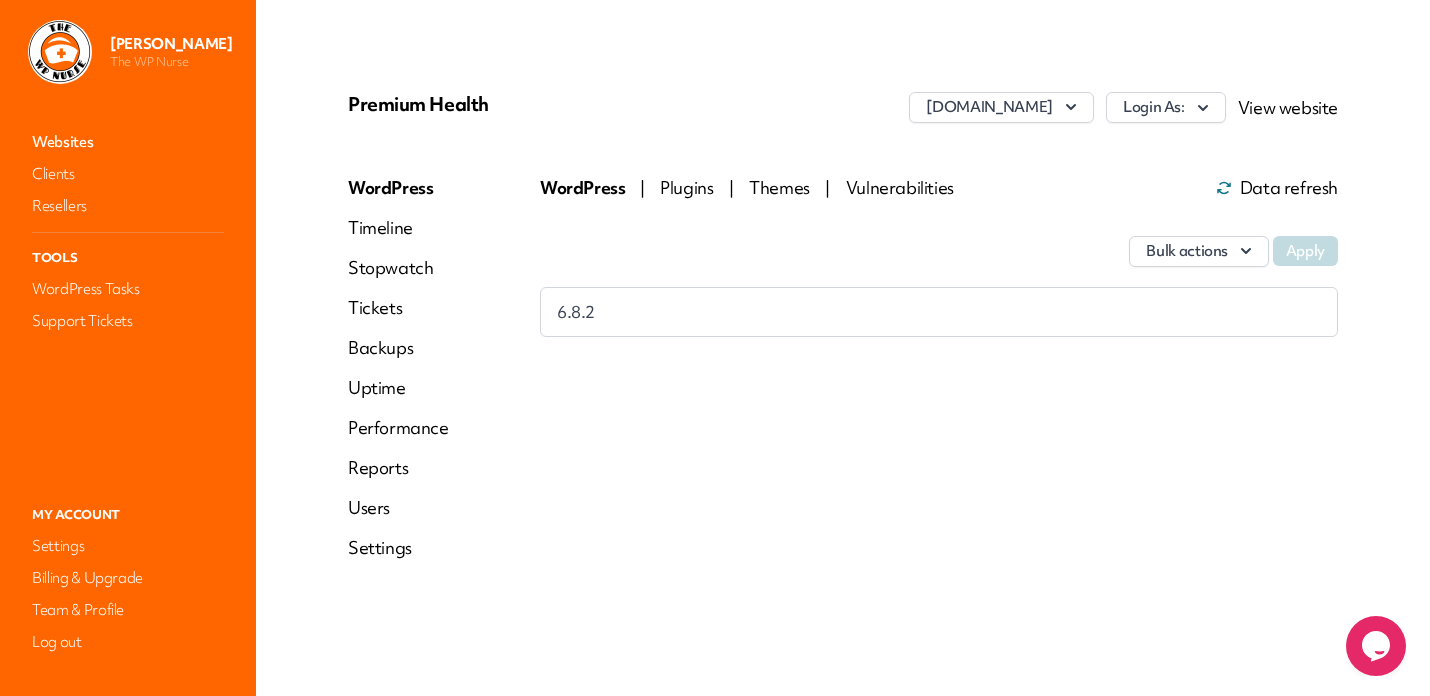 click on "Websites" at bounding box center [128, 142] 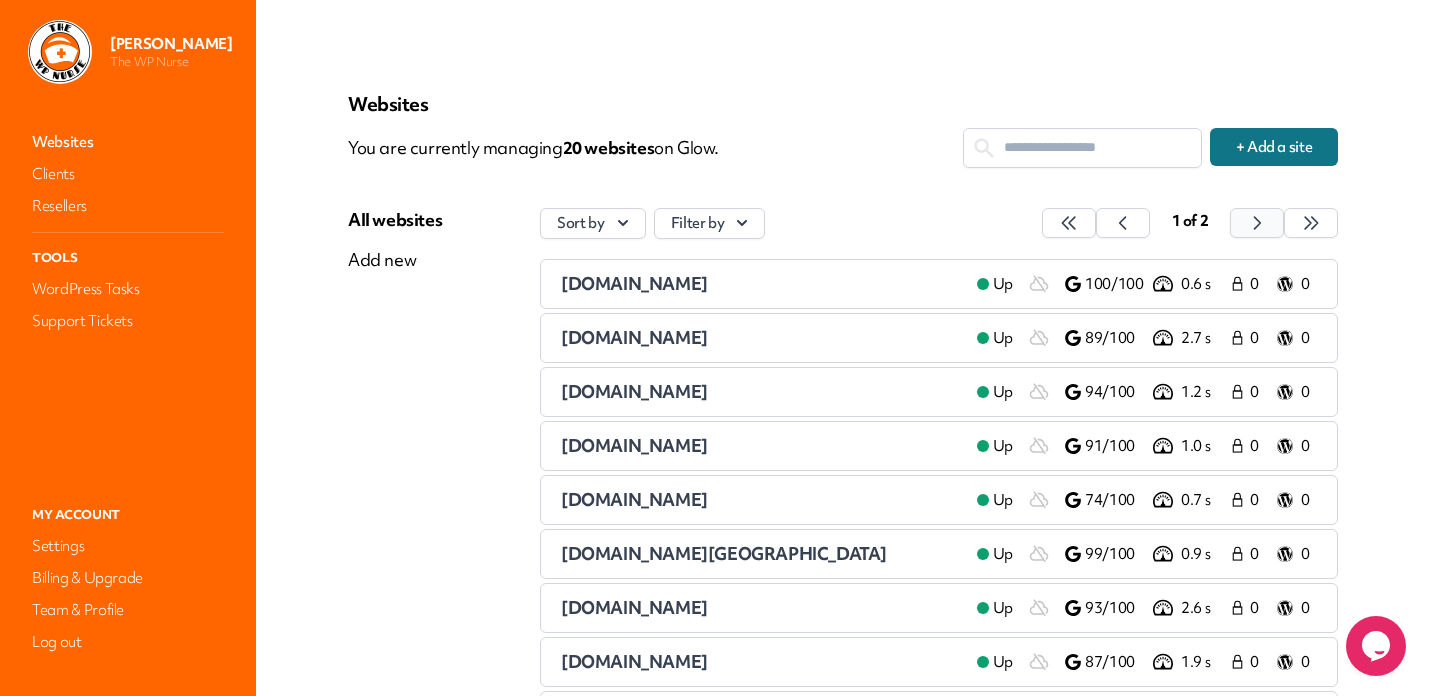 click 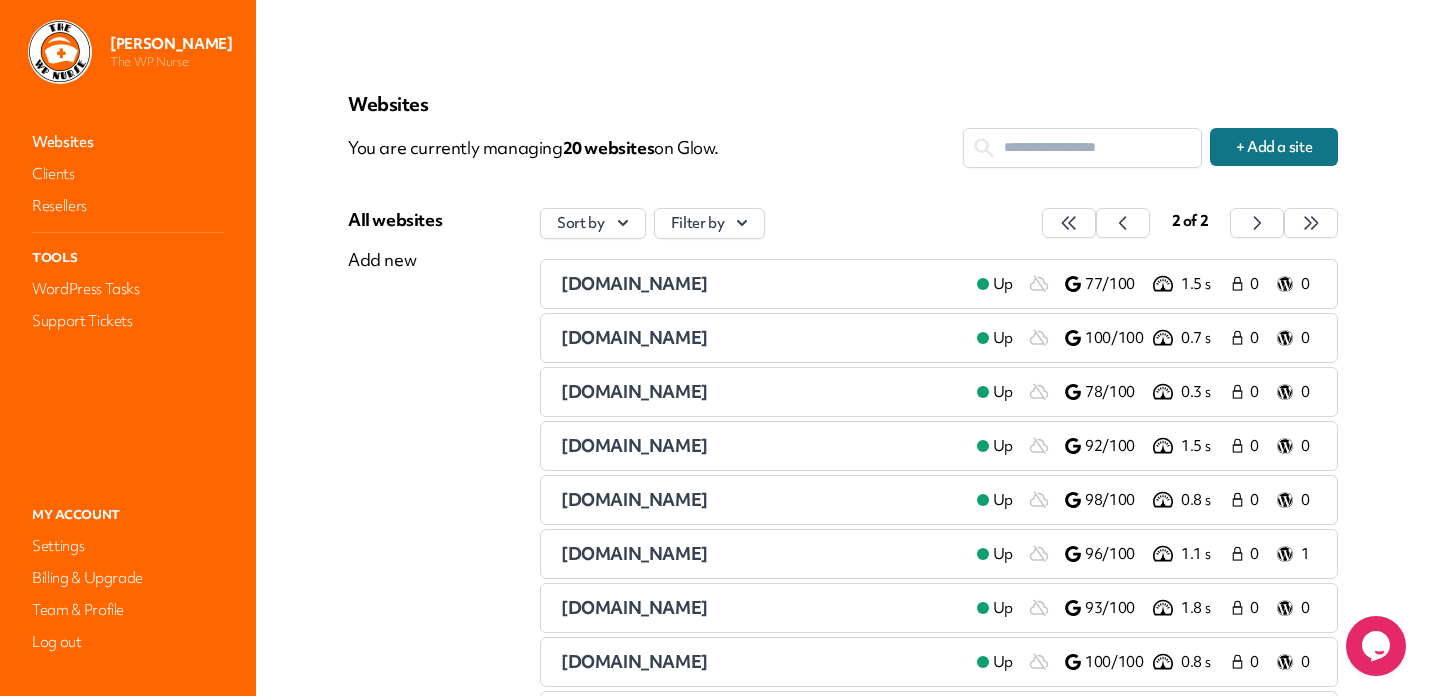 click on "[DOMAIN_NAME]" at bounding box center (634, 499) 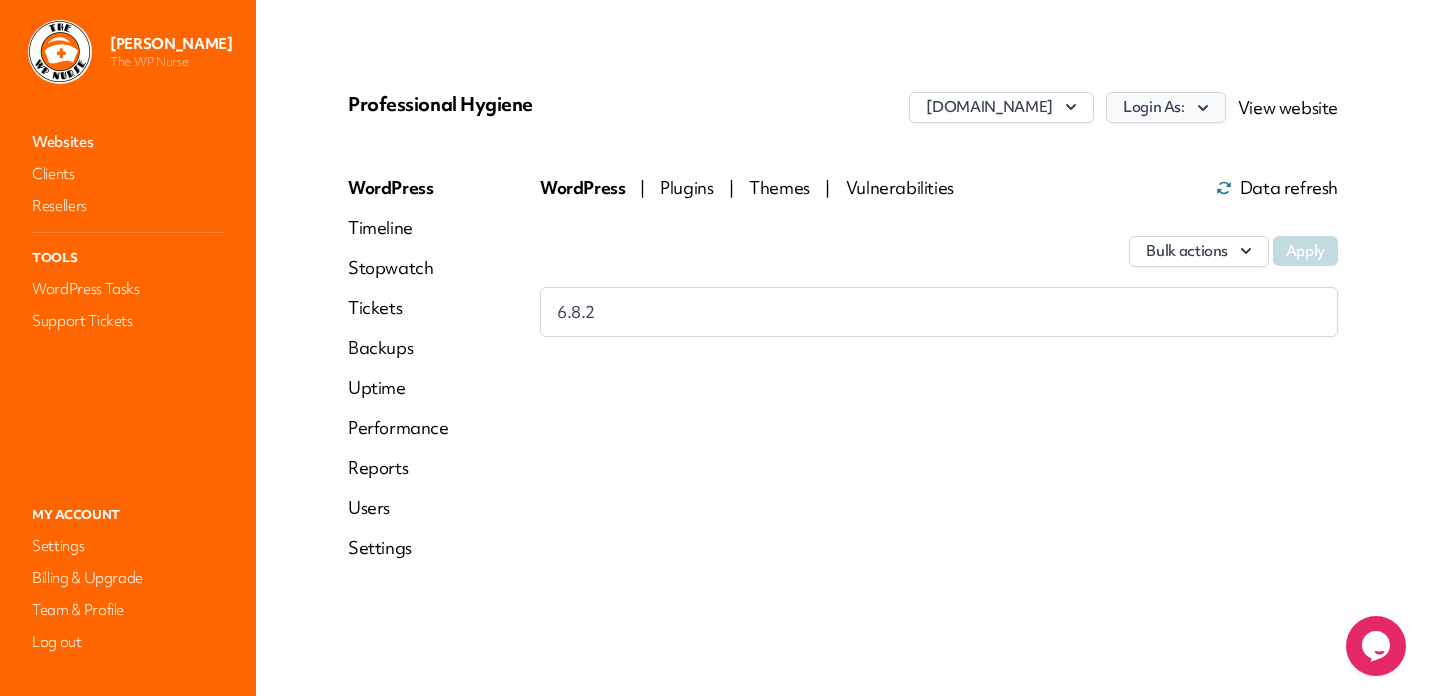 click on "Login As:" at bounding box center [1166, 107] 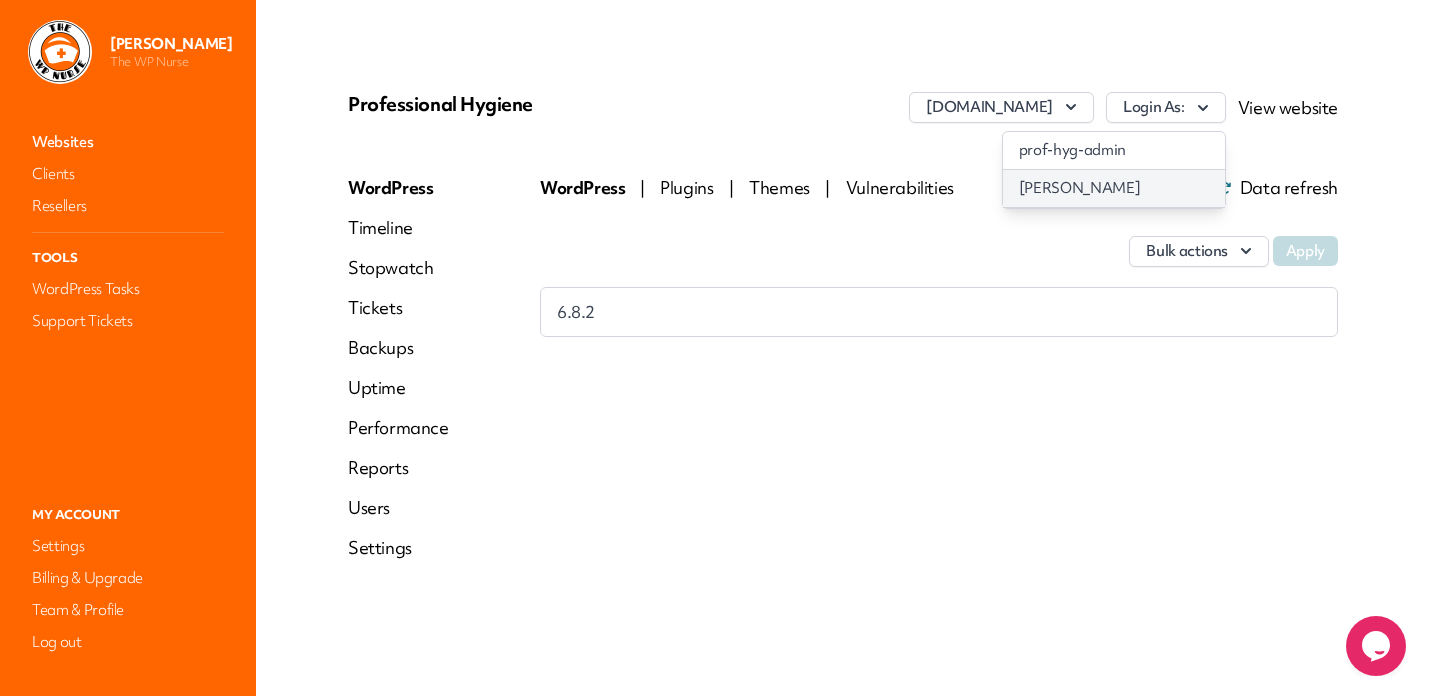 click on "[PERSON_NAME]" at bounding box center (1114, 188) 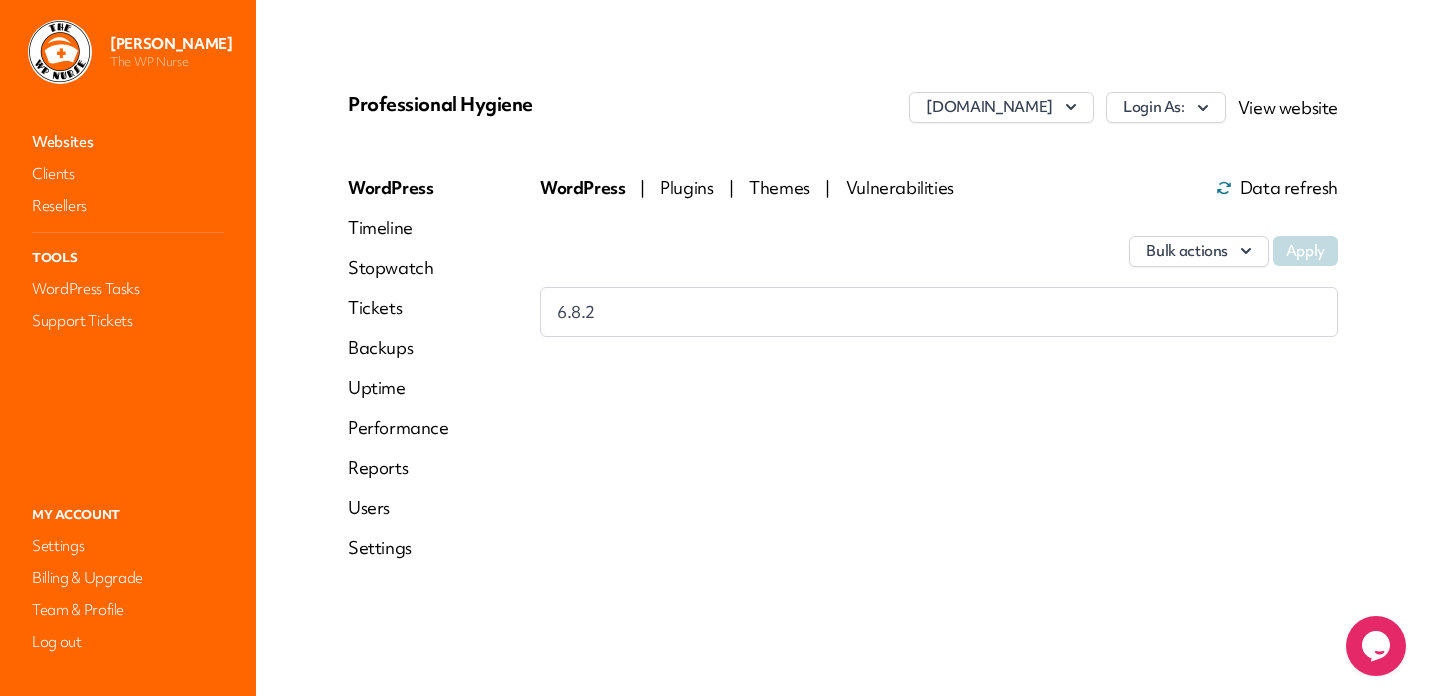 click on "Websites" at bounding box center [128, 142] 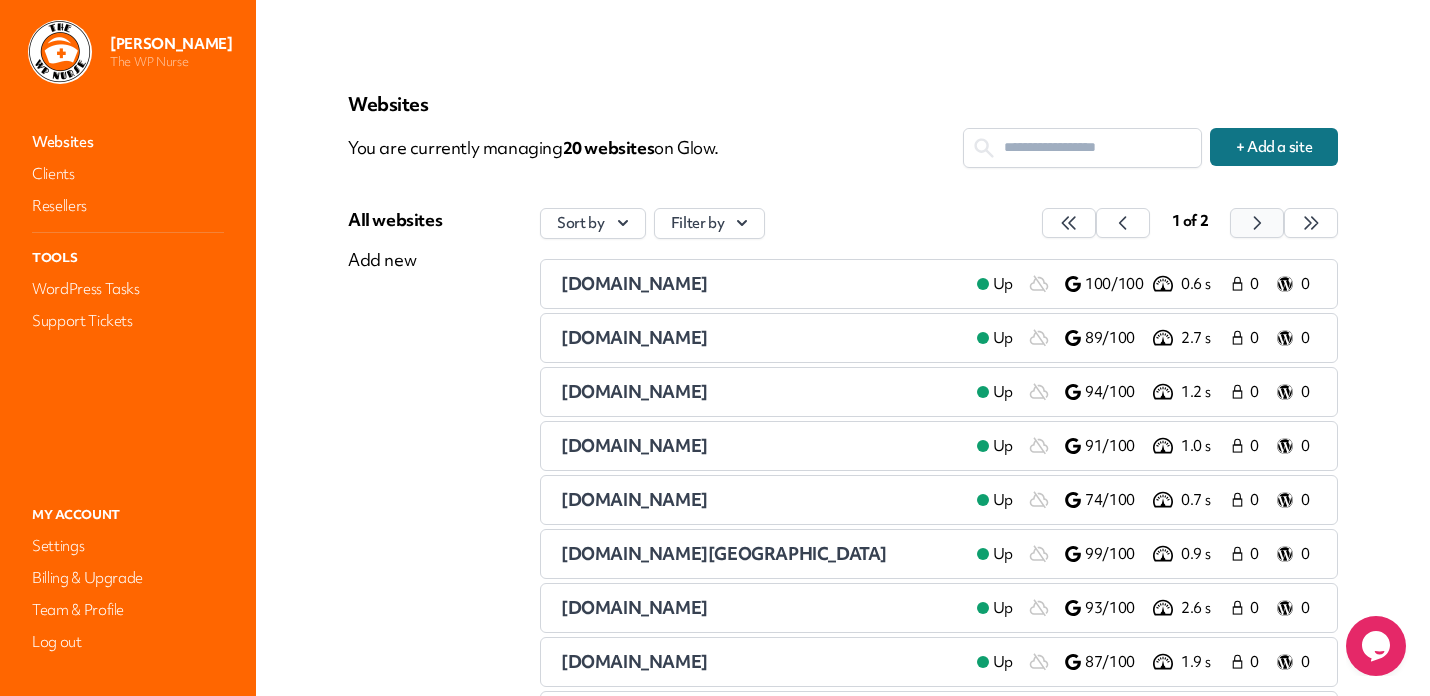 click 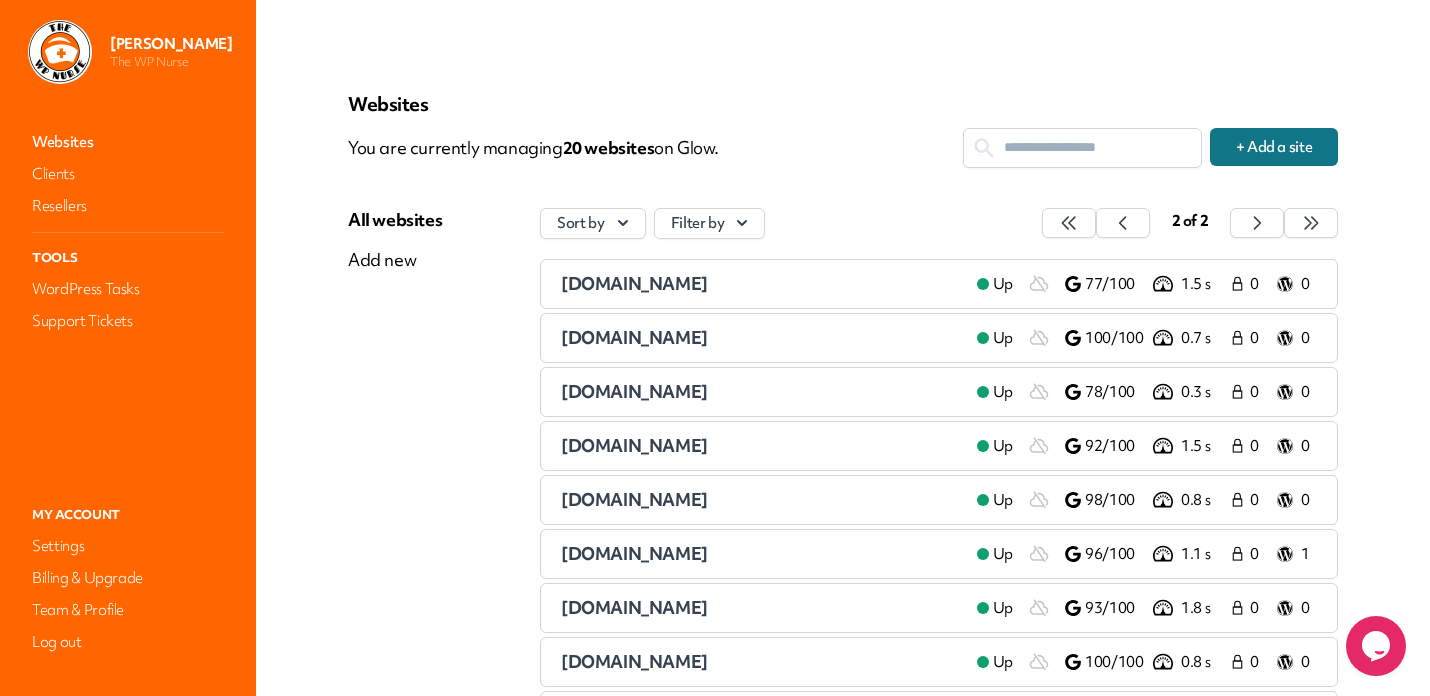 click on "[DOMAIN_NAME]" at bounding box center (634, 553) 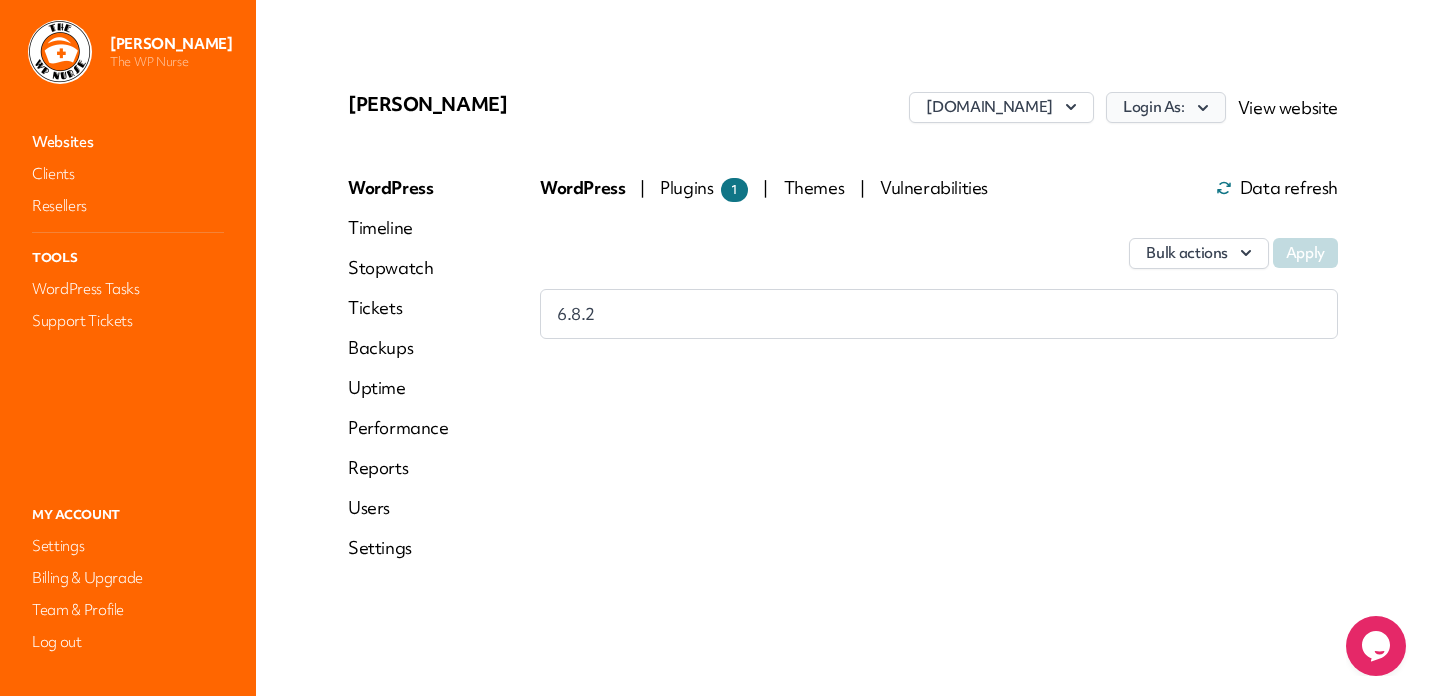 click 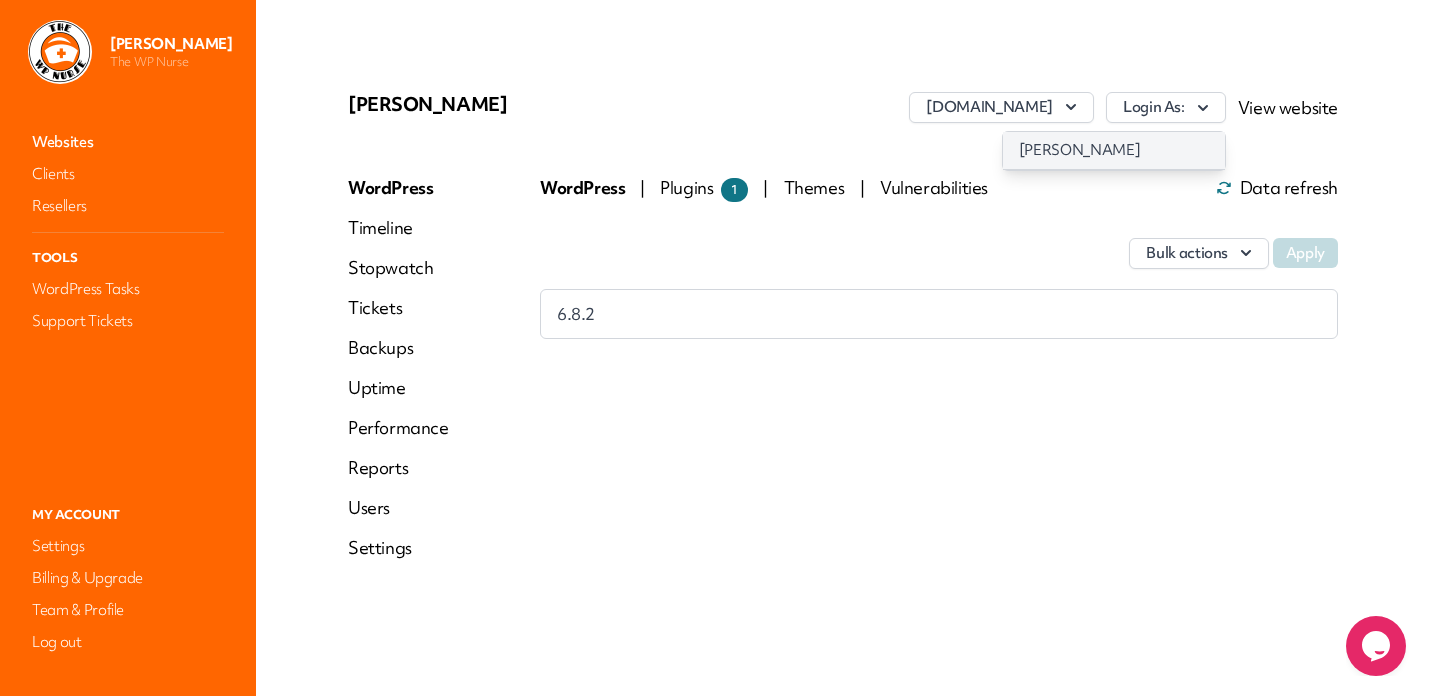click on "[PERSON_NAME]" at bounding box center [1114, 150] 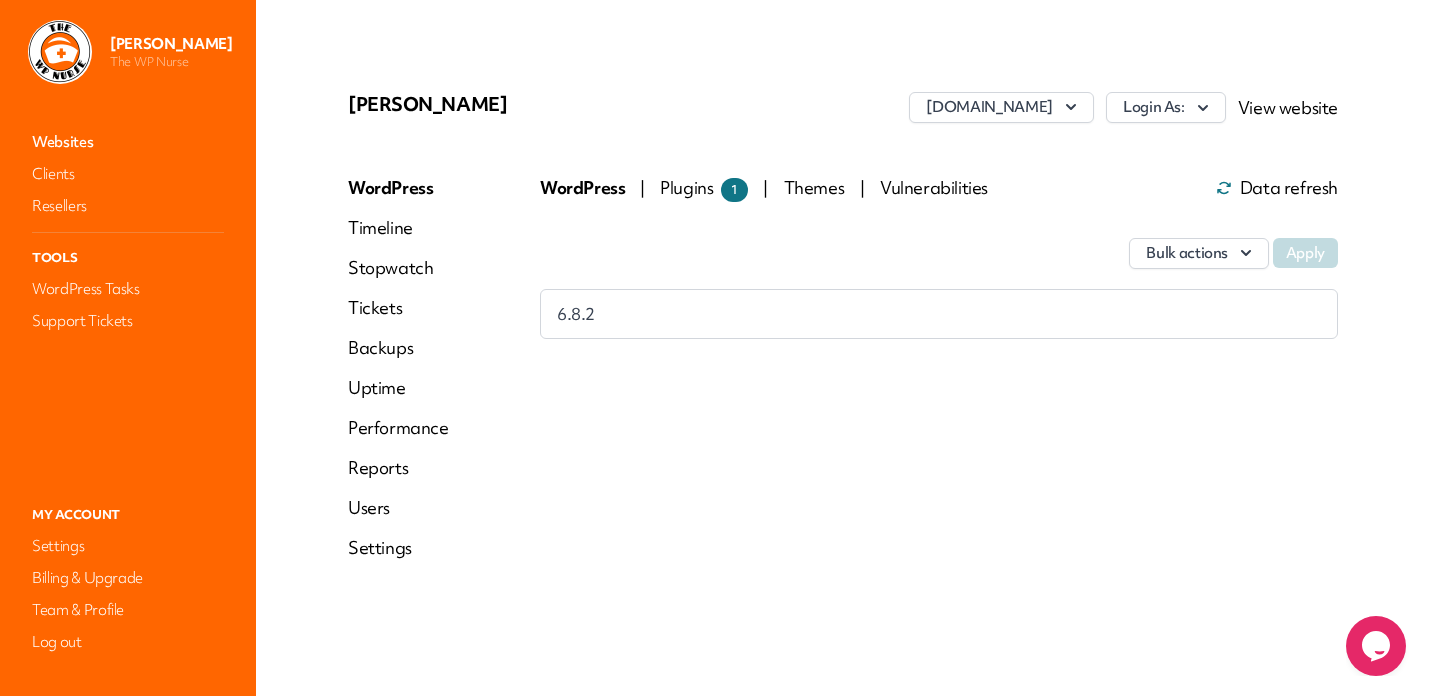 click on "Websites" at bounding box center [128, 142] 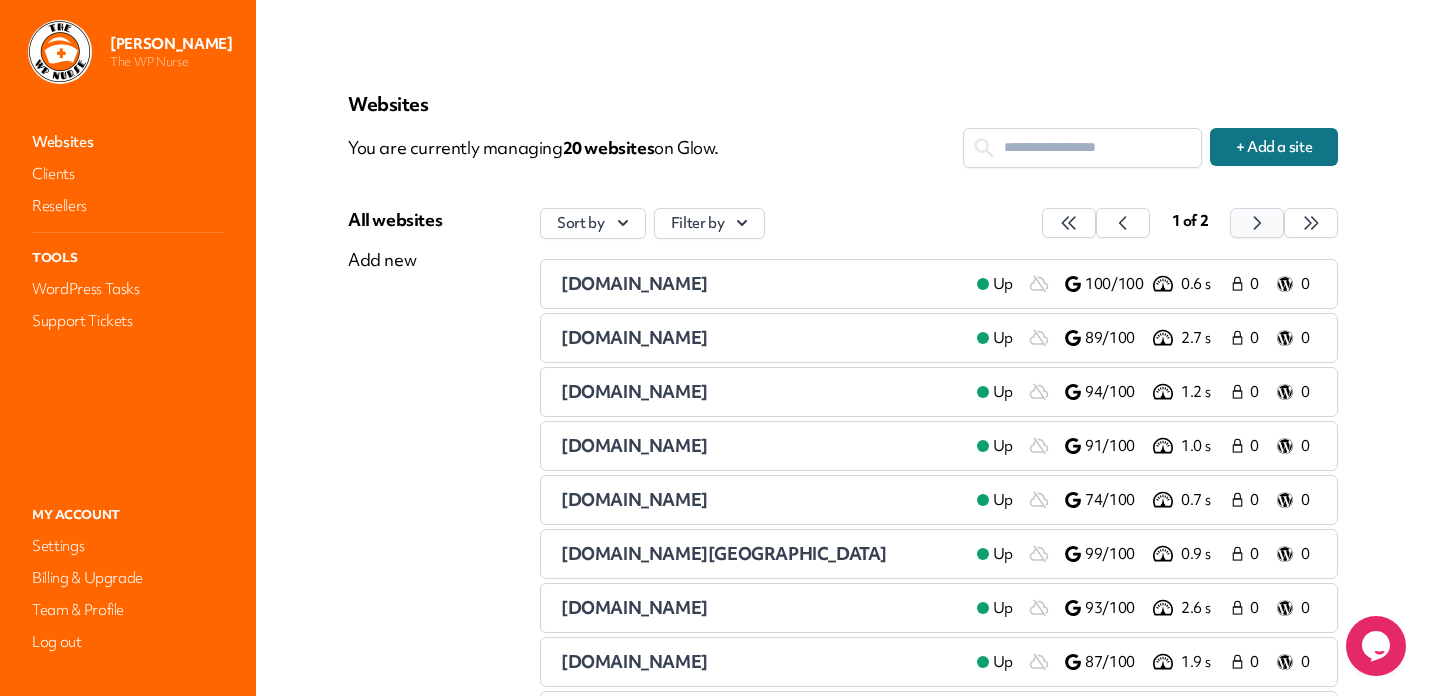 click 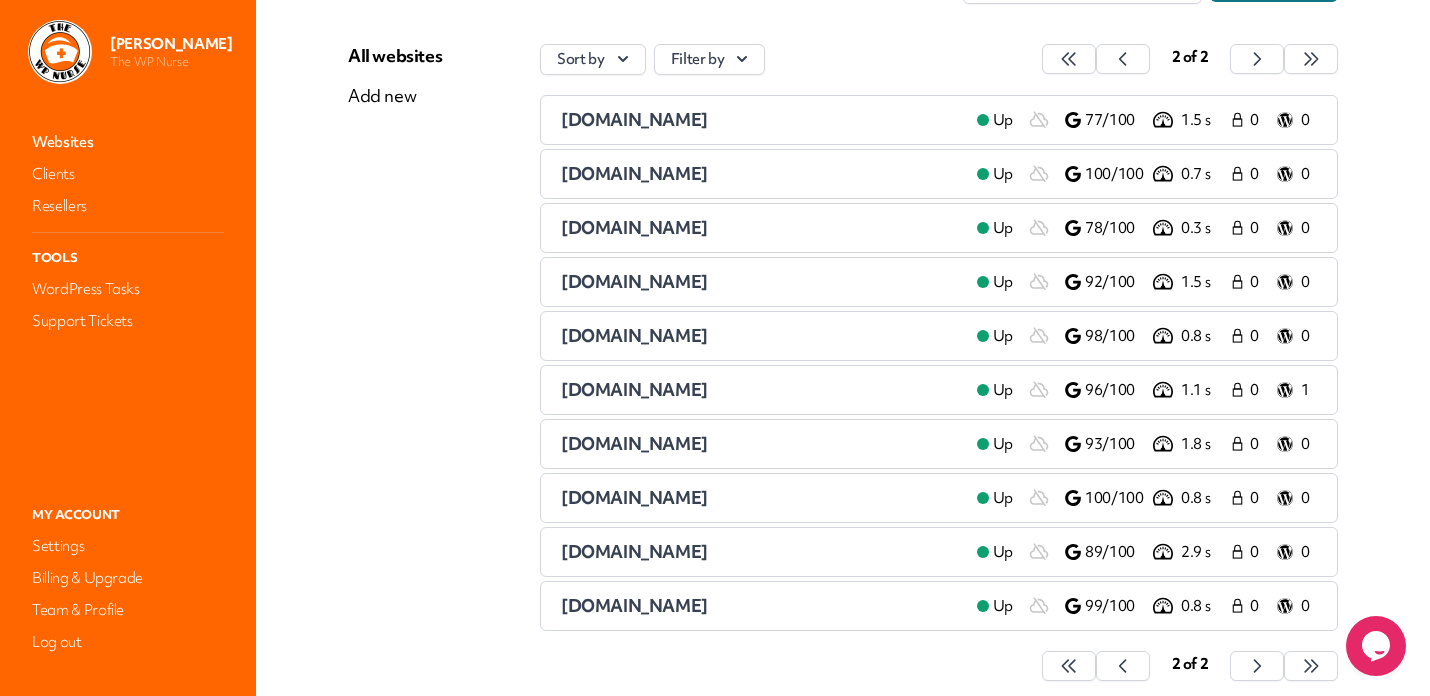 scroll, scrollTop: 168, scrollLeft: 0, axis: vertical 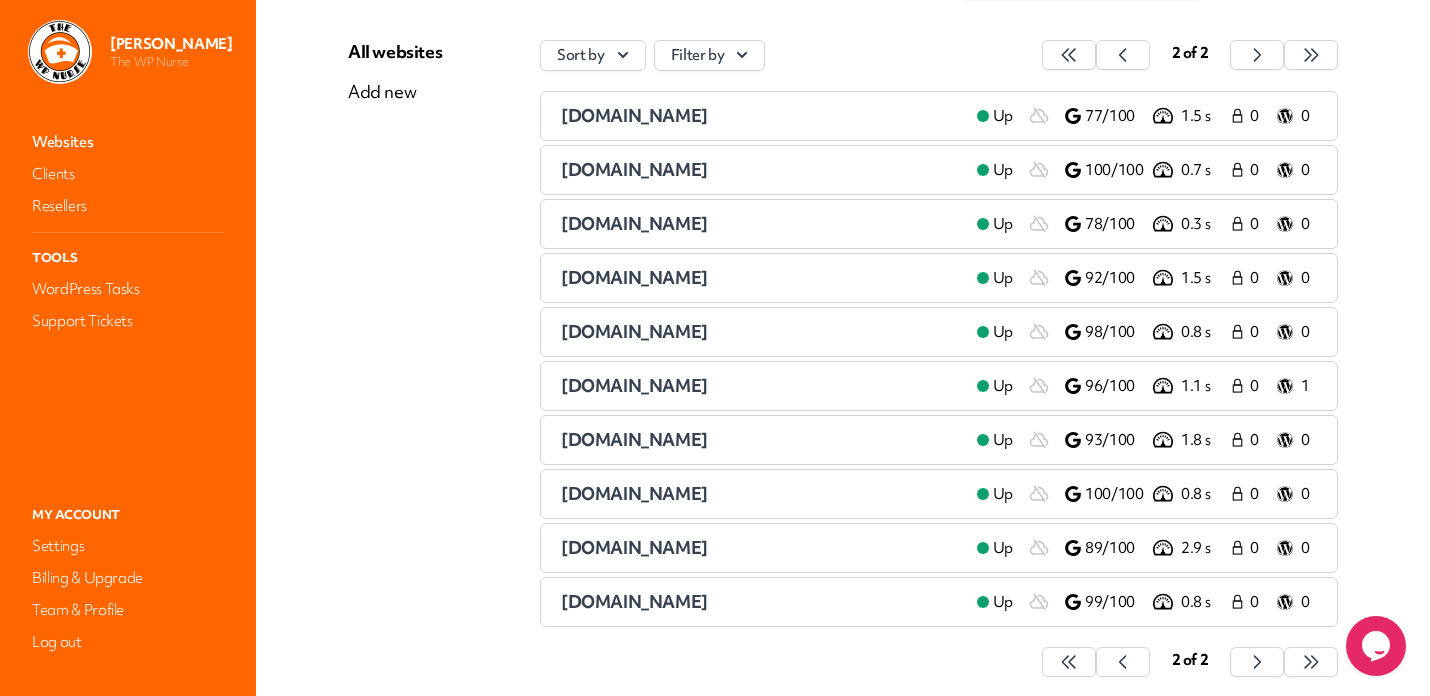 click on "[DOMAIN_NAME]" at bounding box center (634, 439) 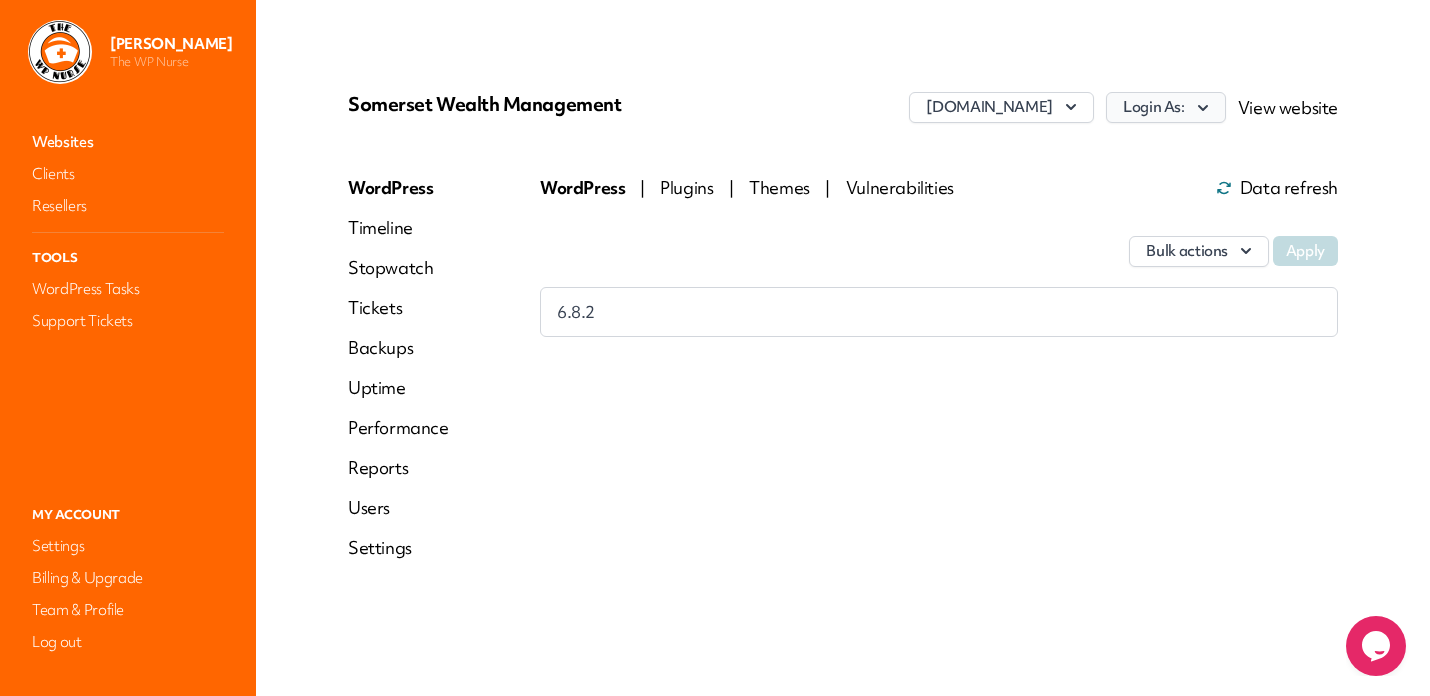 click on "Login As:" at bounding box center (1166, 107) 